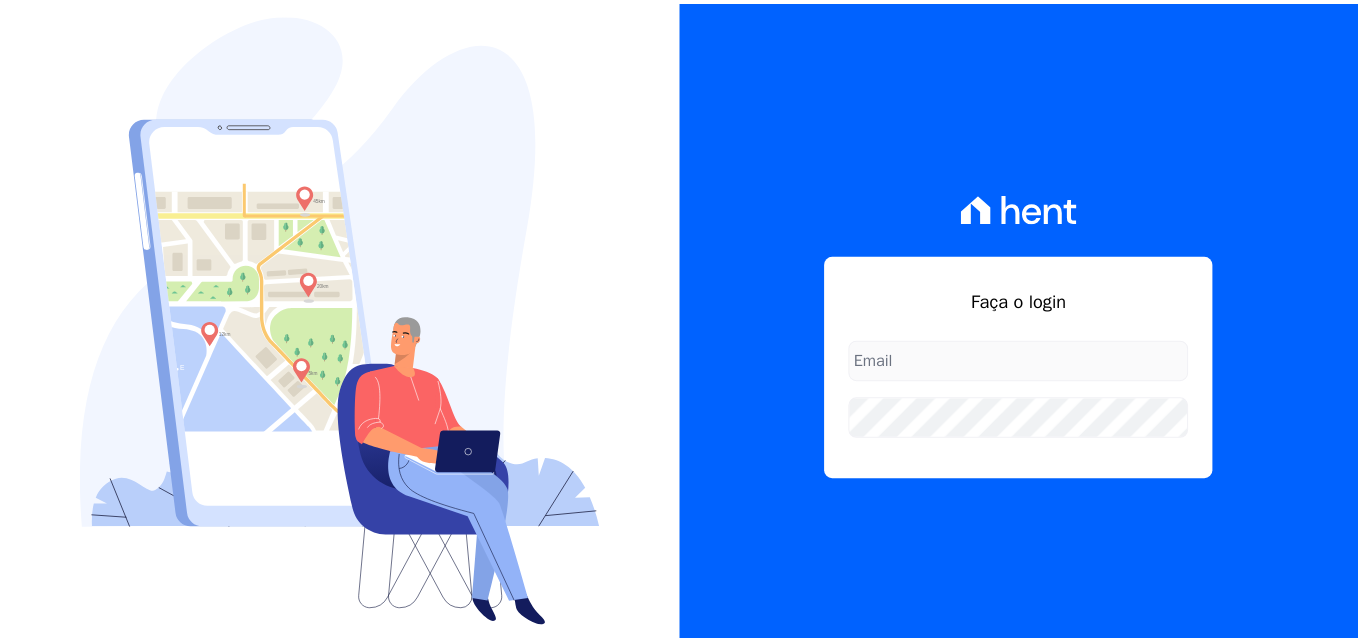 scroll, scrollTop: 0, scrollLeft: 0, axis: both 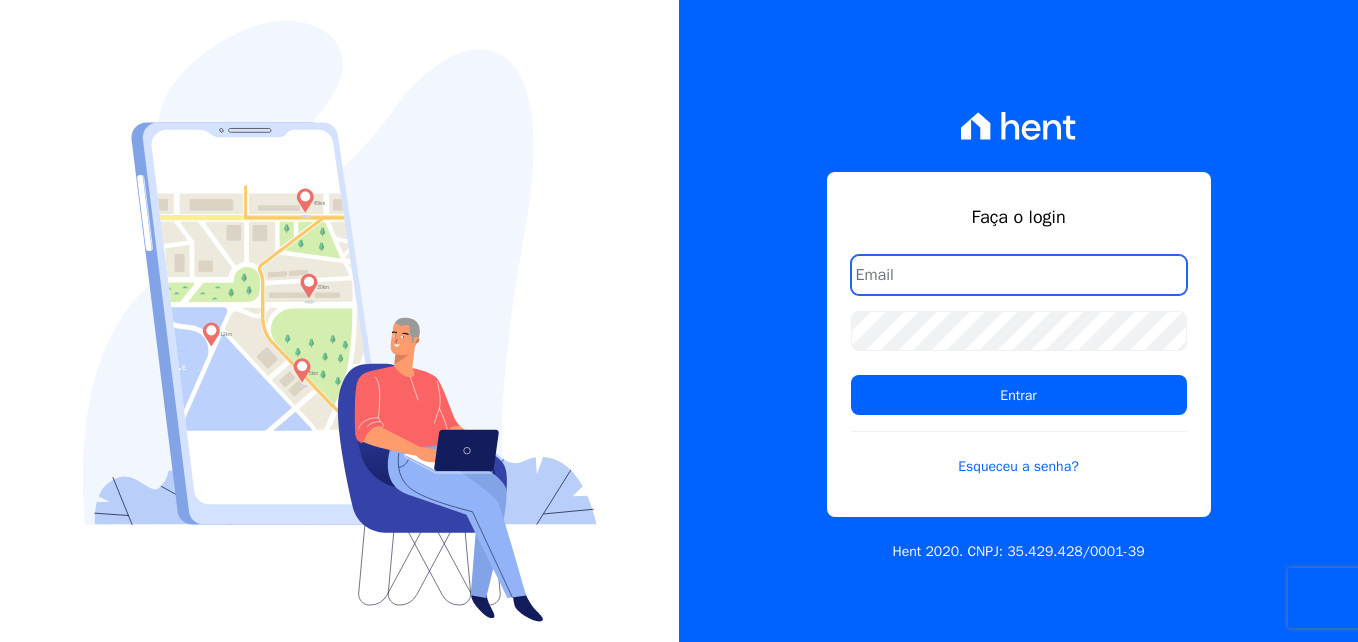 paste on "carlos.silva@hausbau.com.br" 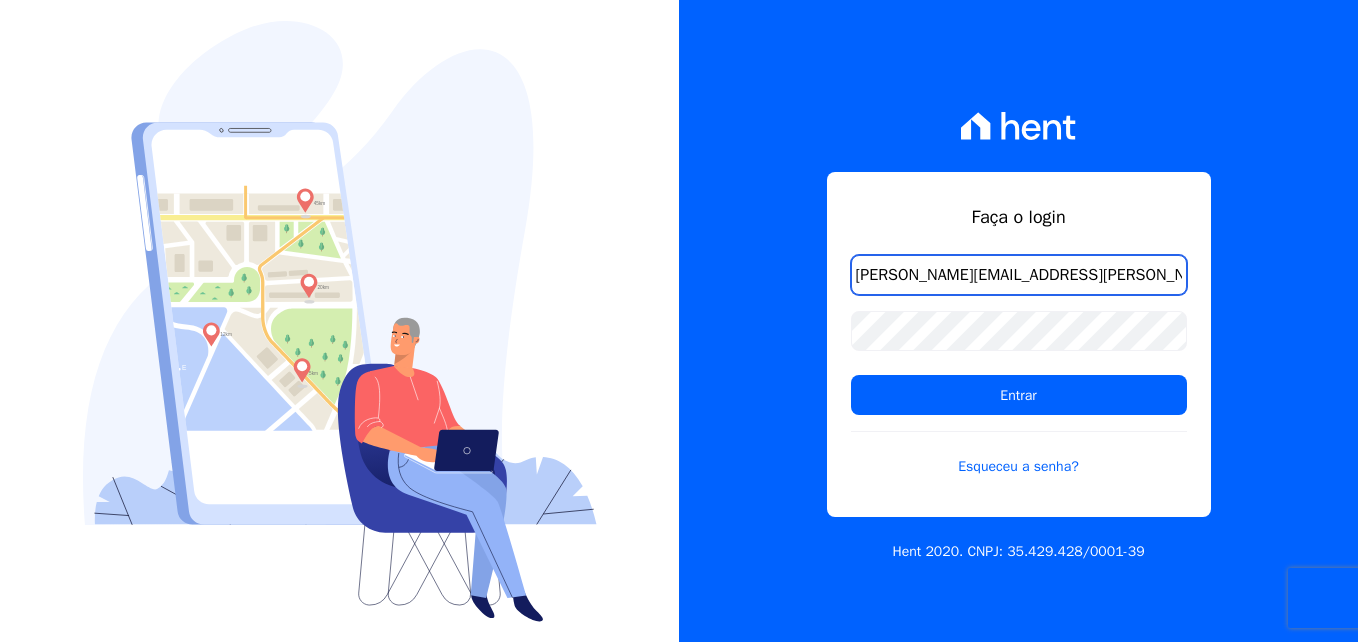 type on "carlos.silva@hausbau.com.br" 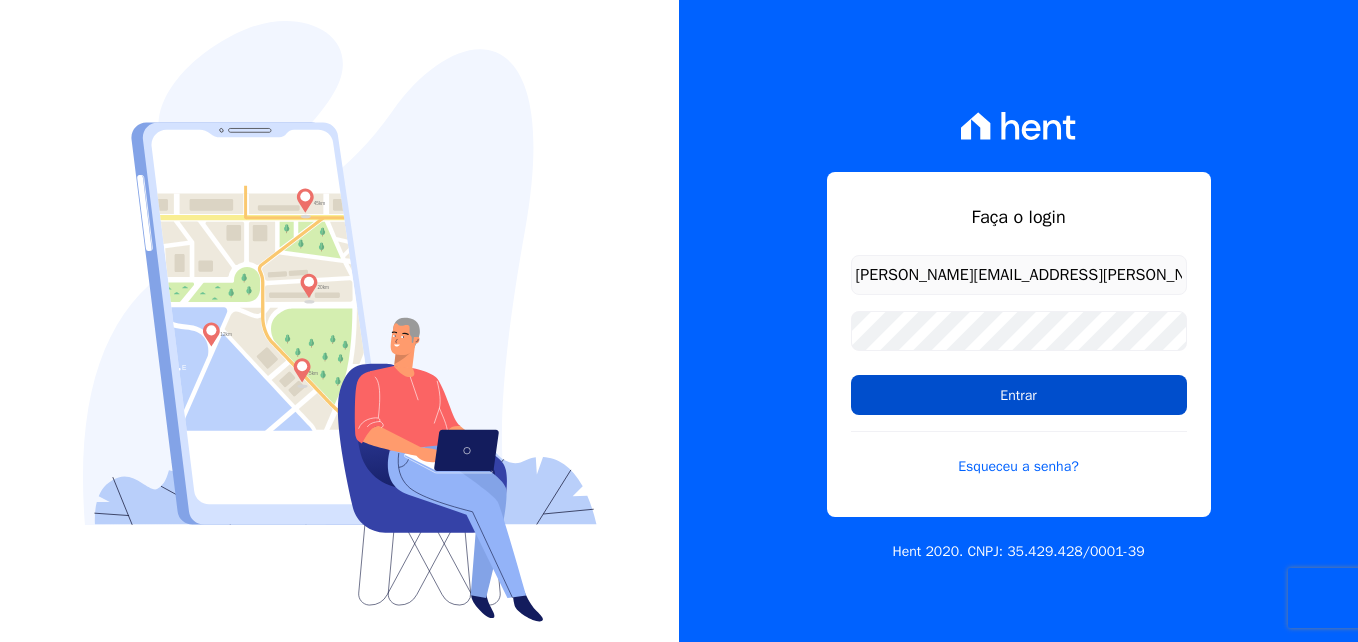 click on "Entrar" at bounding box center (1019, 395) 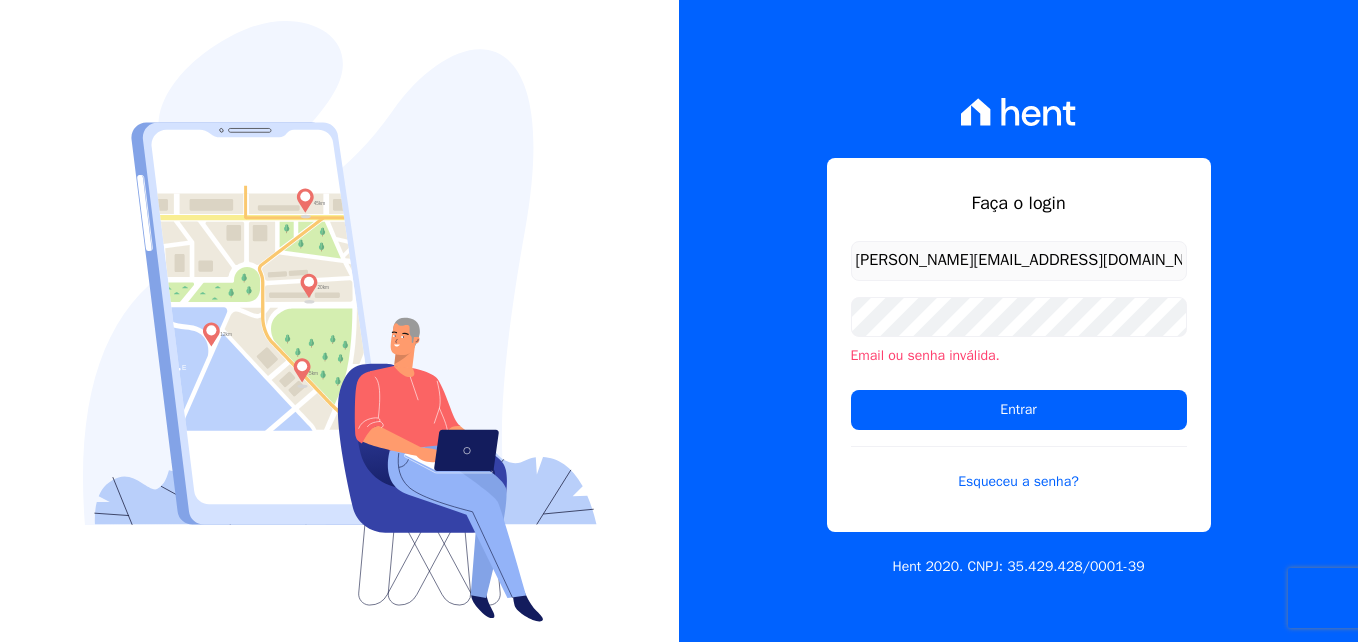 scroll, scrollTop: 0, scrollLeft: 0, axis: both 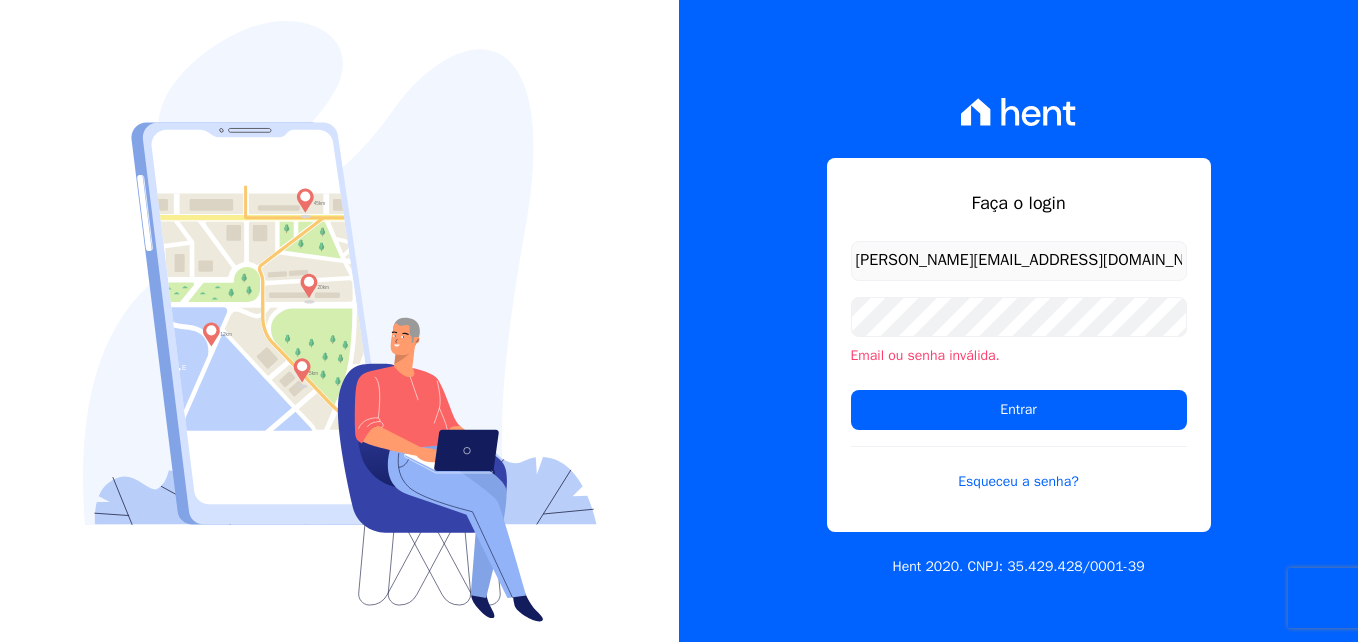 click on "carlos.silva@hausbau.com.br
Email ou senha inválida.
Entrar
Esqueceu a senha?" at bounding box center (1019, 378) 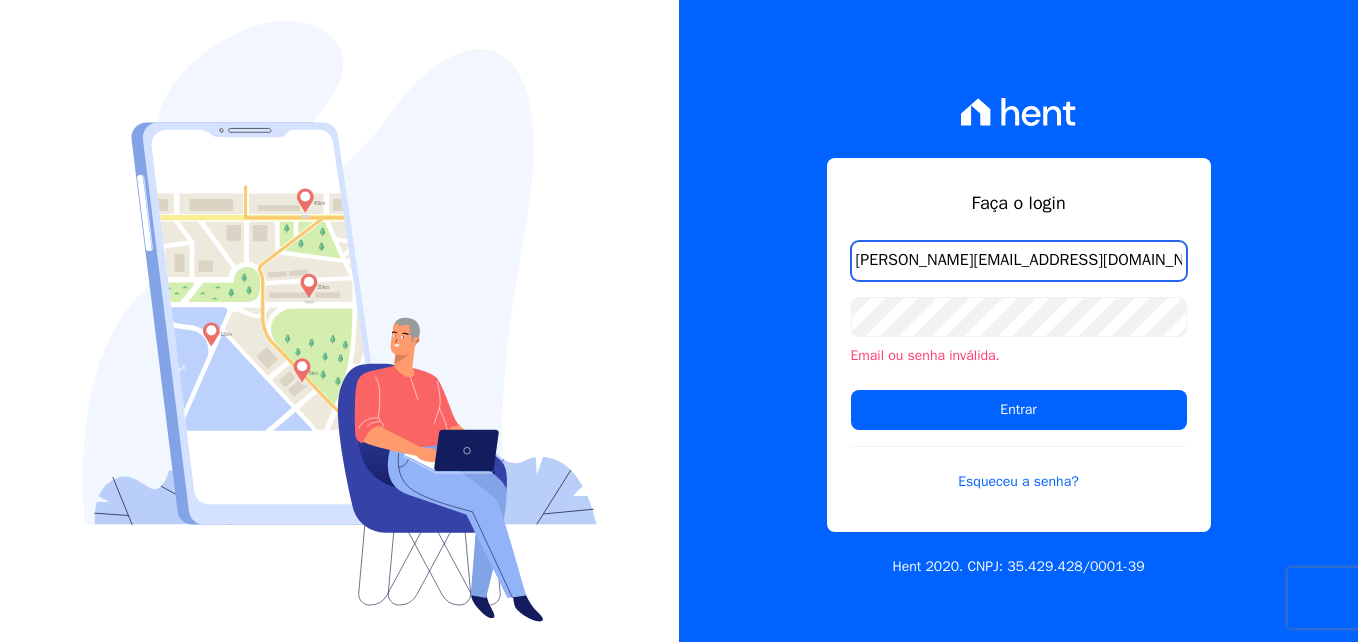 click on "carlos.silva@hausbau.com.br" at bounding box center (1019, 261) 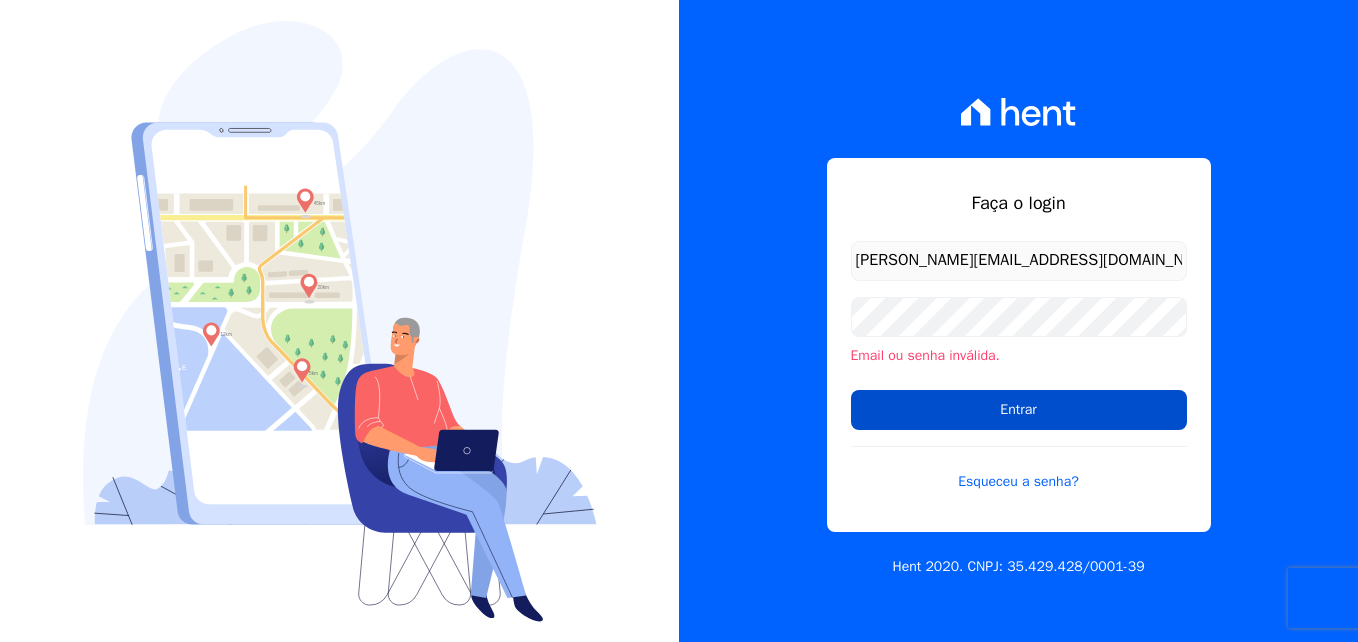 click on "Entrar" at bounding box center [1019, 410] 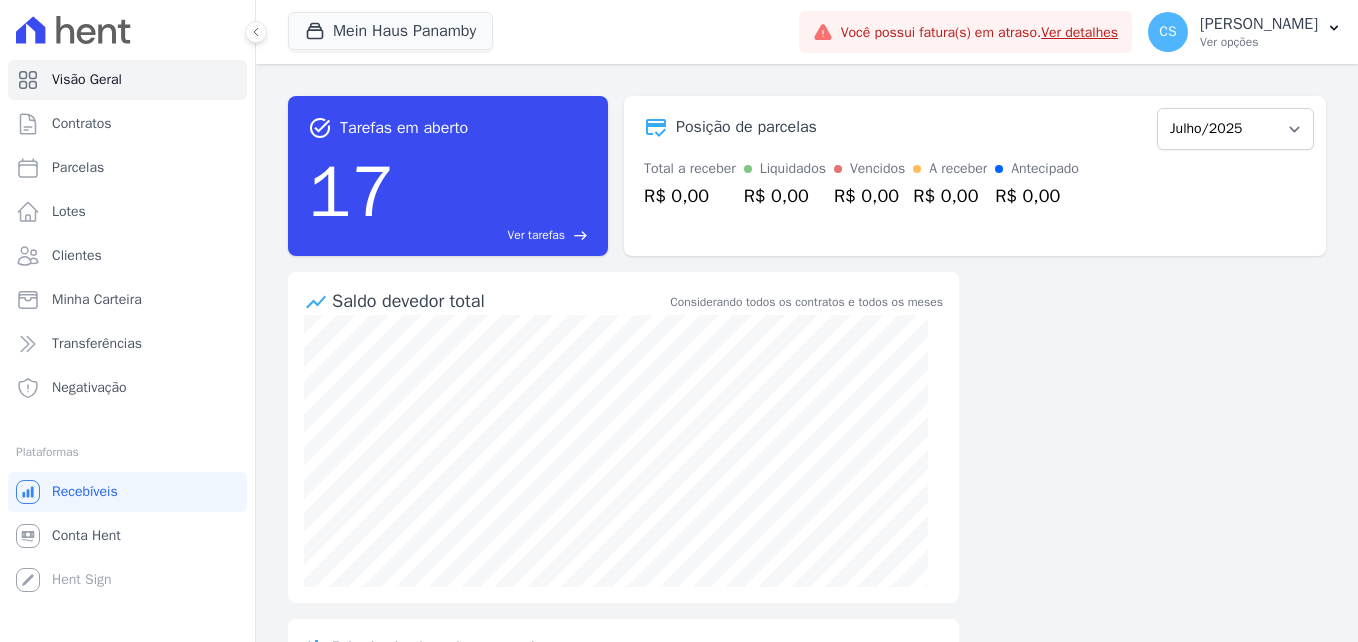 scroll, scrollTop: 0, scrollLeft: 0, axis: both 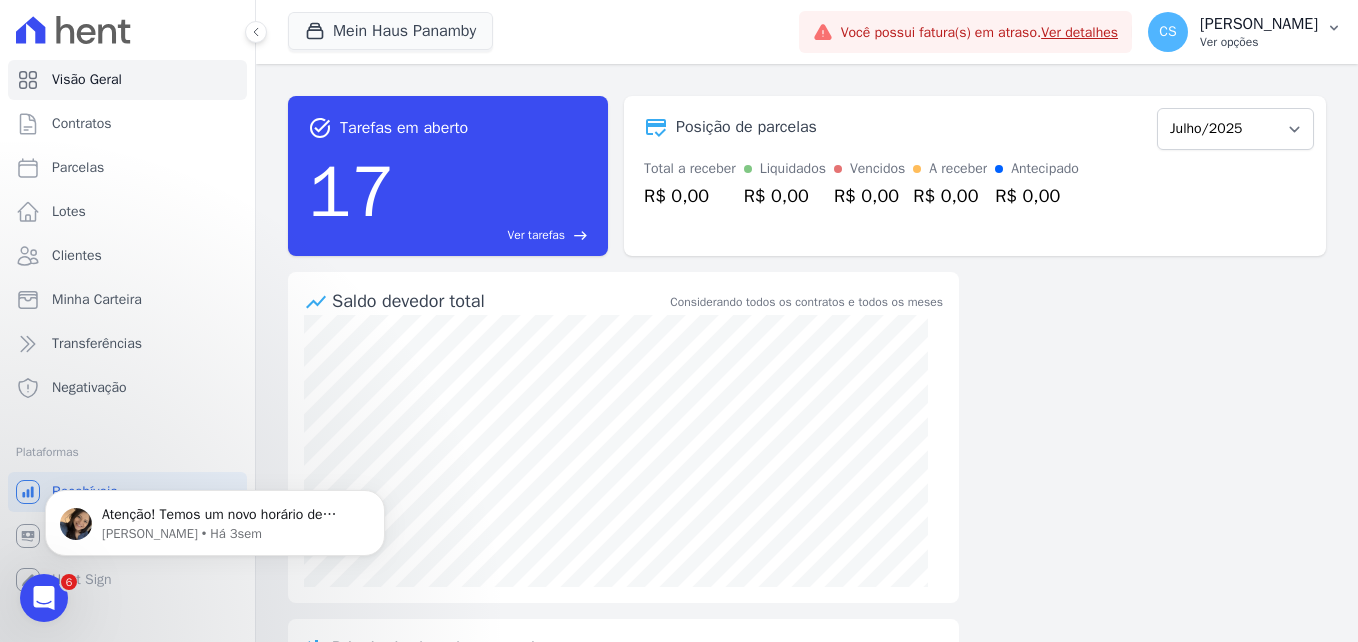 click on "CS
Carlos Silva
Ver opções" at bounding box center (1245, 32) 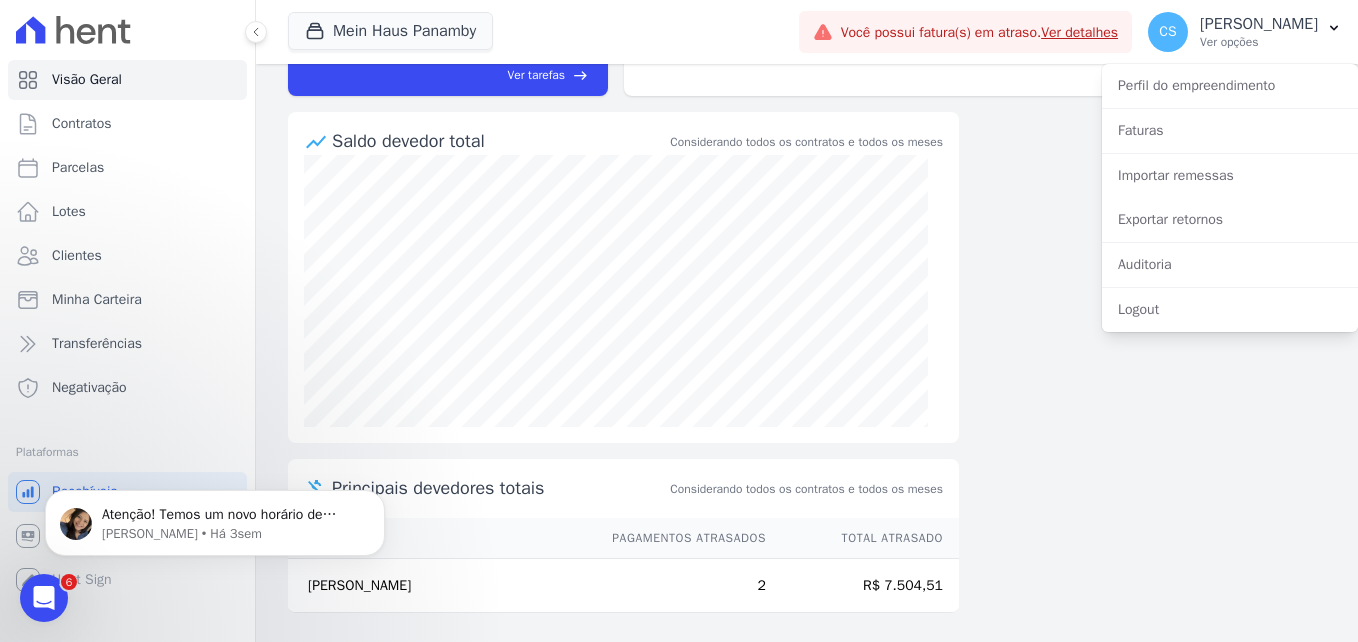 scroll, scrollTop: 163, scrollLeft: 0, axis: vertical 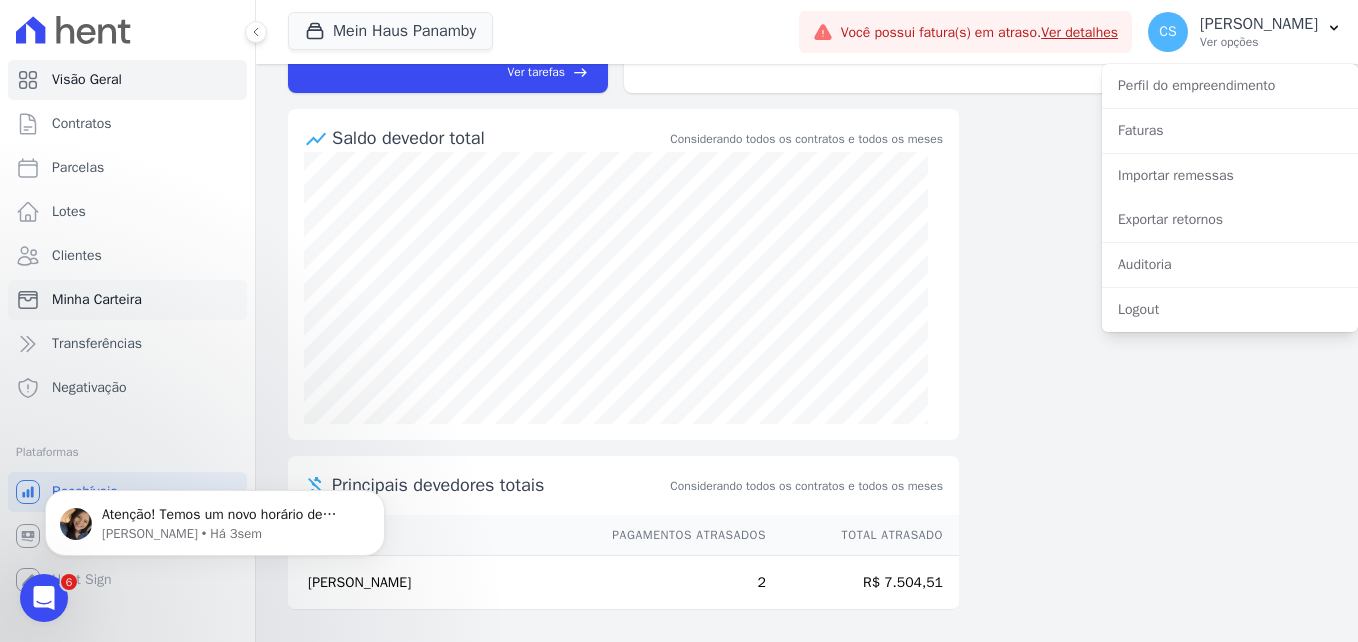 click on "Minha Carteira" at bounding box center (97, 300) 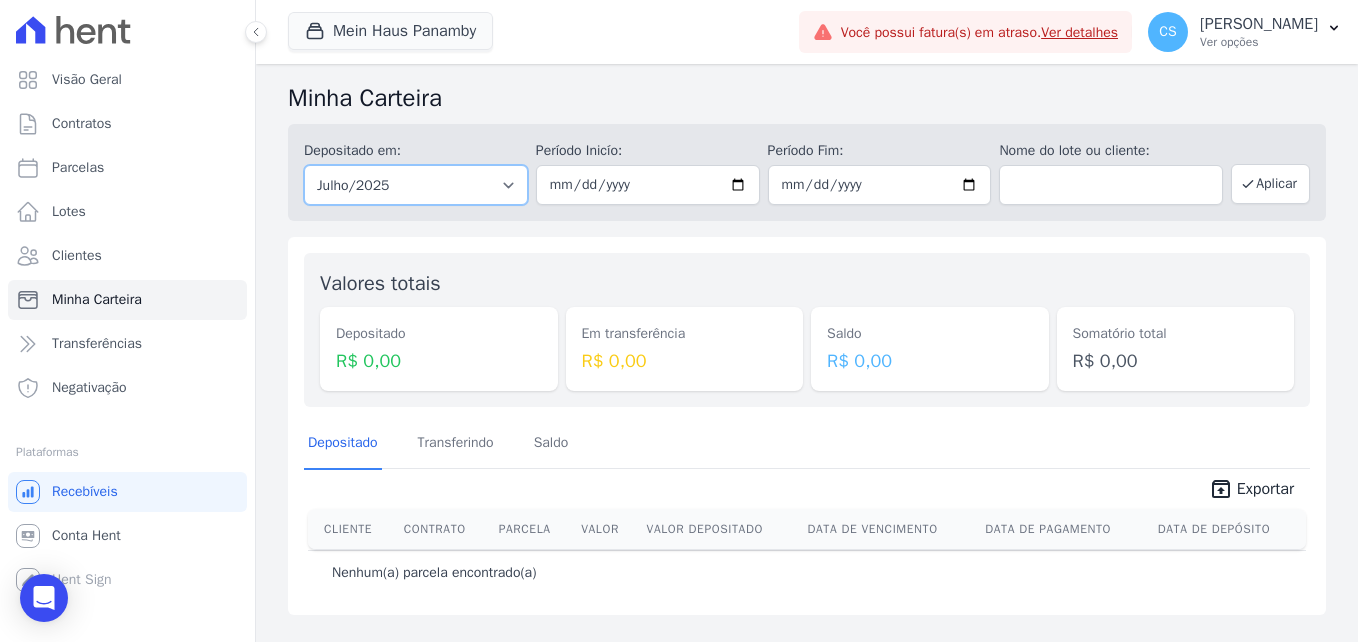 click on "Todos os meses
Julho/2021
Agosto/2021
Setembro/2021
Outubro/2021
Novembro/2021
Dezembro/2021
Janeiro/2022
Fevereiro/2022
Março/2022
Abril/2022
Maio/2022
Junho/2022
Julho/2022
Agosto/2022
Setembro/2022
Outubro/2022
Novembro/2022
Dezembro/2022
Janeiro/2023
Fevereiro/2023
Março/2023
Abril/2023
Maio/2023
Junho/2023
Julho/2025" at bounding box center (416, 185) 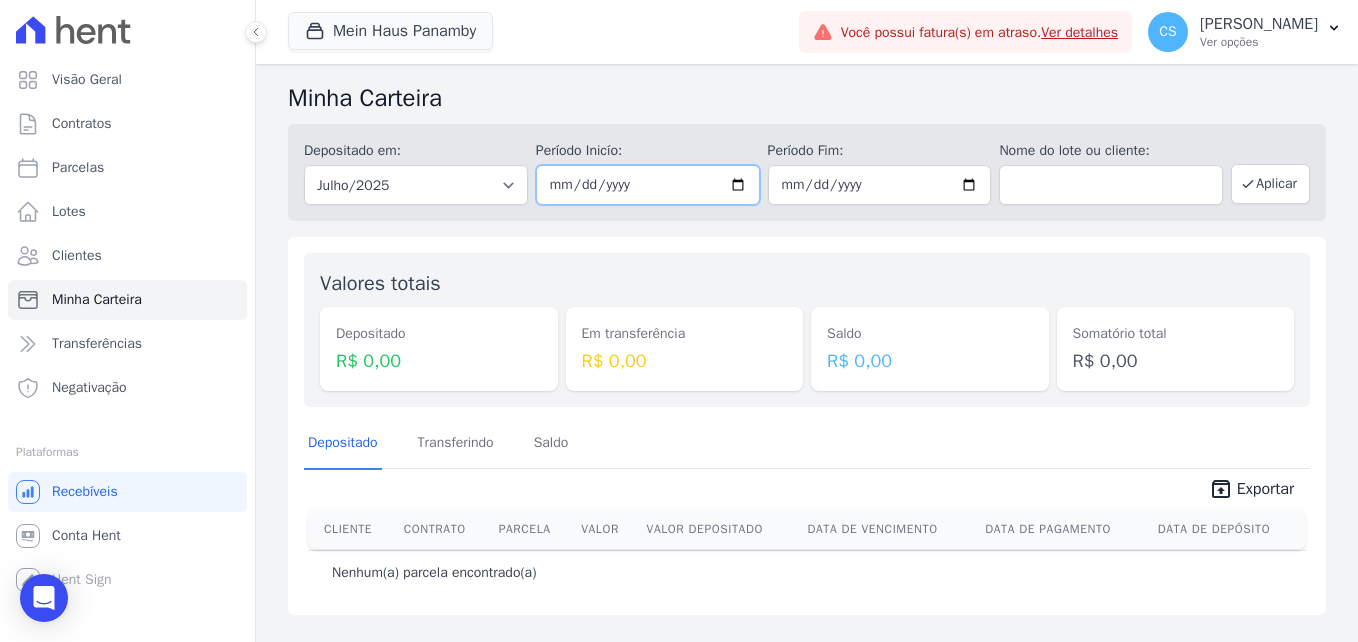 click on "2025-07-01" at bounding box center (648, 185) 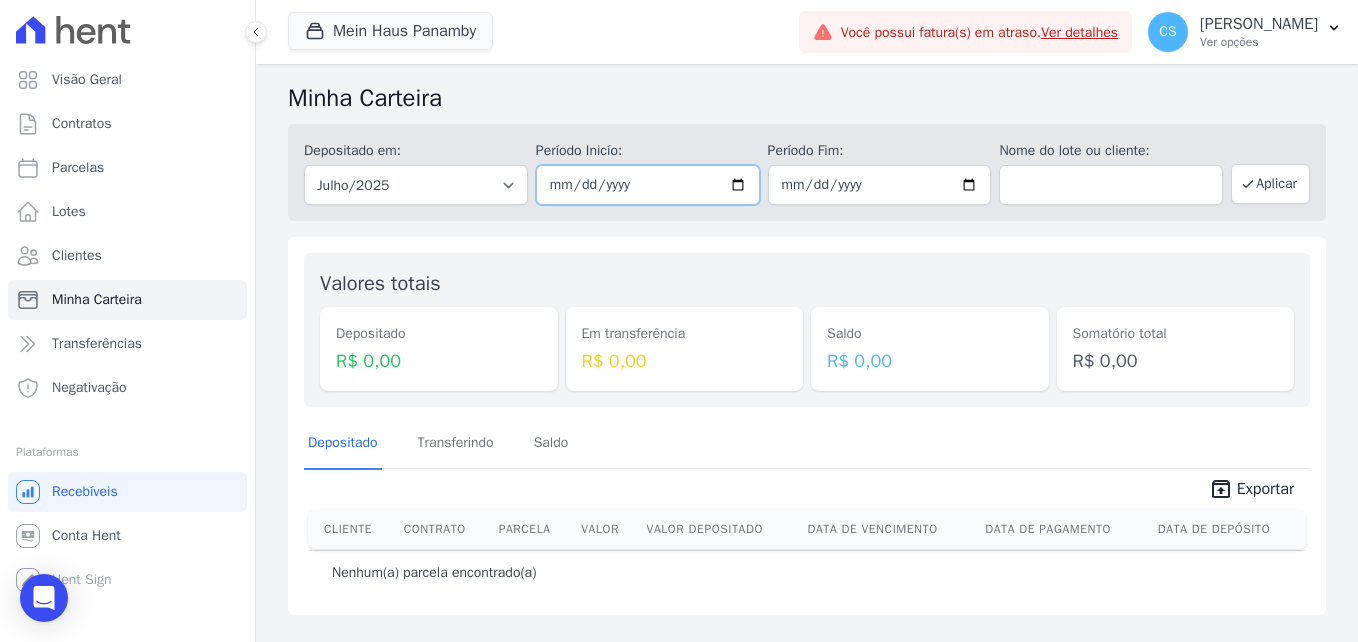 type on "2025-01-01" 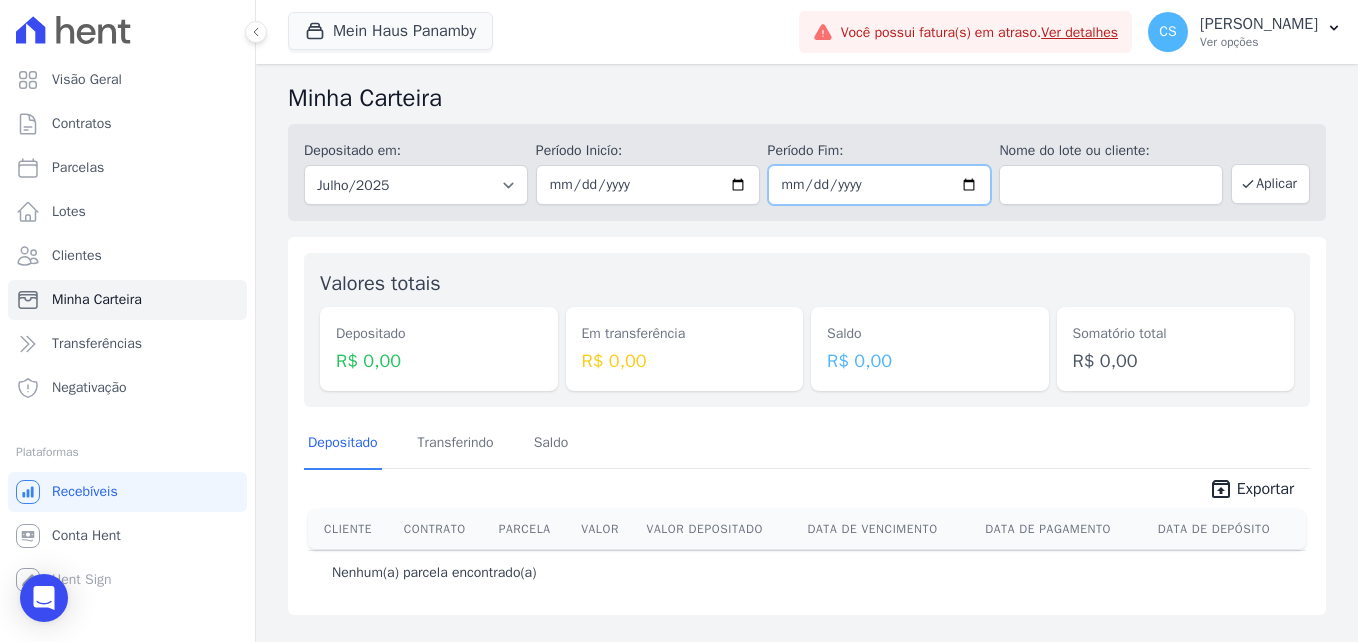 click on "2025-07-31" at bounding box center [880, 185] 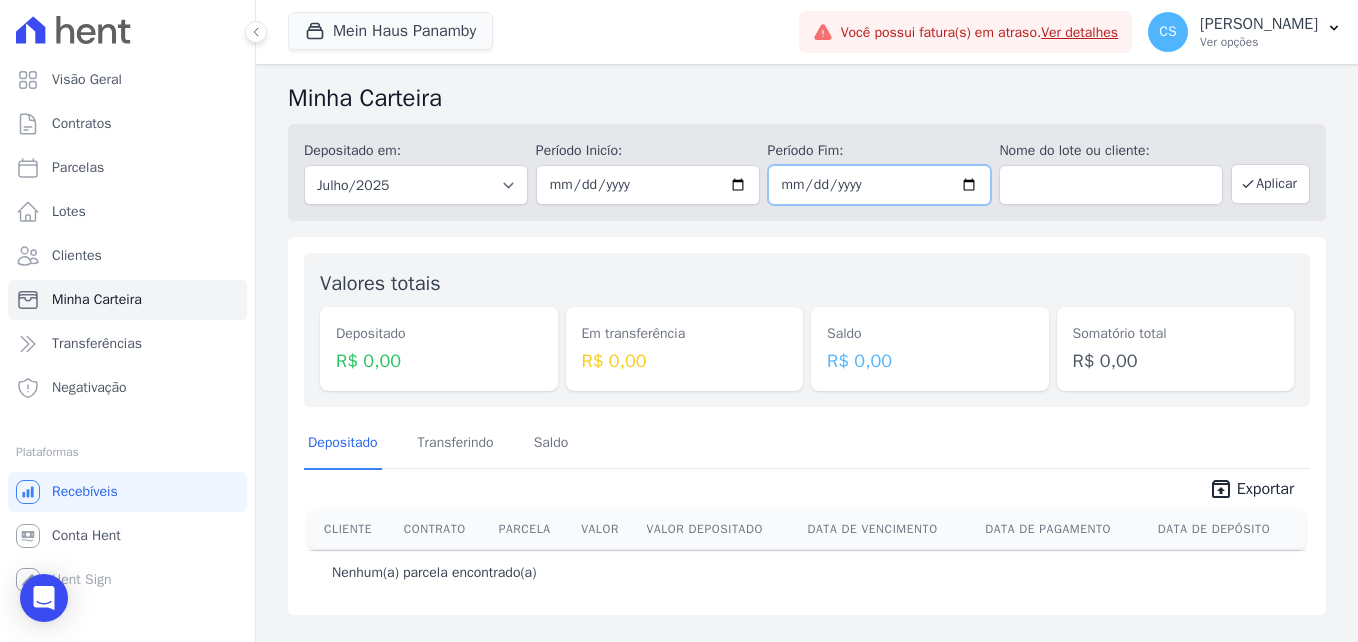 type on "2025-01-31" 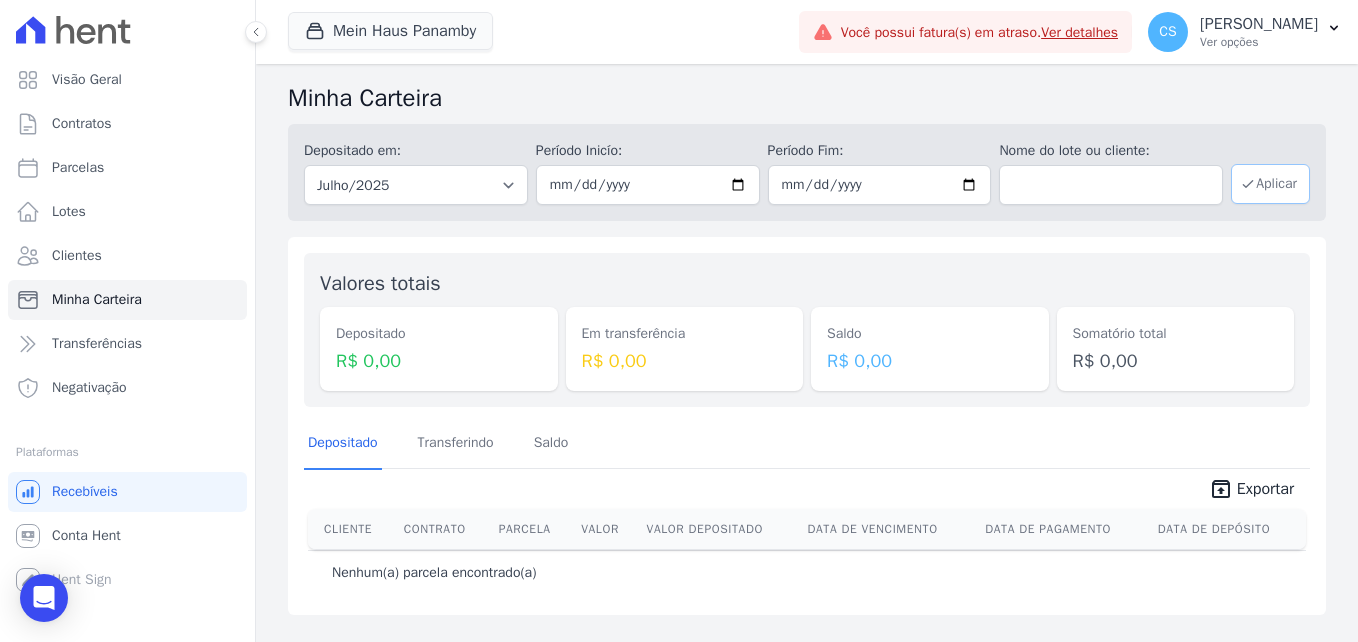 click 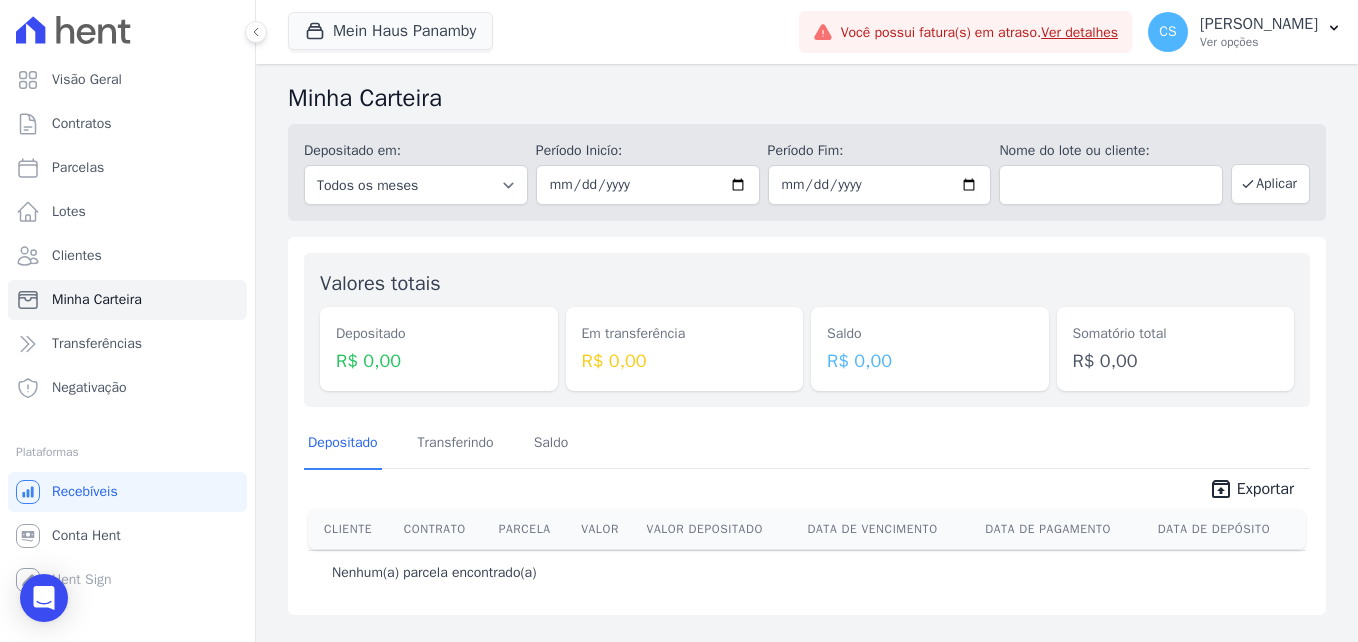 scroll, scrollTop: 0, scrollLeft: 0, axis: both 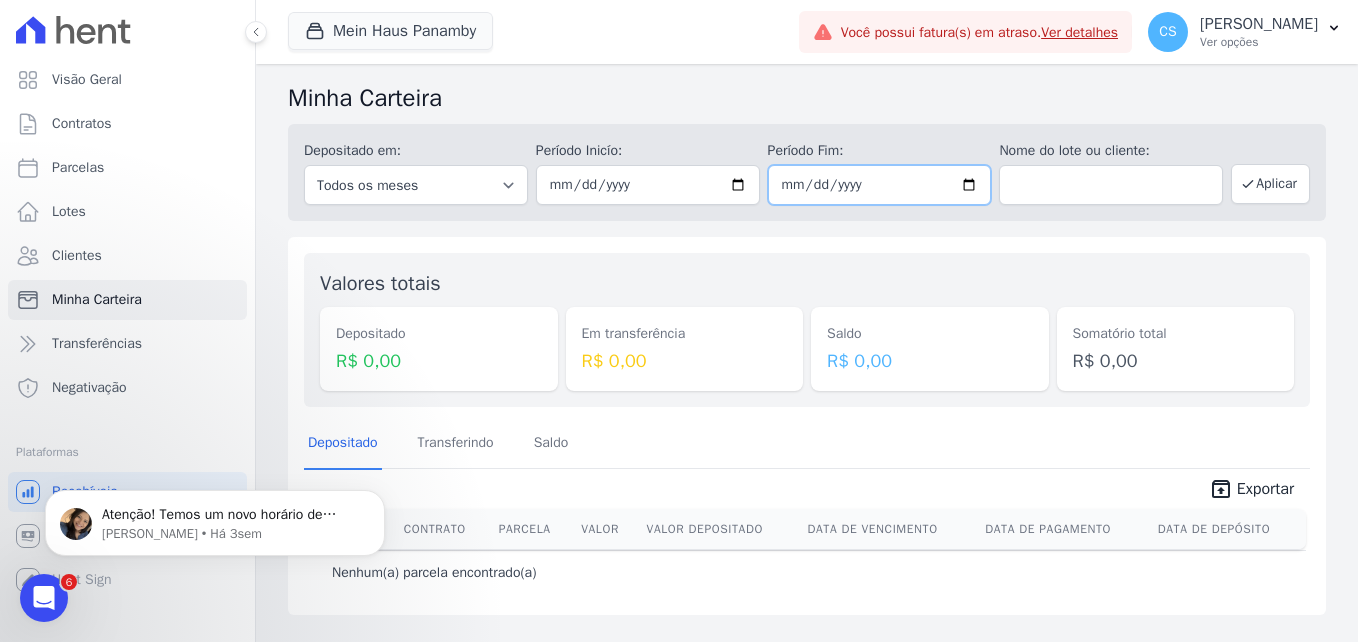 click on "[DATE]" at bounding box center (880, 185) 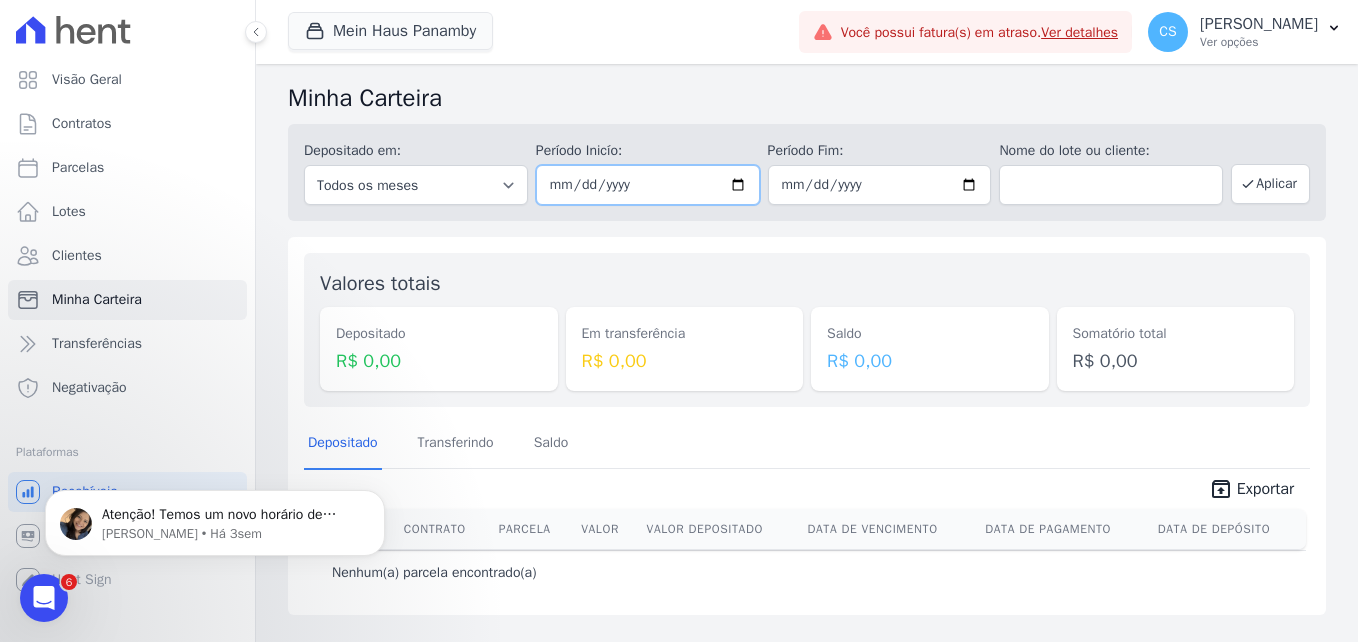 type on "[DATE]" 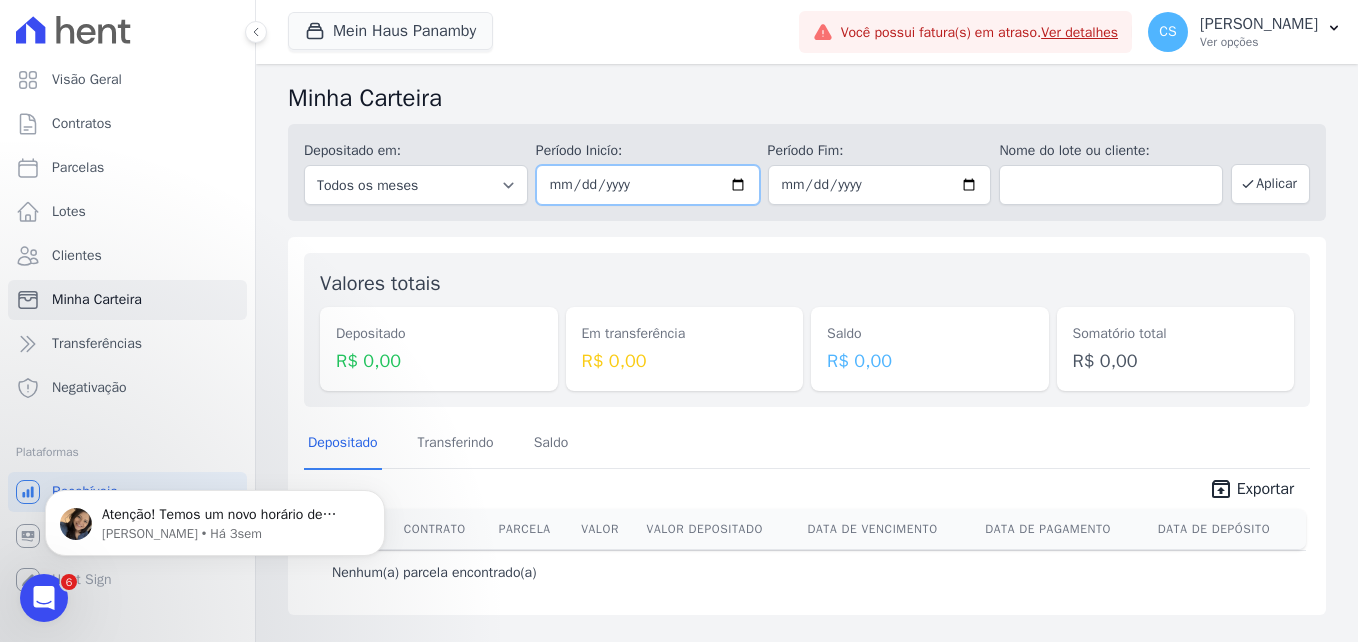 click on "2025-01-01" at bounding box center [648, 185] 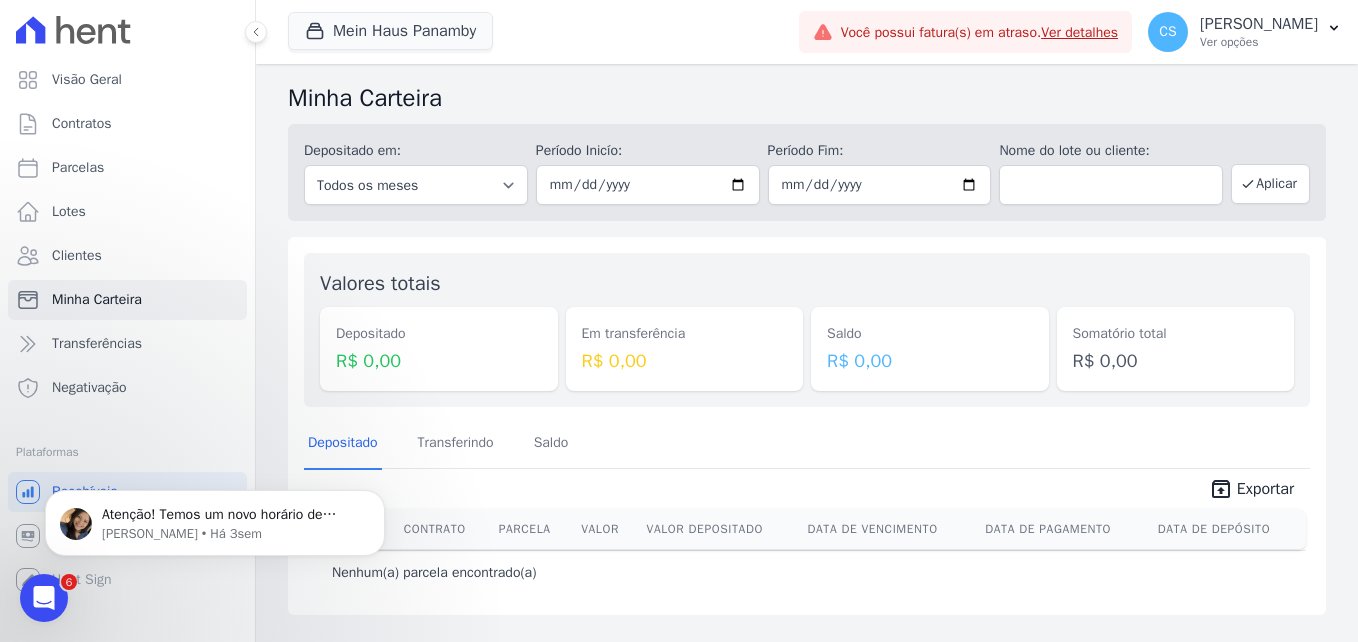 click on "Valores totais
Depositado
R$ 0,00
Em transferência
R$ 0,00
Saldo
R$ 0,00
Somatório total
R$ 0,00
Depositado
Transferindo
Saldo
unarchive
Exportar
Cliente
Contrato
Parcela
Valor
Valor Depositado
Data de Vencimento
Data de Pagamento
Data de Depósito" at bounding box center [807, 426] 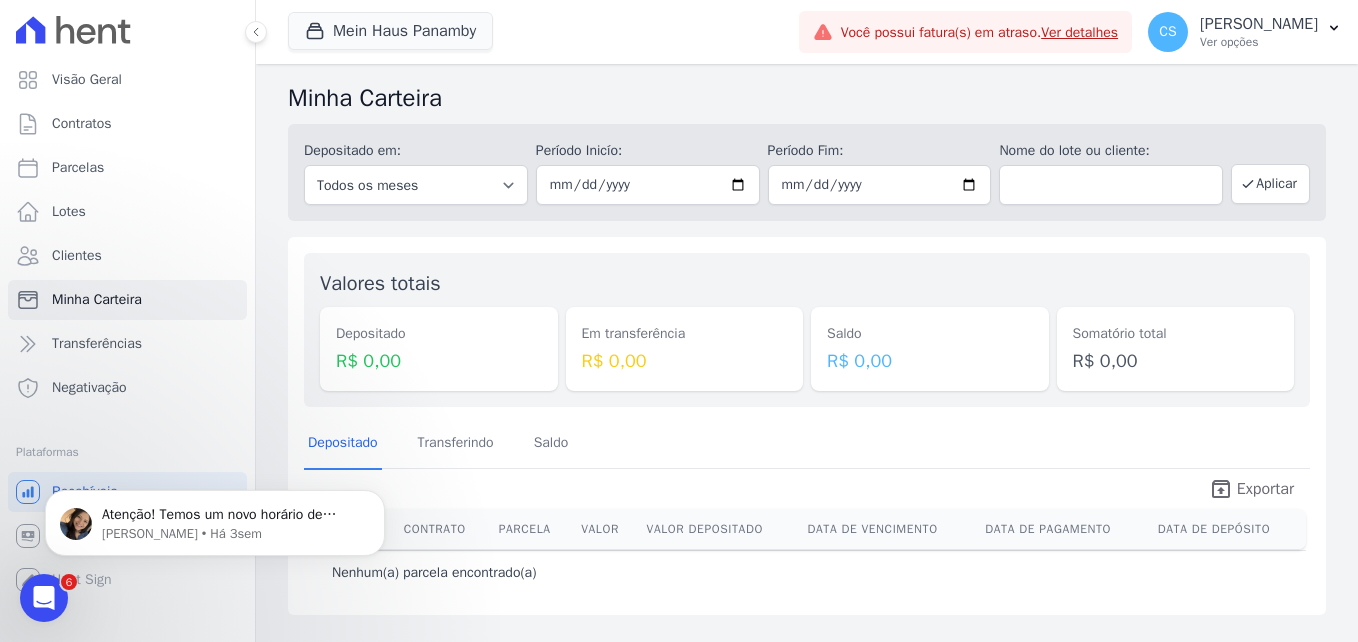 click on "Exportar" at bounding box center (1265, 489) 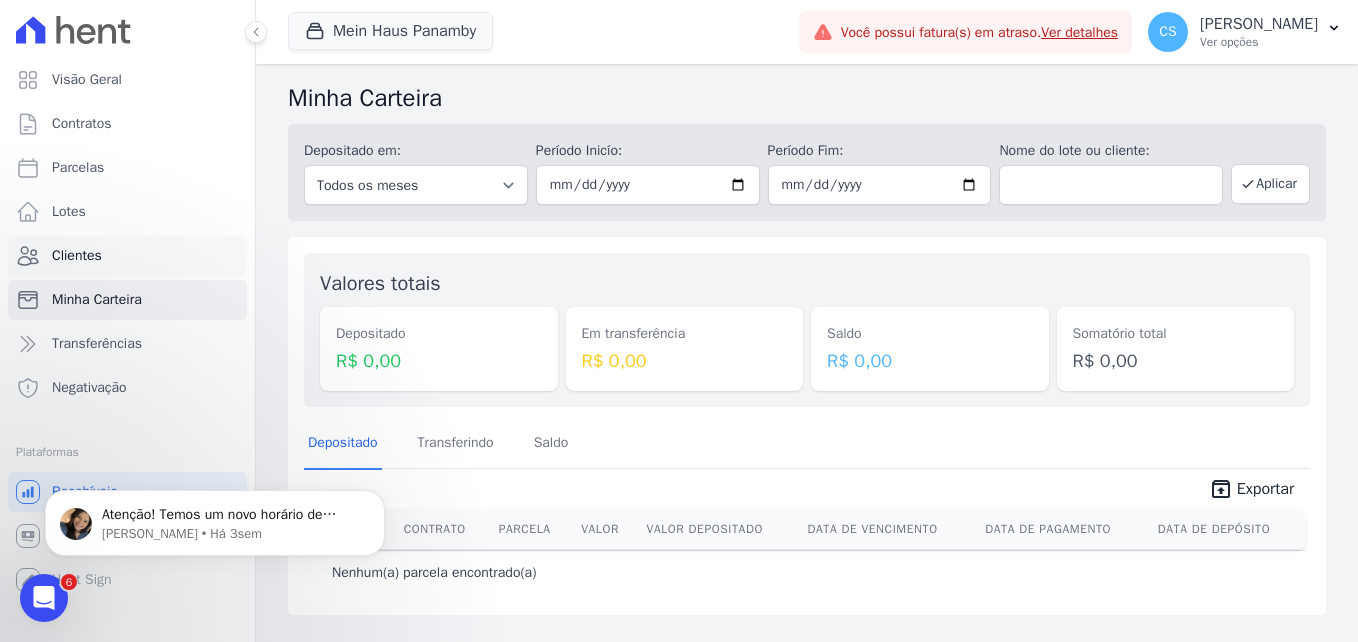 click on "Clientes" at bounding box center [77, 256] 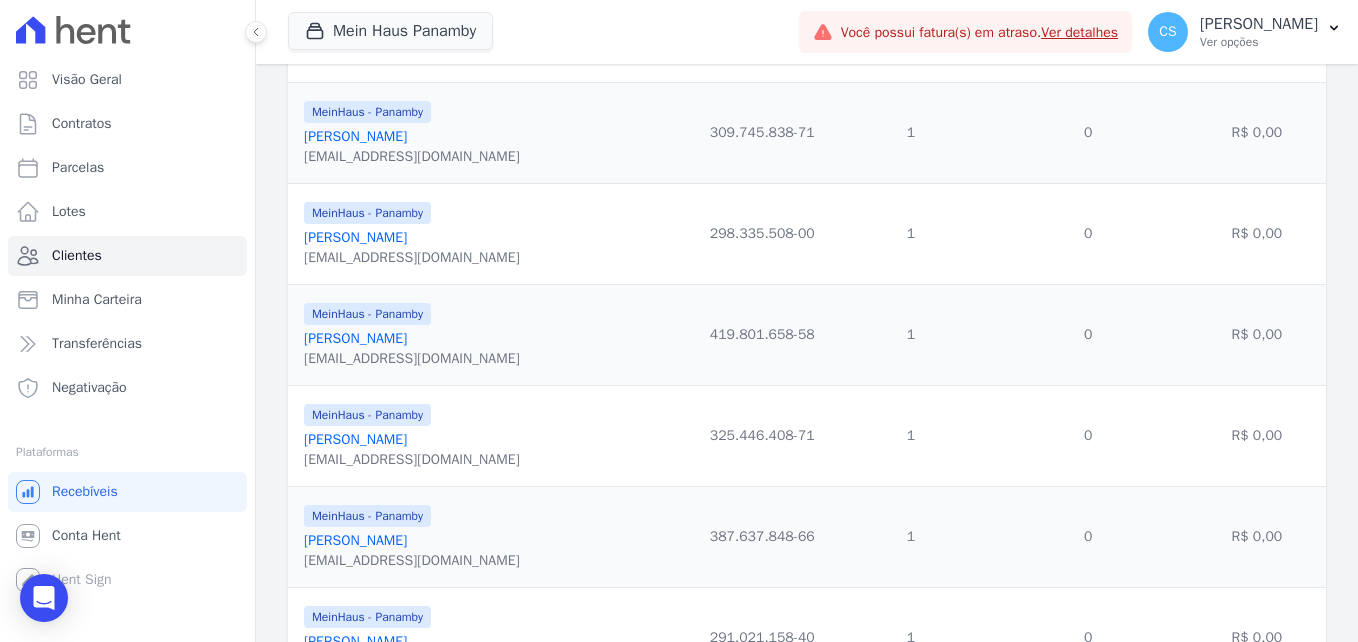 scroll, scrollTop: 0, scrollLeft: 0, axis: both 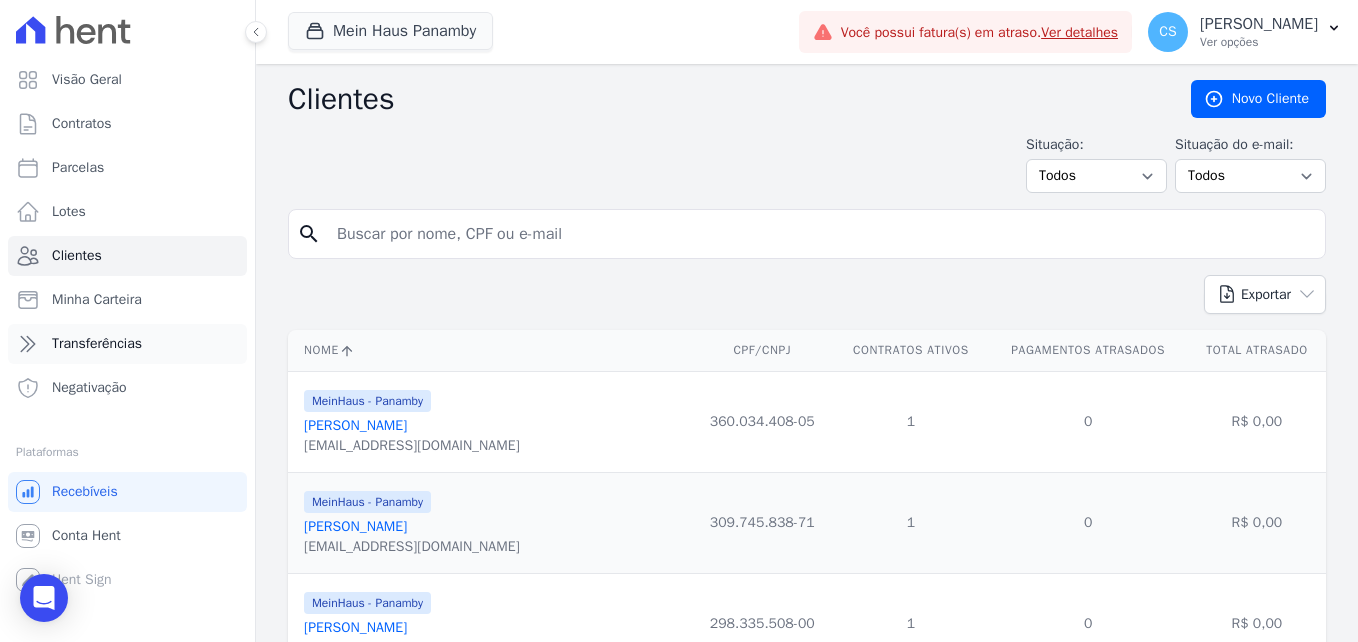 click on "Transferências" at bounding box center [97, 344] 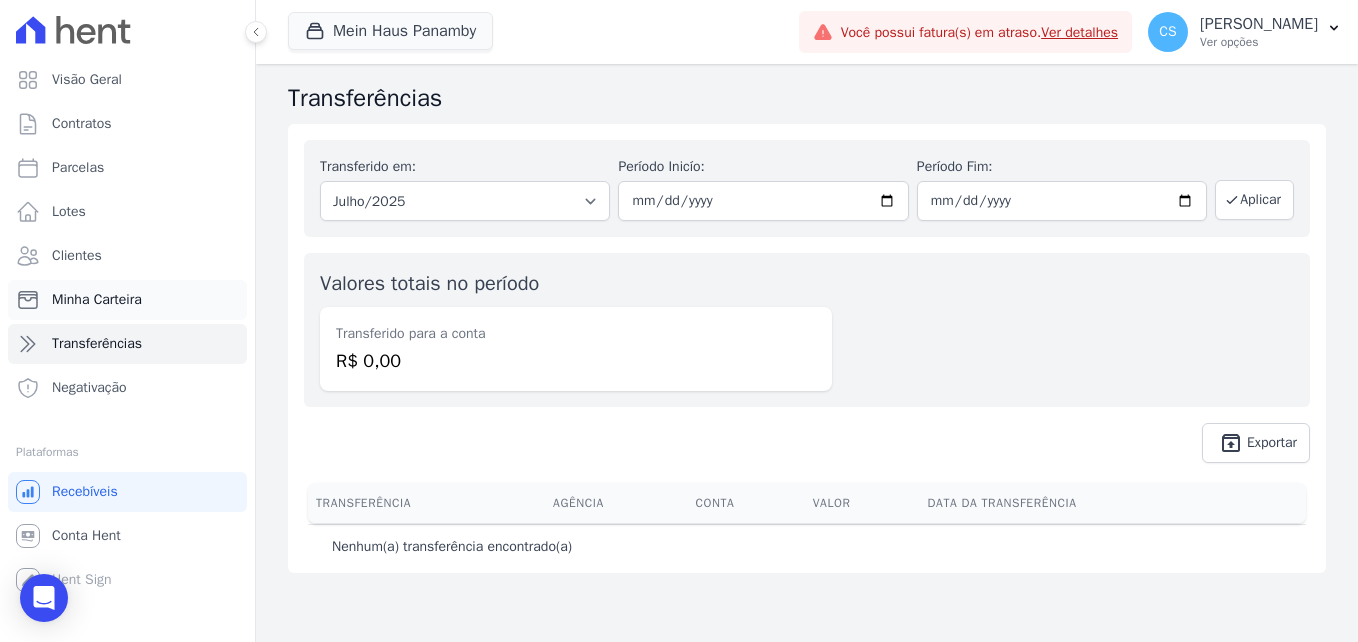 click on "Minha Carteira" at bounding box center [97, 300] 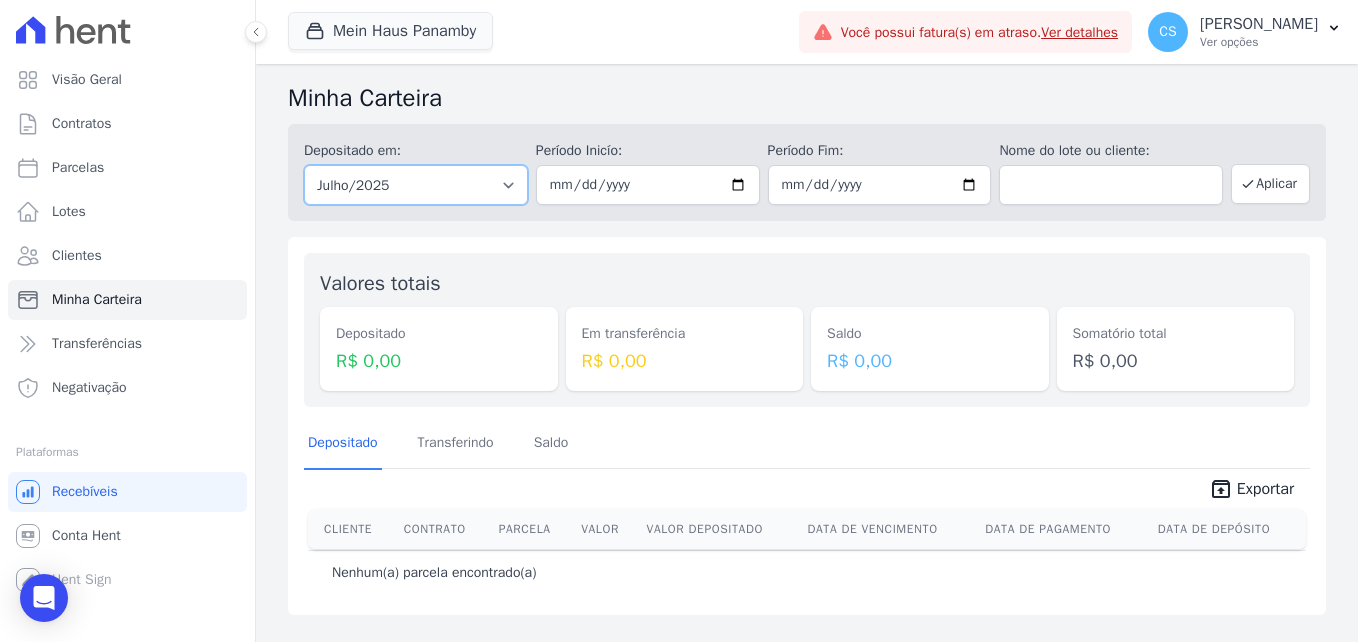 click on "Todos os meses
Julho/2021
Agosto/2021
Setembro/2021
Outubro/2021
Novembro/2021
Dezembro/2021
Janeiro/2022
Fevereiro/2022
Março/2022
Abril/2022
Maio/2022
Junho/2022
Julho/2022
Agosto/2022
Setembro/2022
Outubro/2022
Novembro/2022
Dezembro/2022
Janeiro/2023
Fevereiro/2023
Março/2023
Abril/2023
Maio/2023
Junho/2023
Julho/2025" at bounding box center (416, 185) 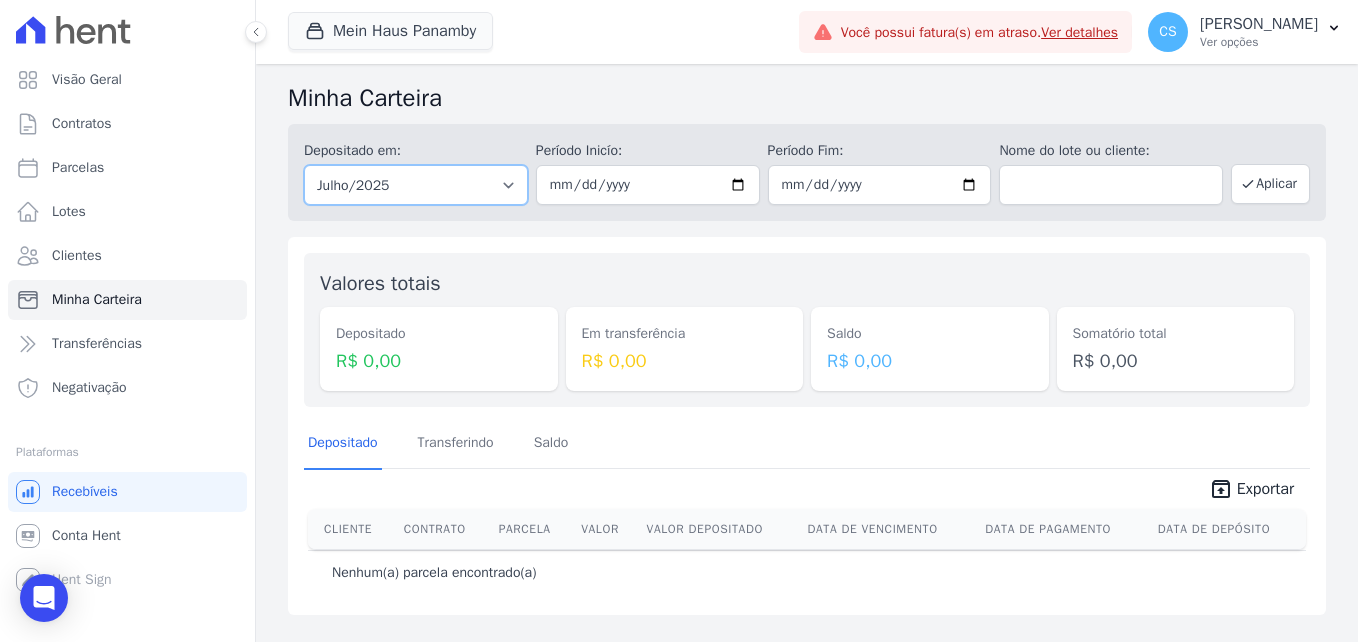 click on "Todos os meses
Julho/2021
Agosto/2021
Setembro/2021
Outubro/2021
Novembro/2021
Dezembro/2021
Janeiro/2022
Fevereiro/2022
Março/2022
Abril/2022
Maio/2022
Junho/2022
Julho/2022
Agosto/2022
Setembro/2022
Outubro/2022
Novembro/2022
Dezembro/2022
Janeiro/2023
Fevereiro/2023
Março/2023
Abril/2023
Maio/2023
Junho/2023
Julho/2025" at bounding box center (416, 185) 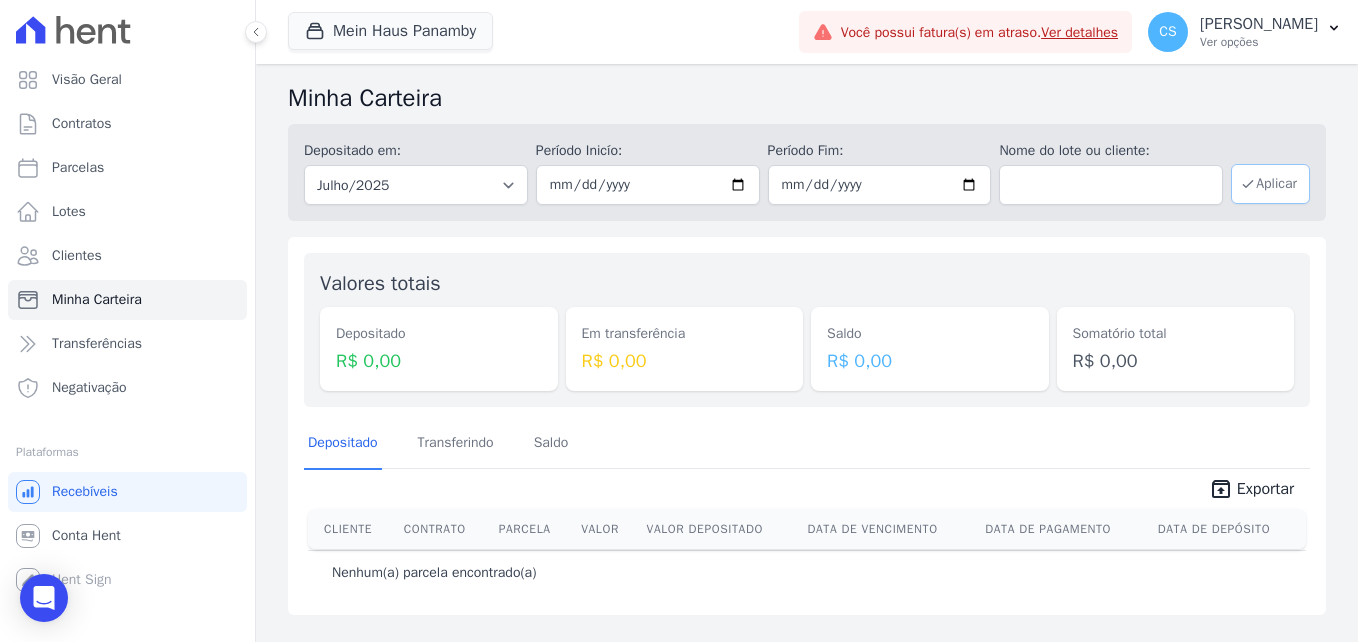 click on "Aplicar" at bounding box center (1270, 184) 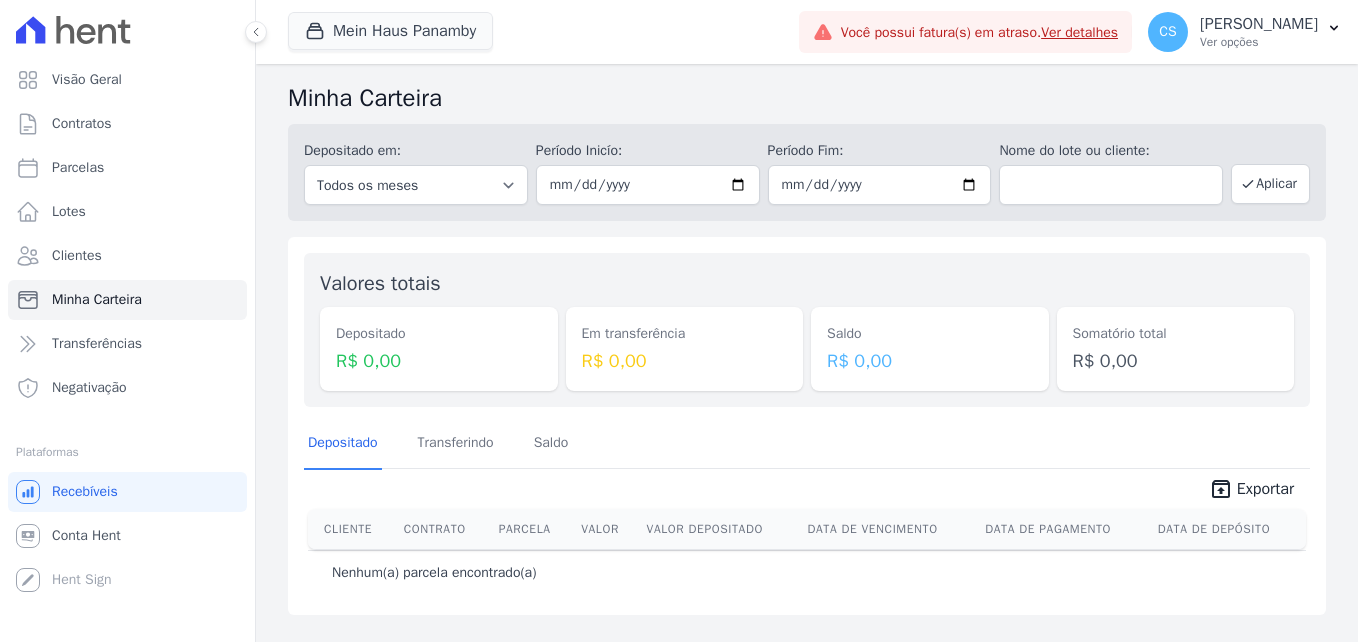 scroll, scrollTop: 0, scrollLeft: 0, axis: both 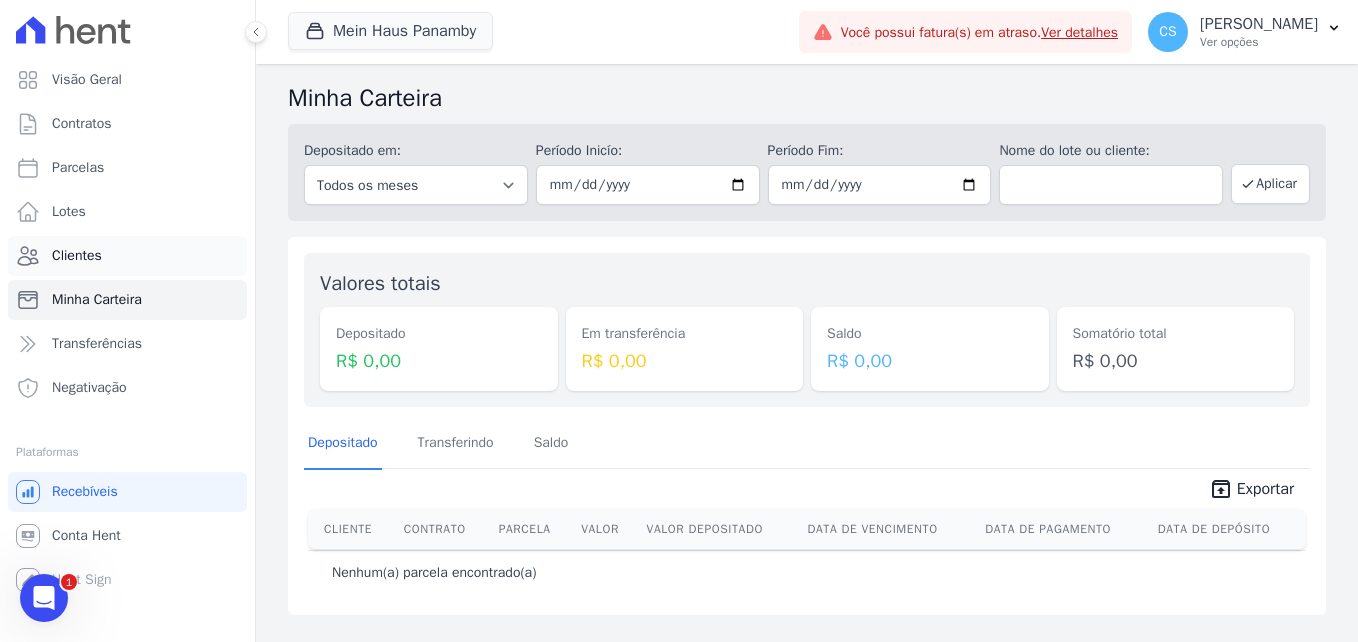 click on "Clientes" at bounding box center (77, 256) 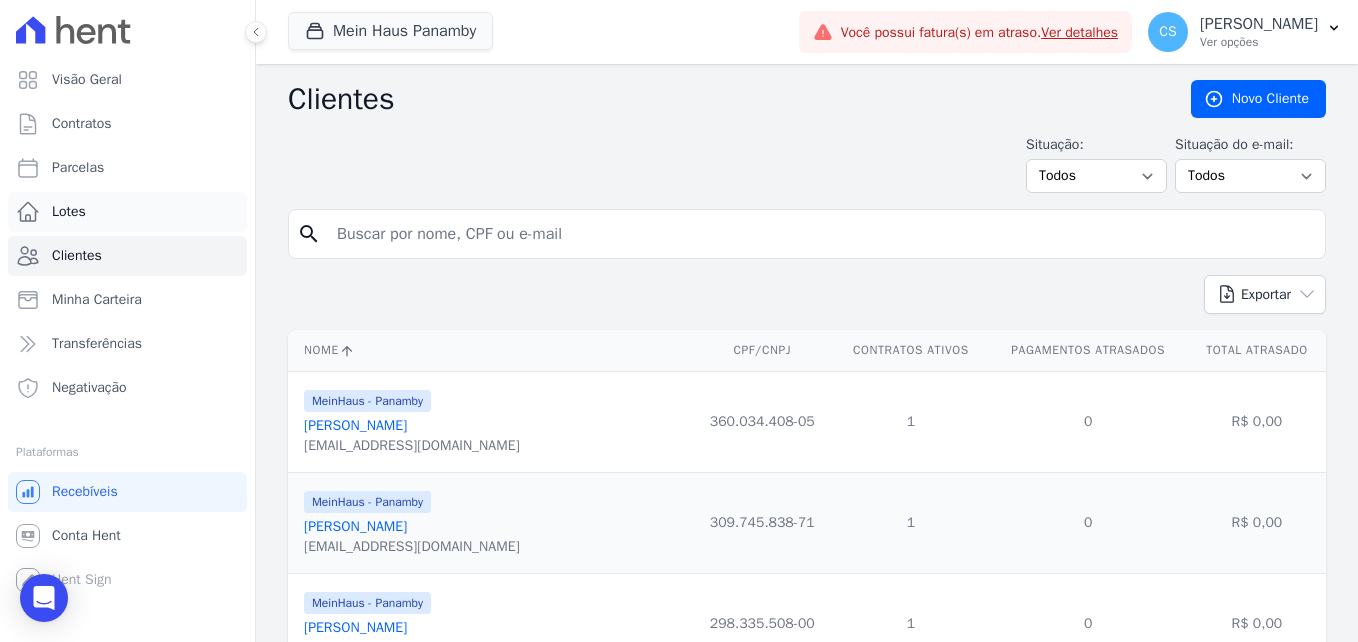 click on "Lotes" at bounding box center [69, 212] 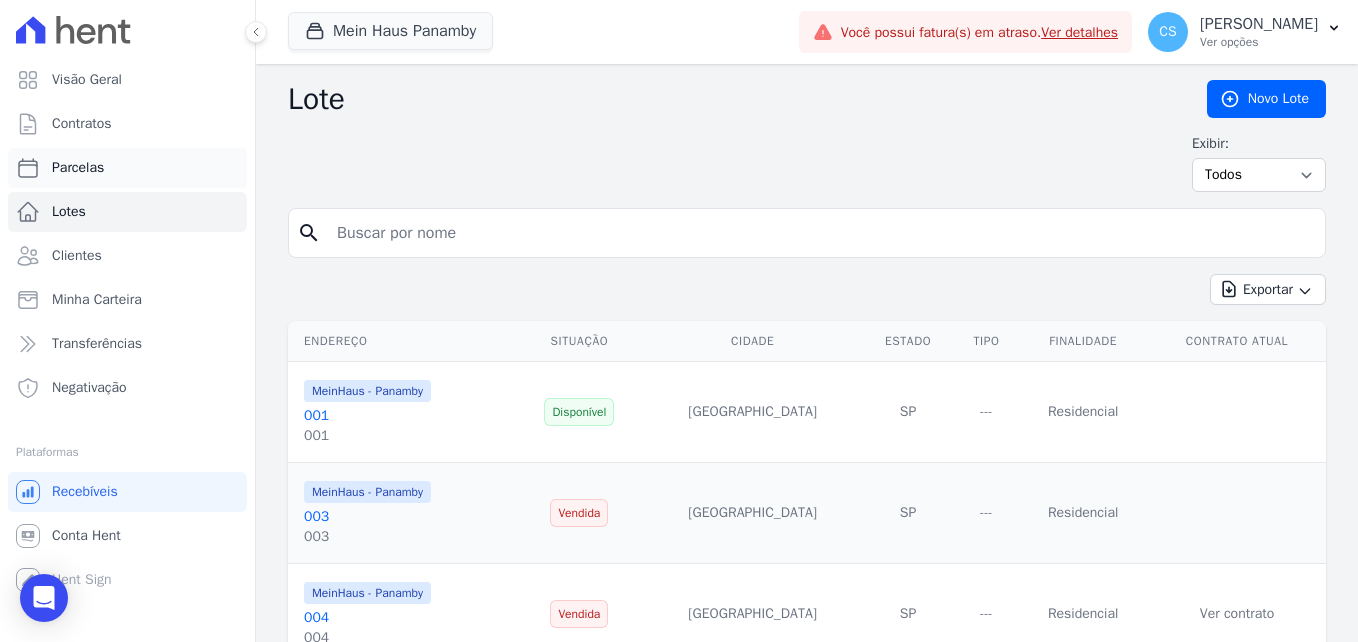 click on "Parcelas" at bounding box center (78, 168) 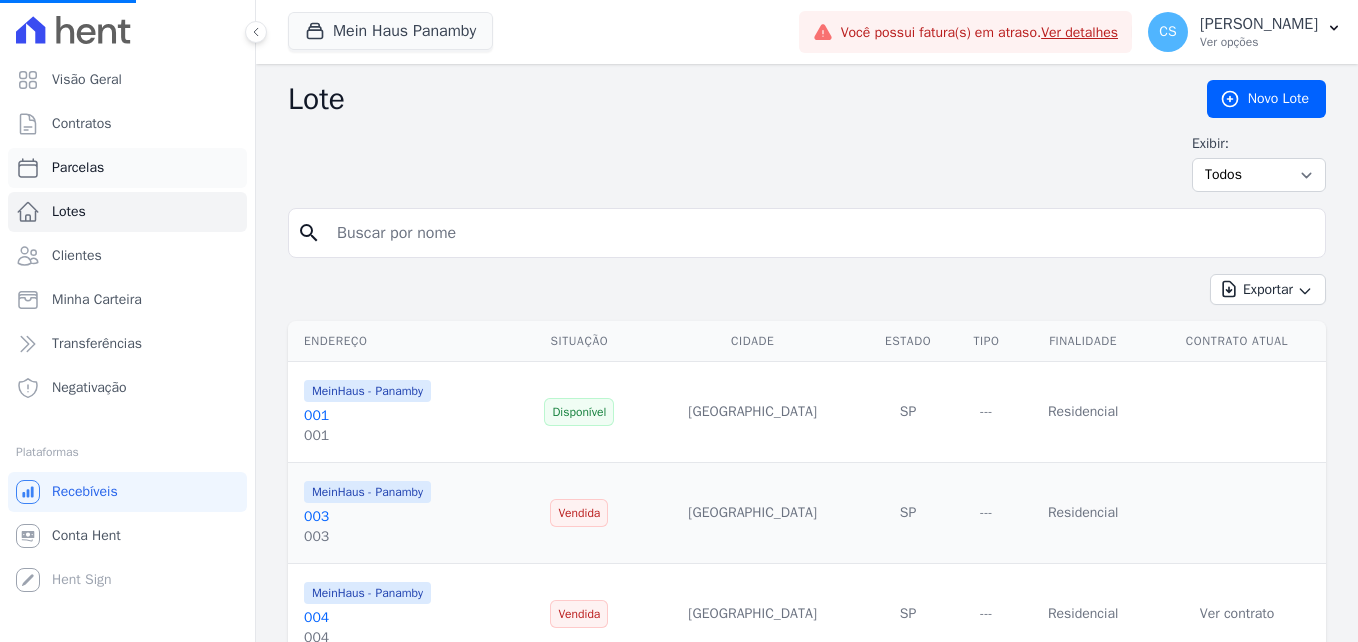 select 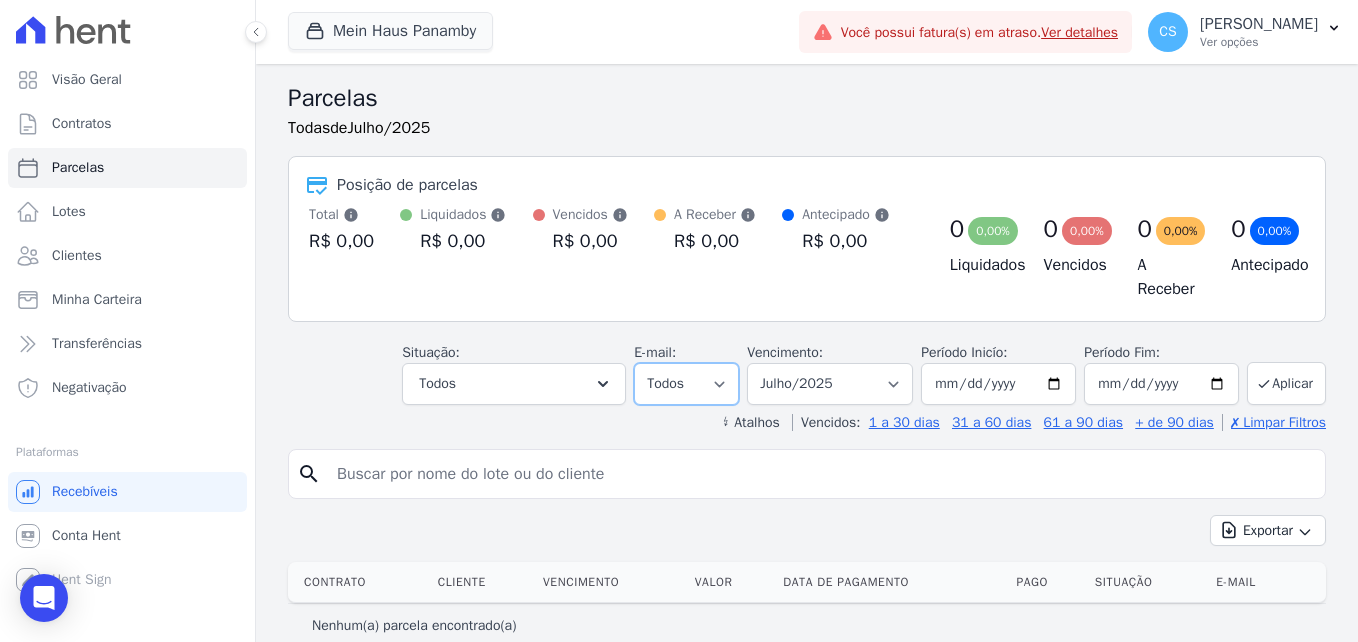 click on "Todos
Lido
Não-lido" at bounding box center (686, 384) 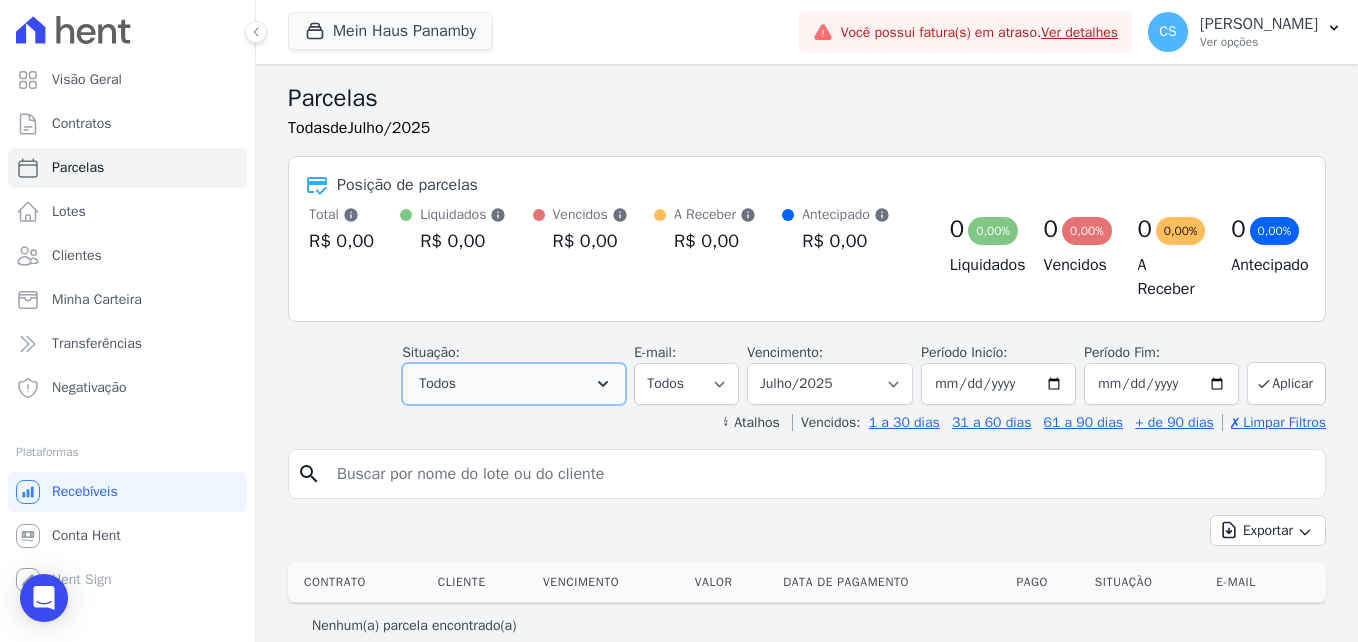 click on "Todos" at bounding box center (514, 384) 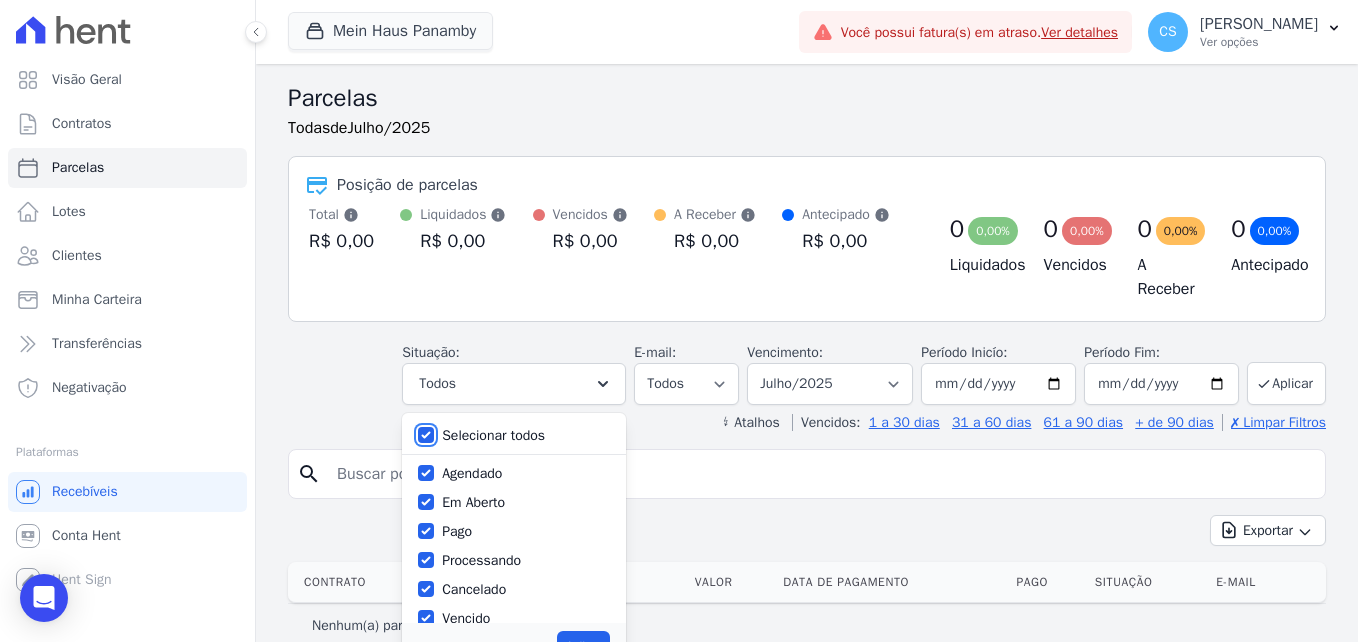 click on "Selecionar todos" at bounding box center (426, 435) 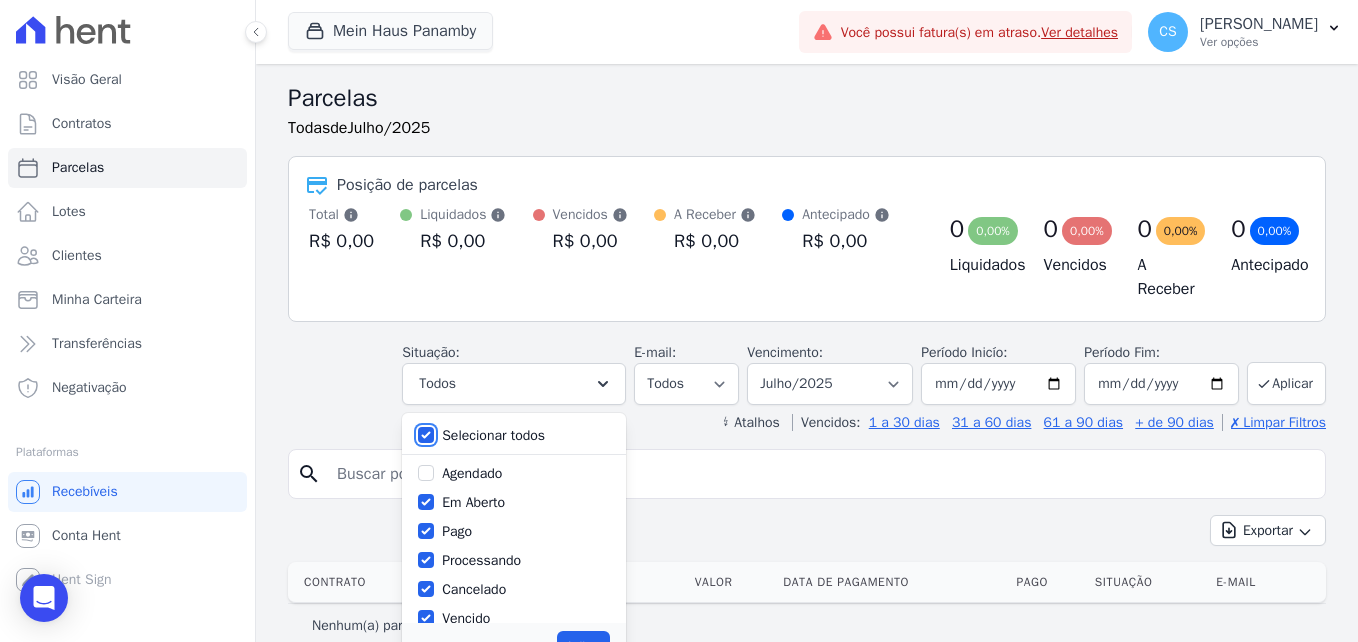 checkbox on "false" 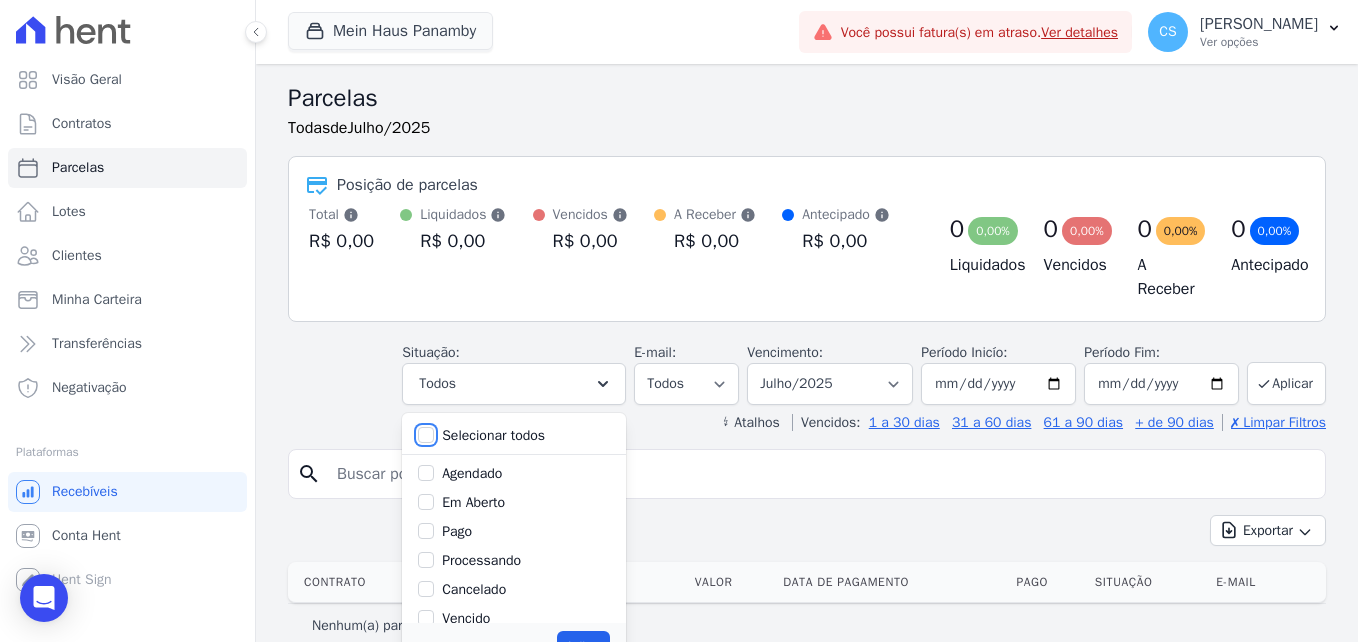 checkbox on "false" 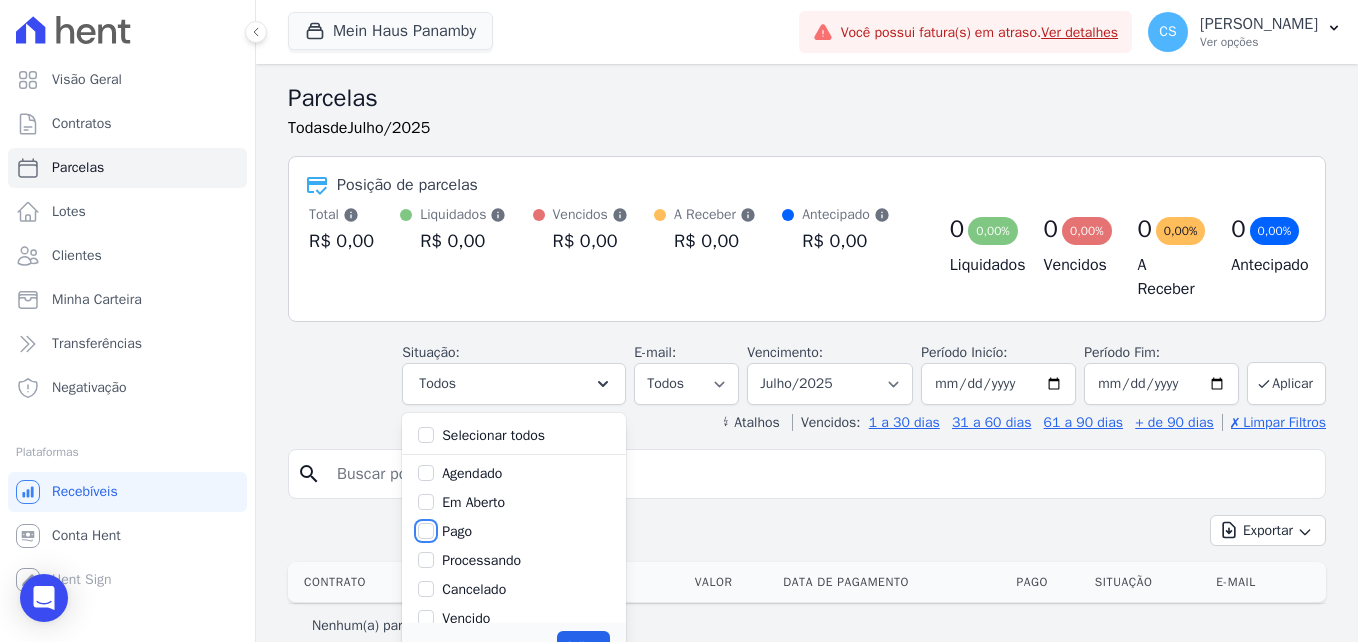 click on "Pago" at bounding box center [426, 531] 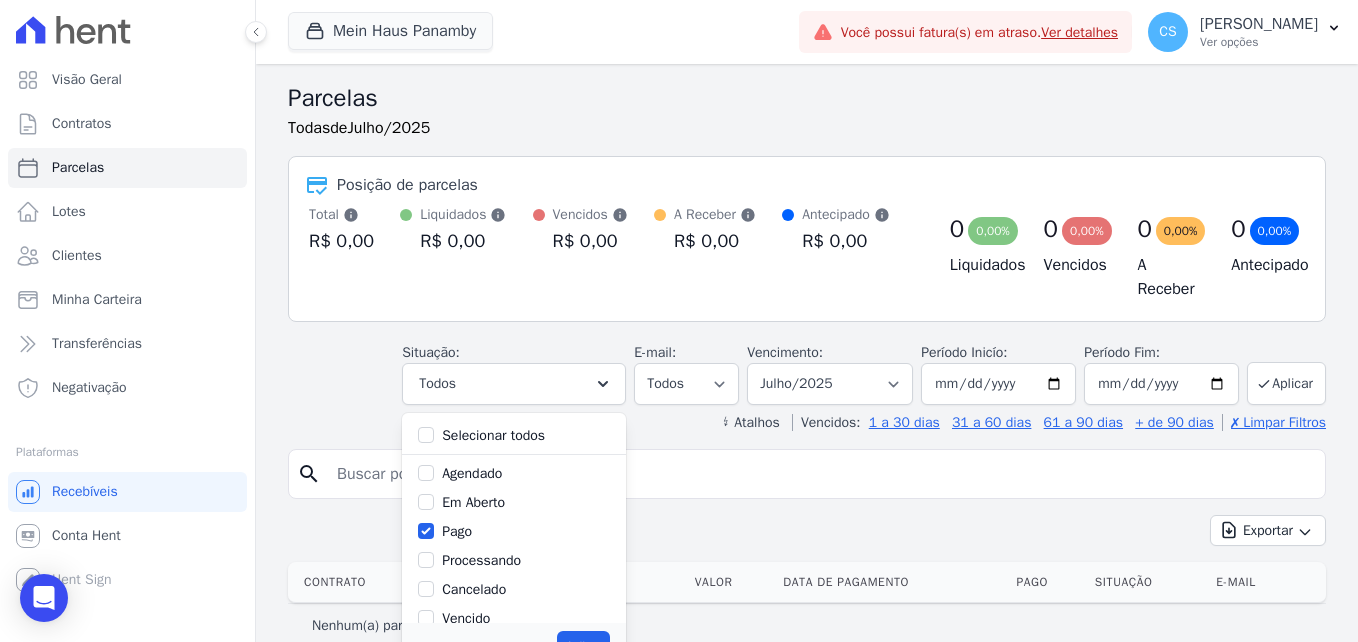 scroll, scrollTop: 134, scrollLeft: 0, axis: vertical 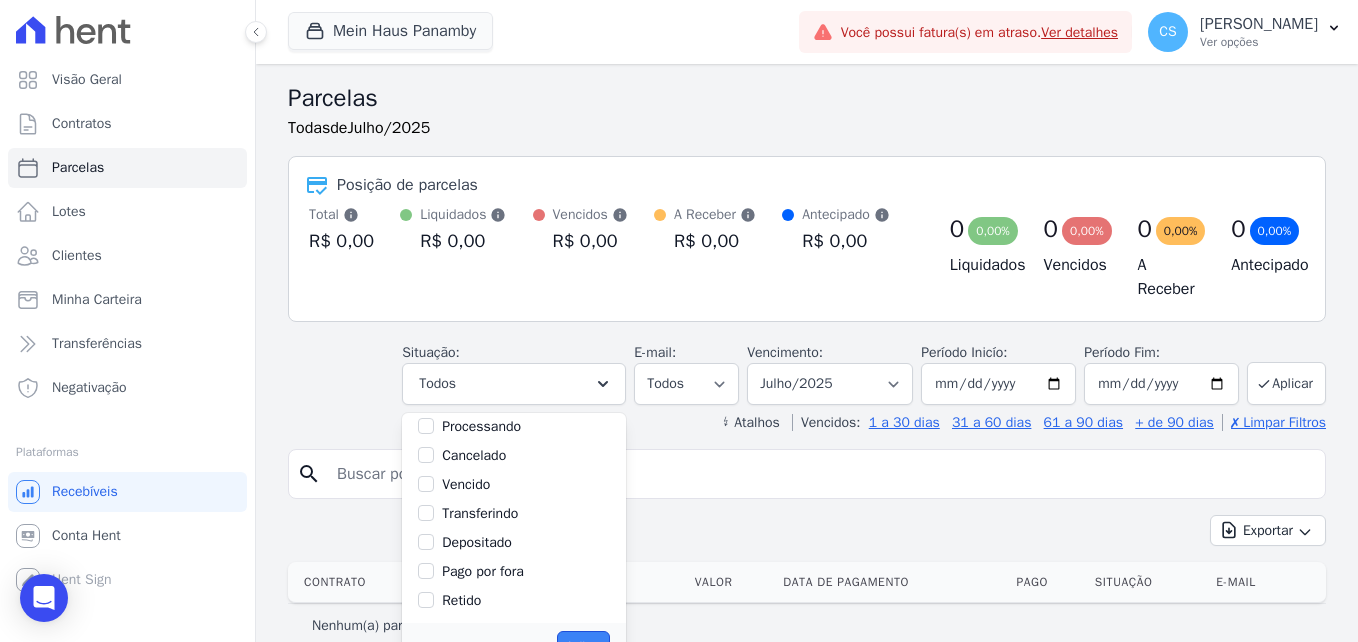 click on "Aplicar" at bounding box center [583, 646] 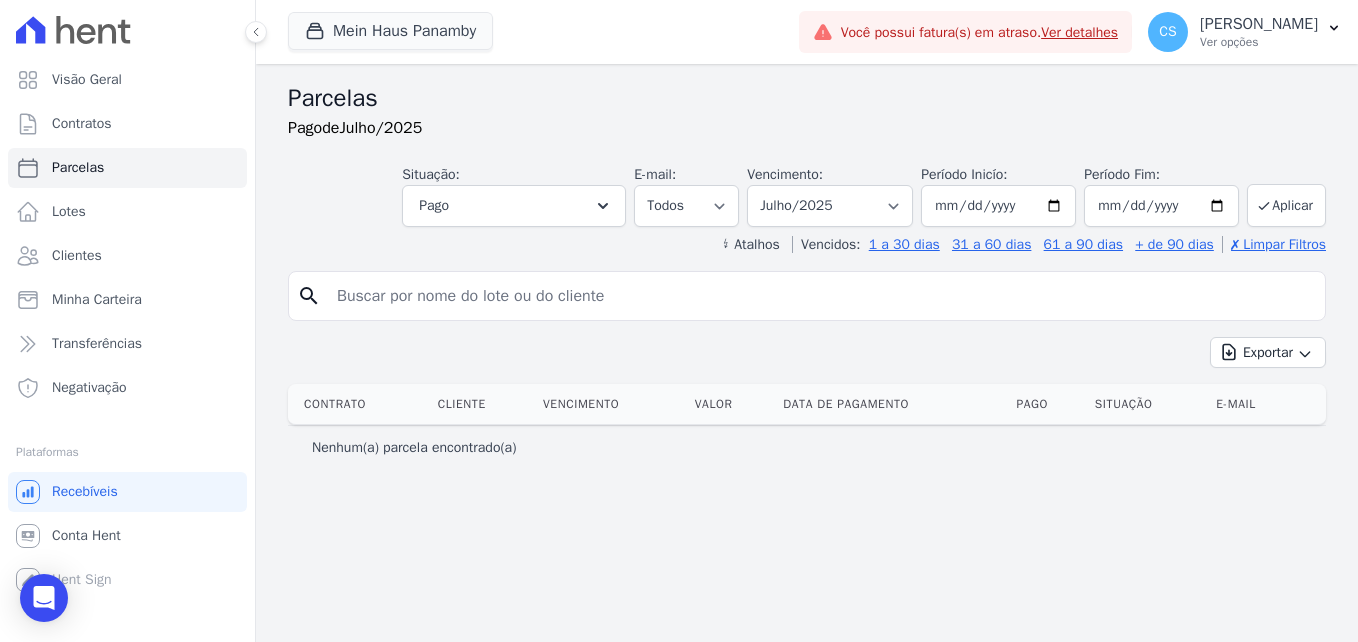 select 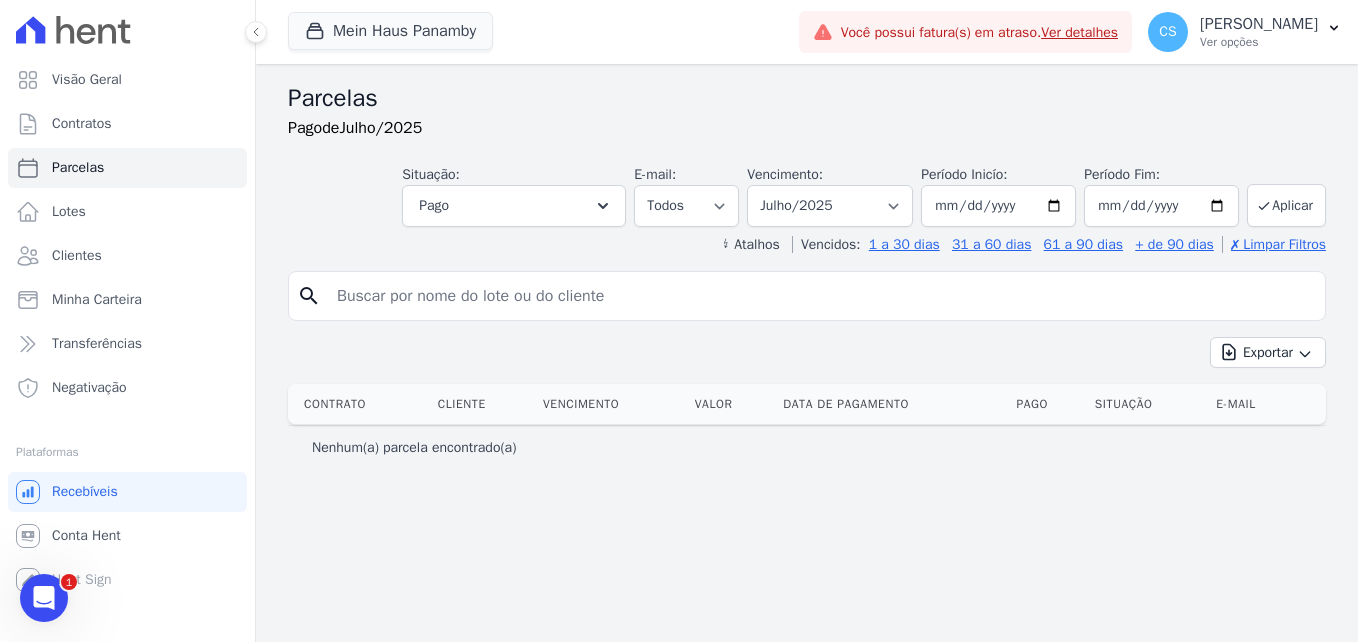 scroll, scrollTop: 0, scrollLeft: 0, axis: both 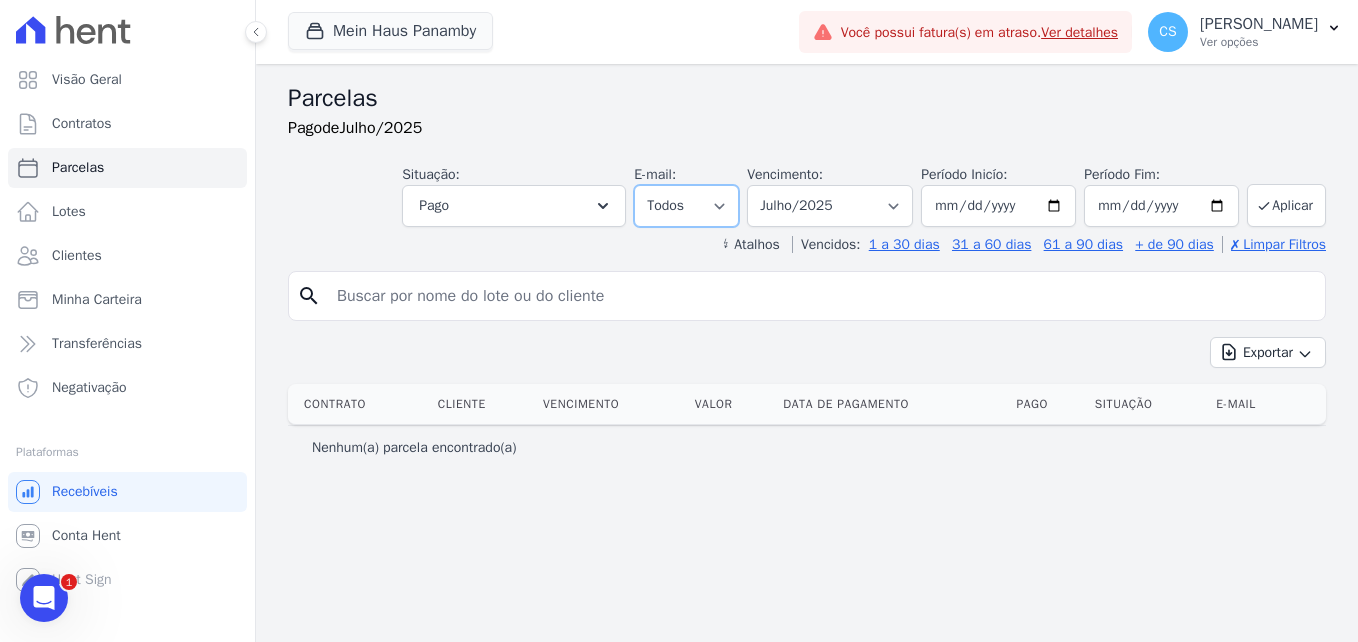 click on "Todos
Lido
Não-lido" at bounding box center (686, 206) 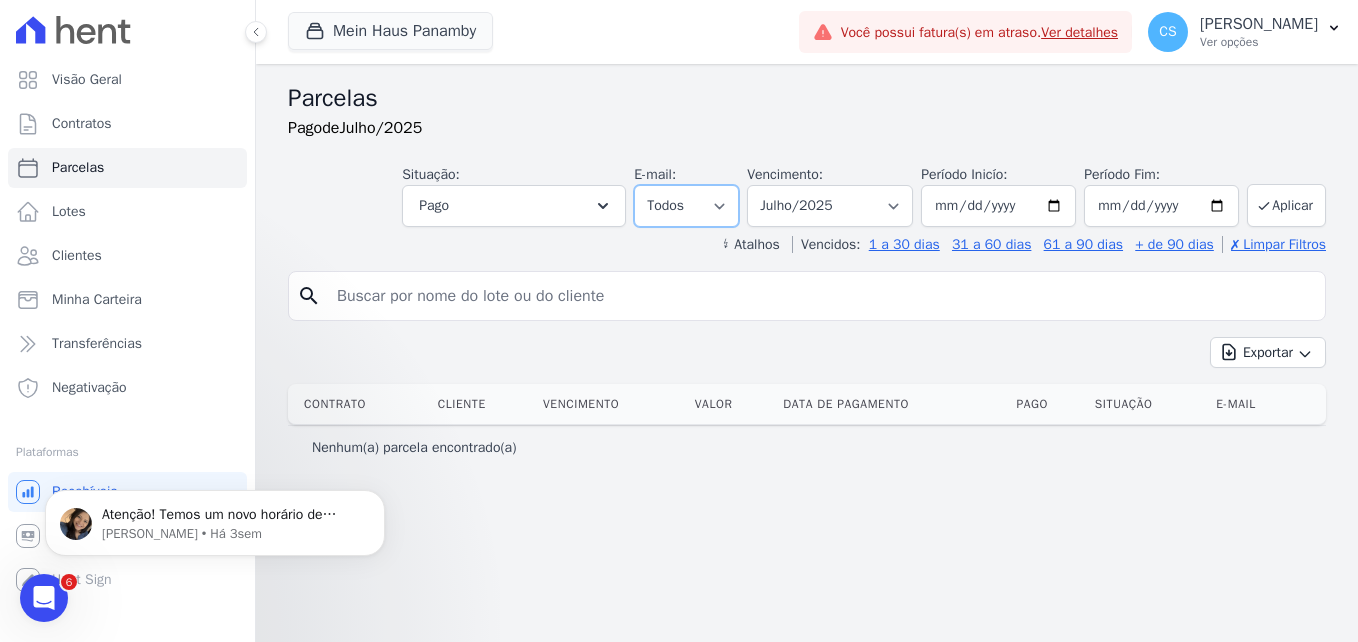scroll, scrollTop: 0, scrollLeft: 0, axis: both 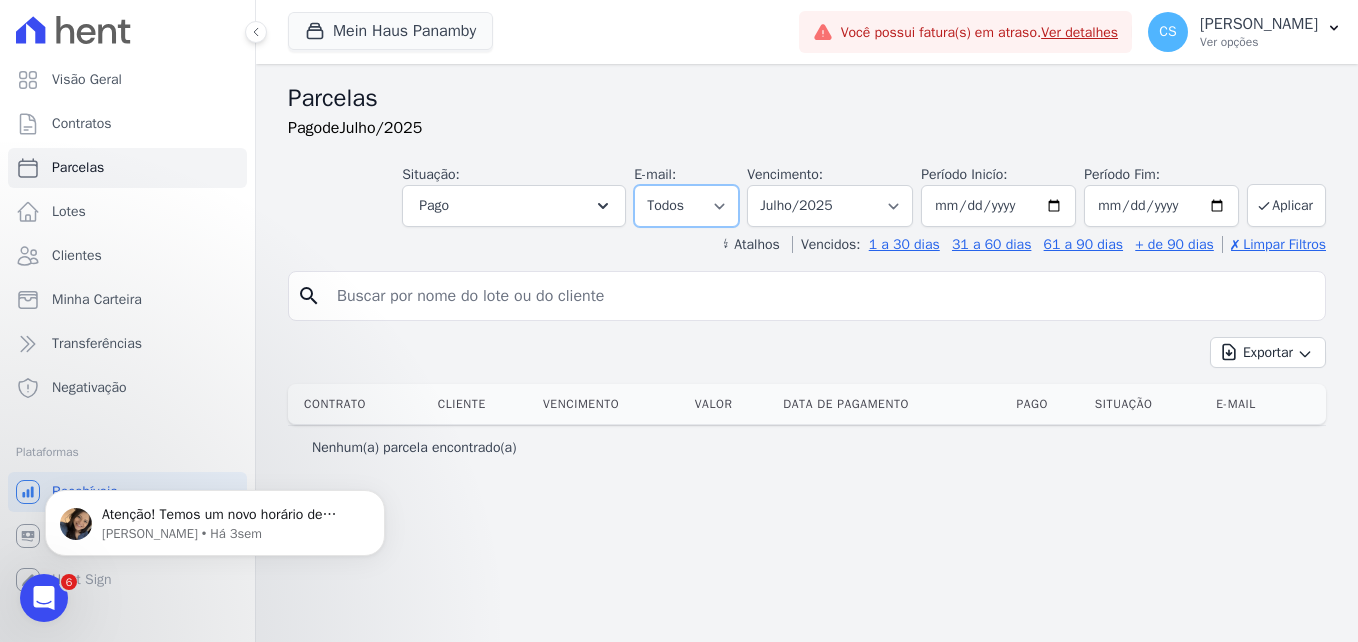 click on "Todos
Lido
Não-lido" at bounding box center (686, 206) 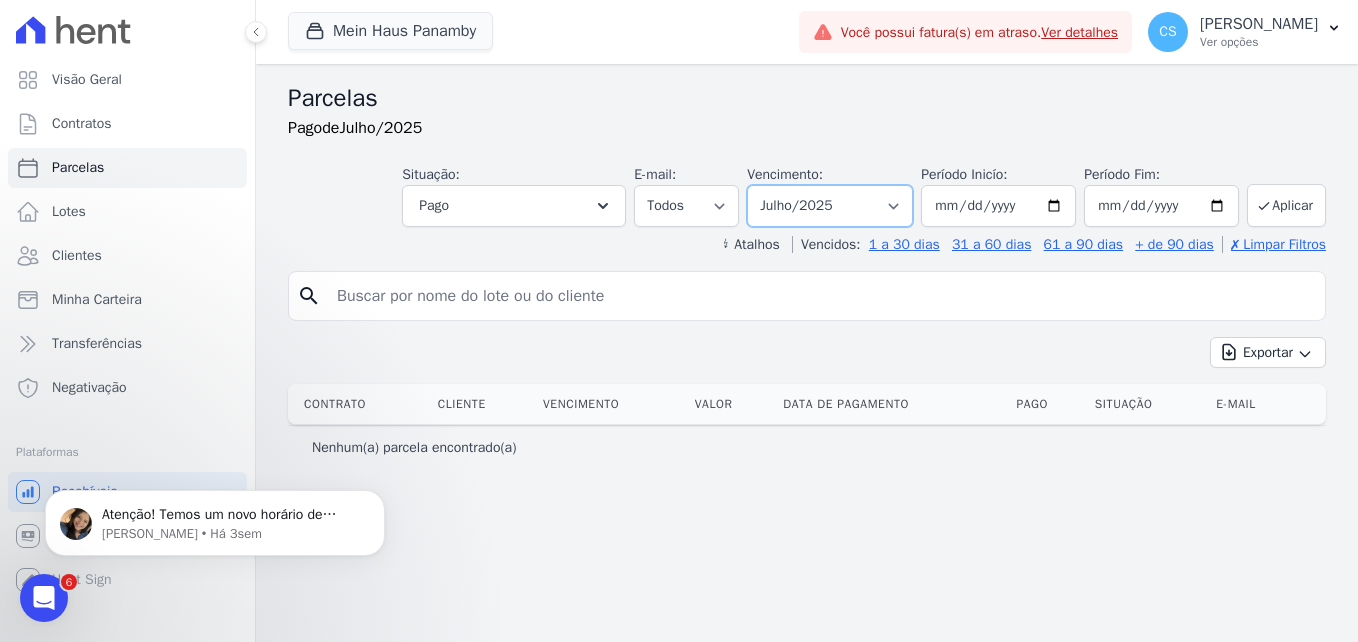 click on "Filtrar por período
────────
Todos os meses
Julho/2021
Agosto/2021
Setembro/2021
Outubro/2021
Novembro/2021
Dezembro/2021
Janeiro/2022
Fevereiro/2022
Março/2022
Abril/2022
Maio/2022
Junho/2022
Julho/2022
Agosto/2022
Setembro/2022
Outubro/2022
Novembro/2022
Dezembro/2022
[GEOGRAPHIC_DATA]/2023
Fevereiro/2023
Março/2023
Abril/2023
Maio/2023
Junho/2023
Julho/2025" at bounding box center [830, 206] 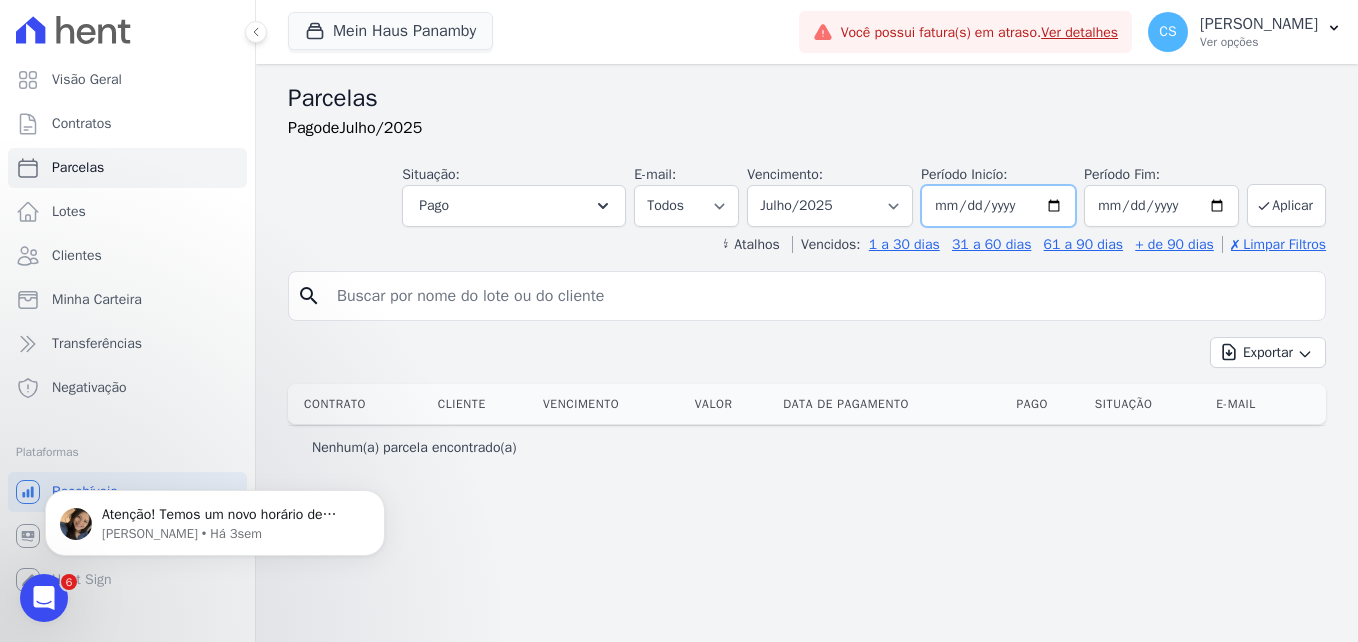 click on "[DATE]" at bounding box center (998, 206) 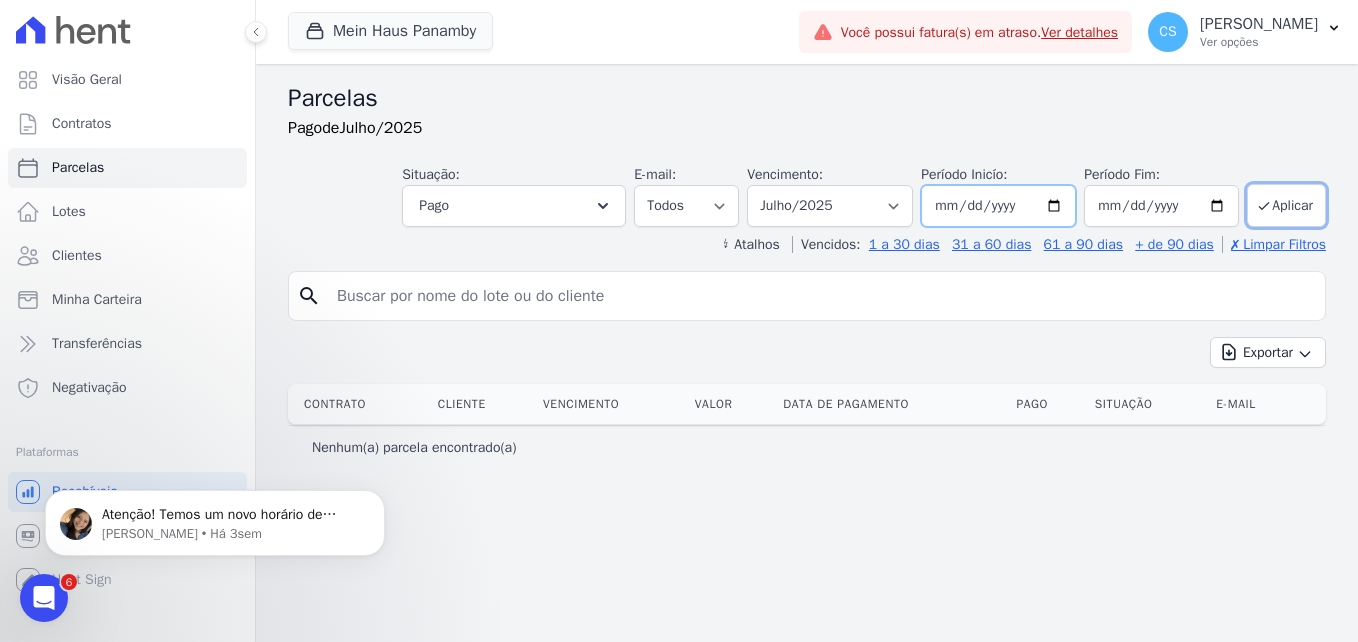 type on "[DATE]" 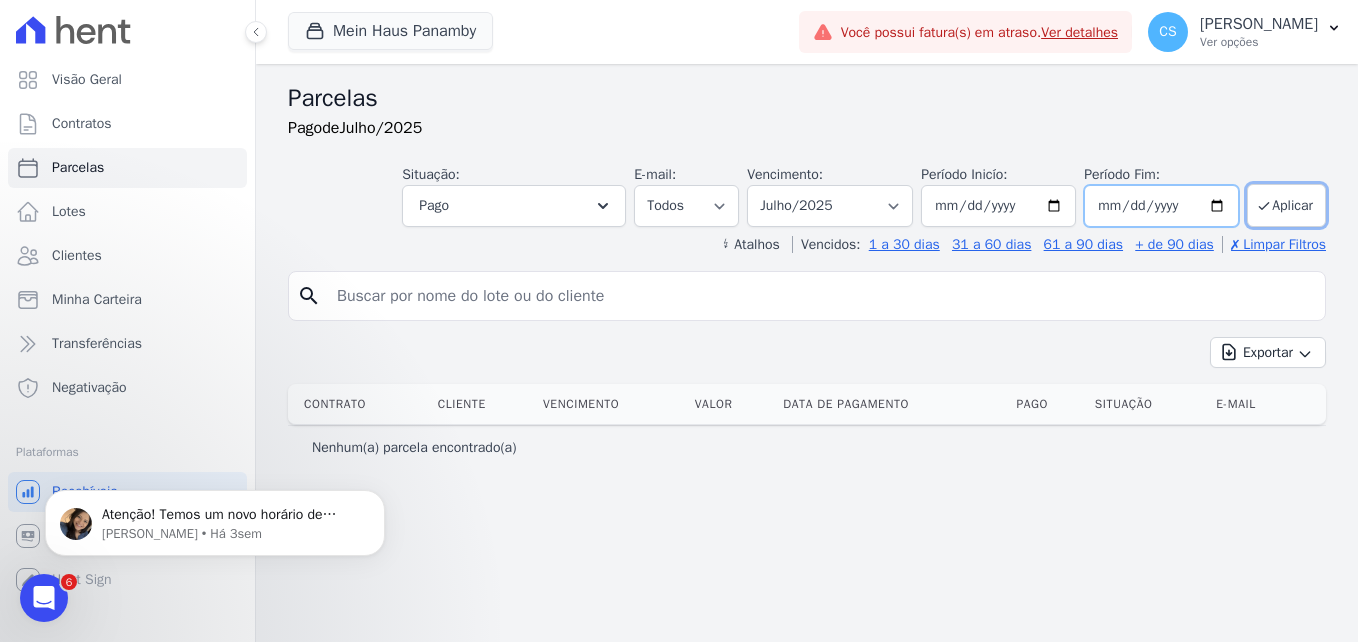 click on "[DATE]" at bounding box center (1161, 206) 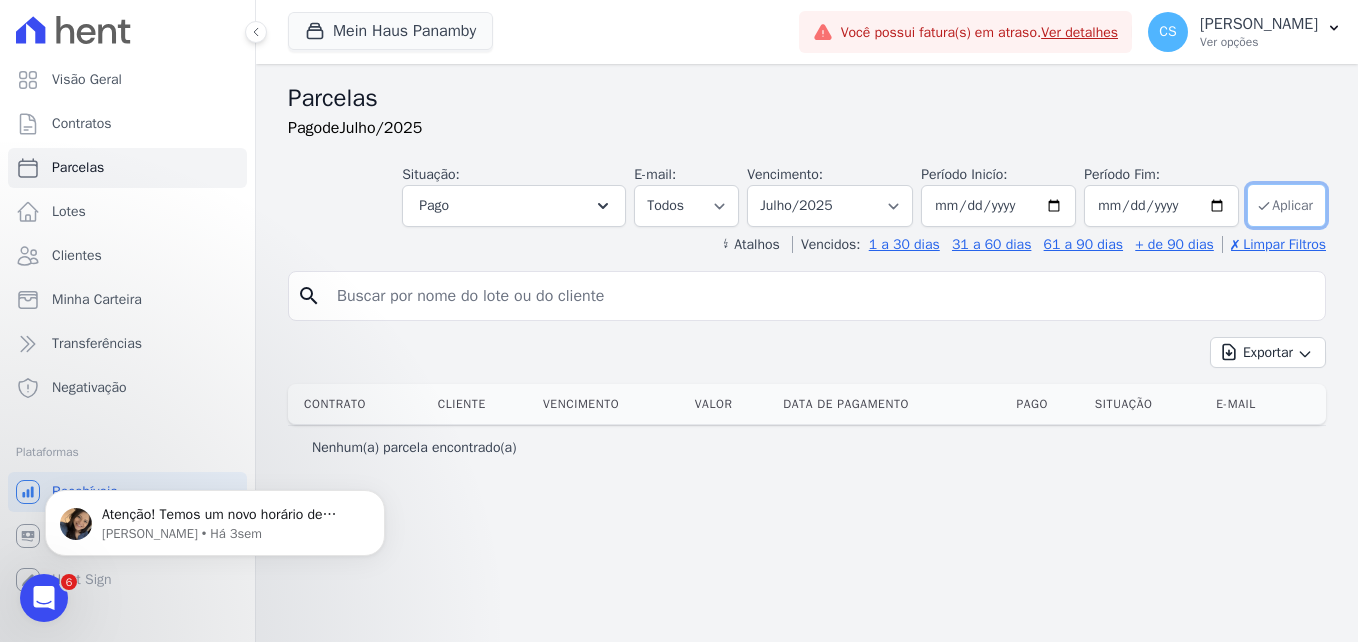 click 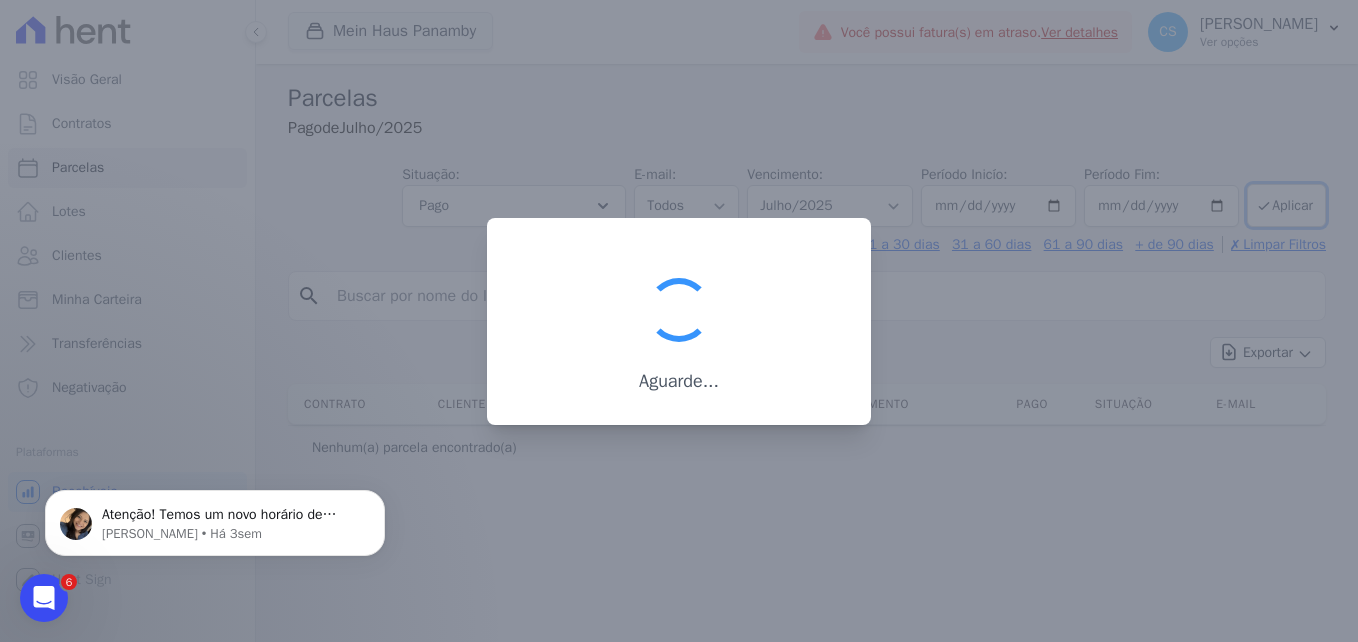 click at bounding box center [679, 321] 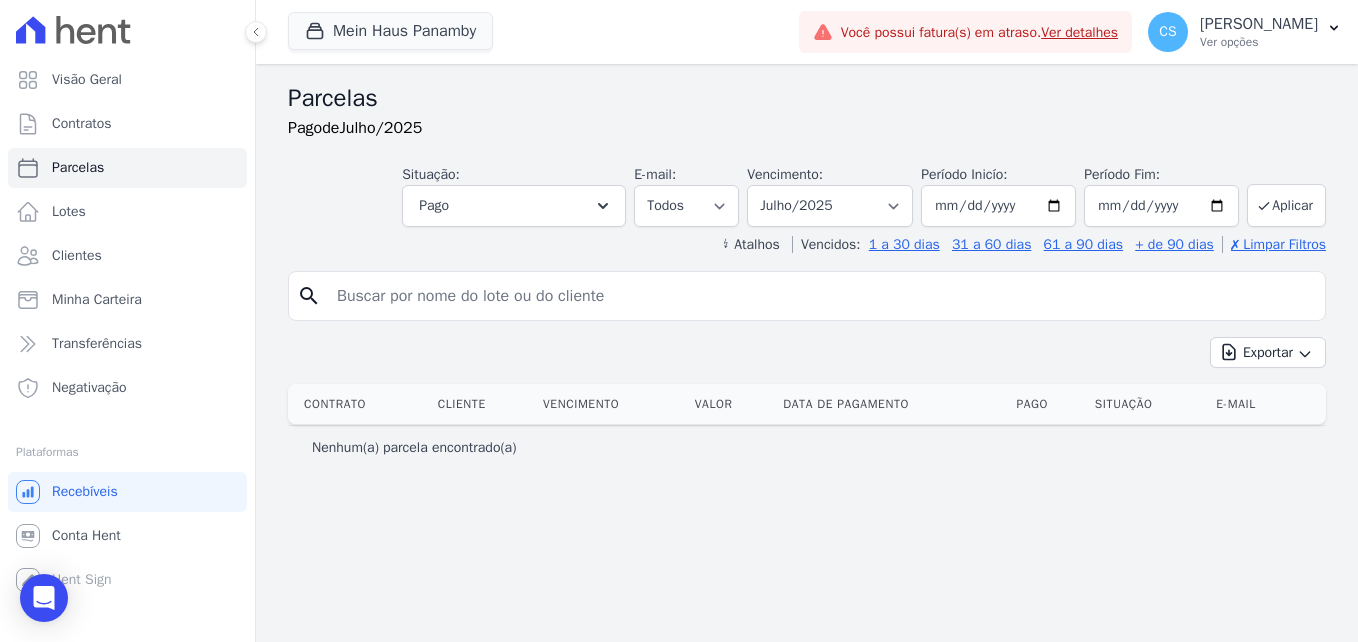select 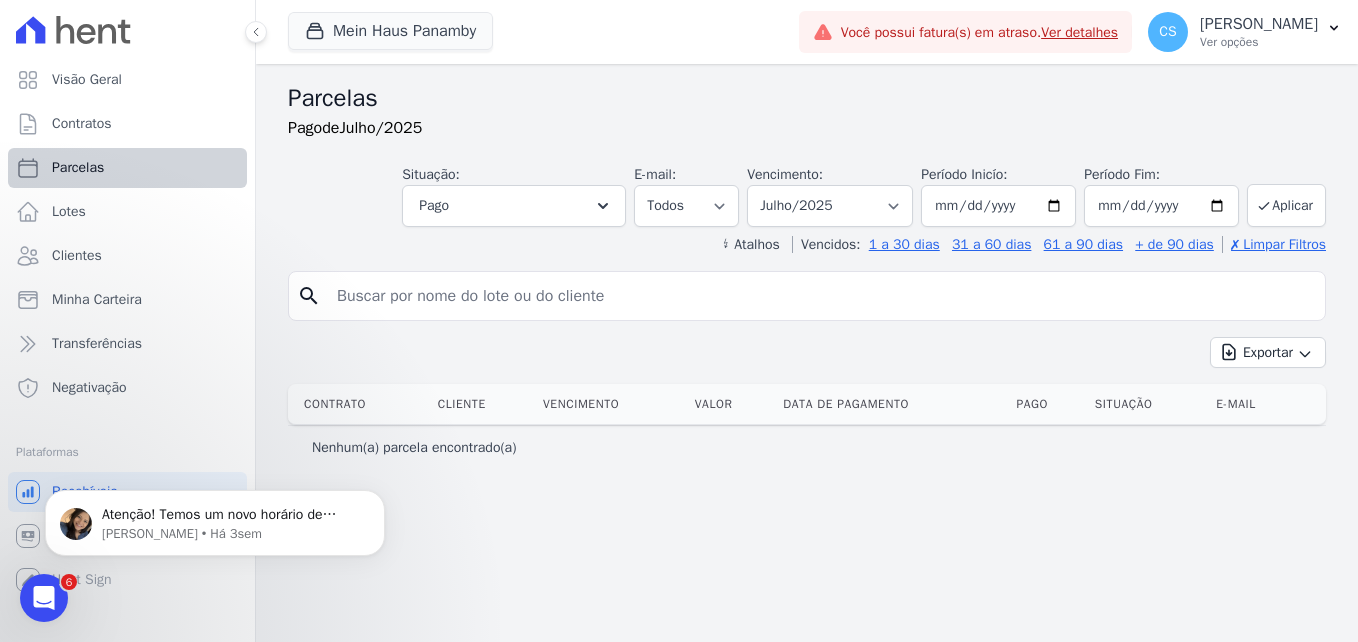 scroll, scrollTop: 0, scrollLeft: 0, axis: both 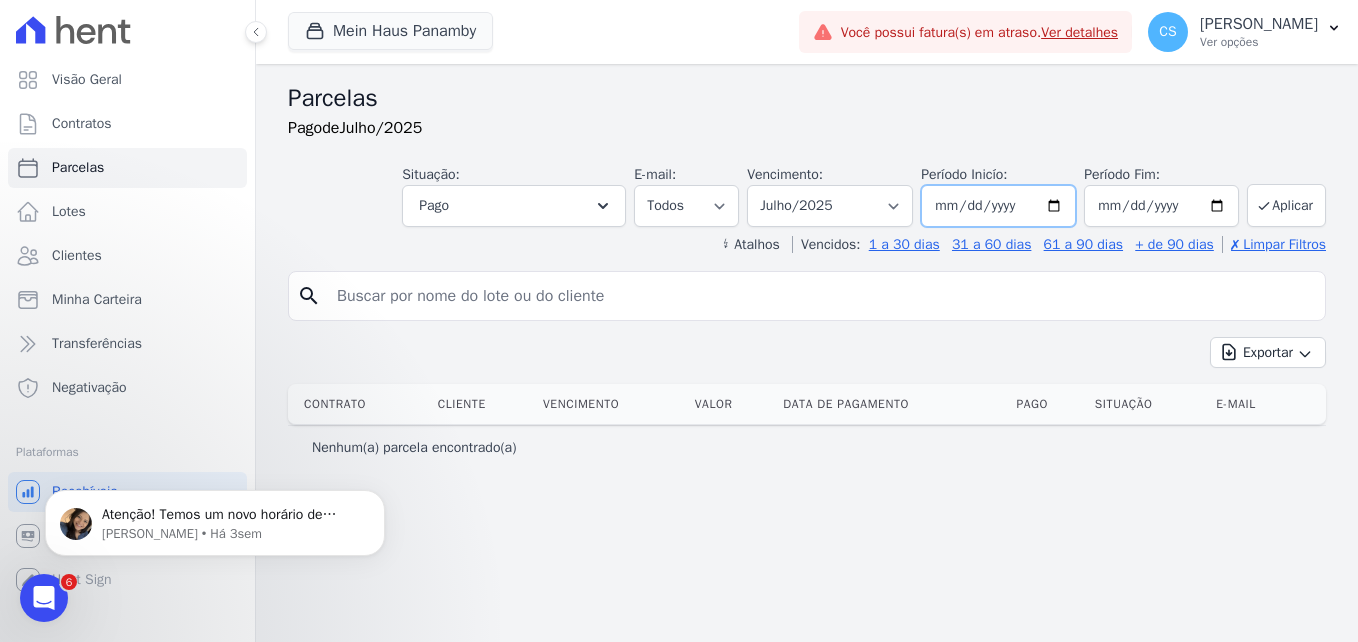 click on "[DATE]" at bounding box center (998, 206) 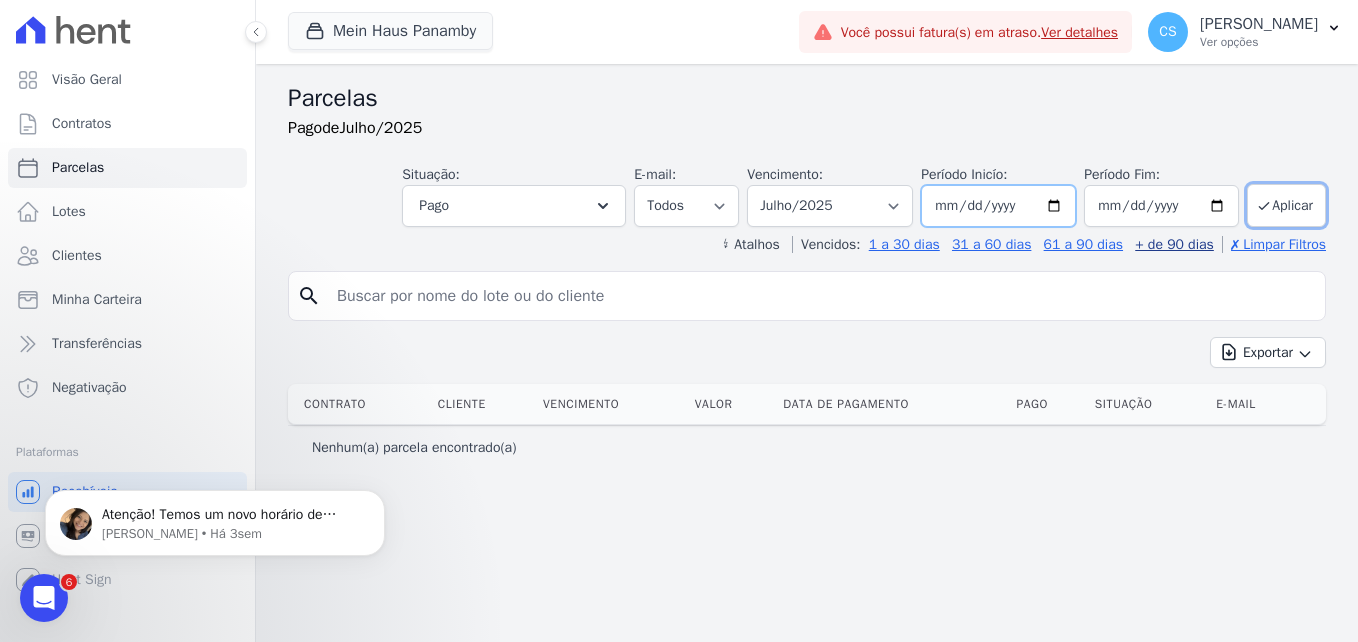 type on "[DATE]" 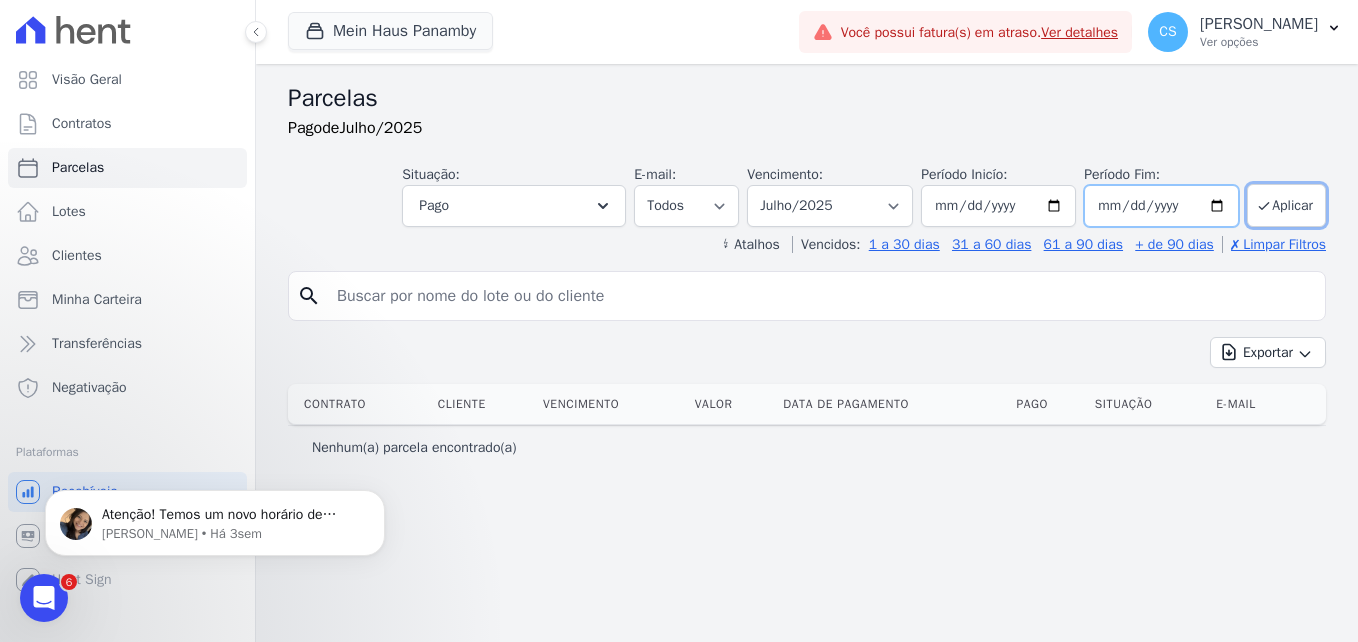 click on "[DATE]" at bounding box center (1161, 206) 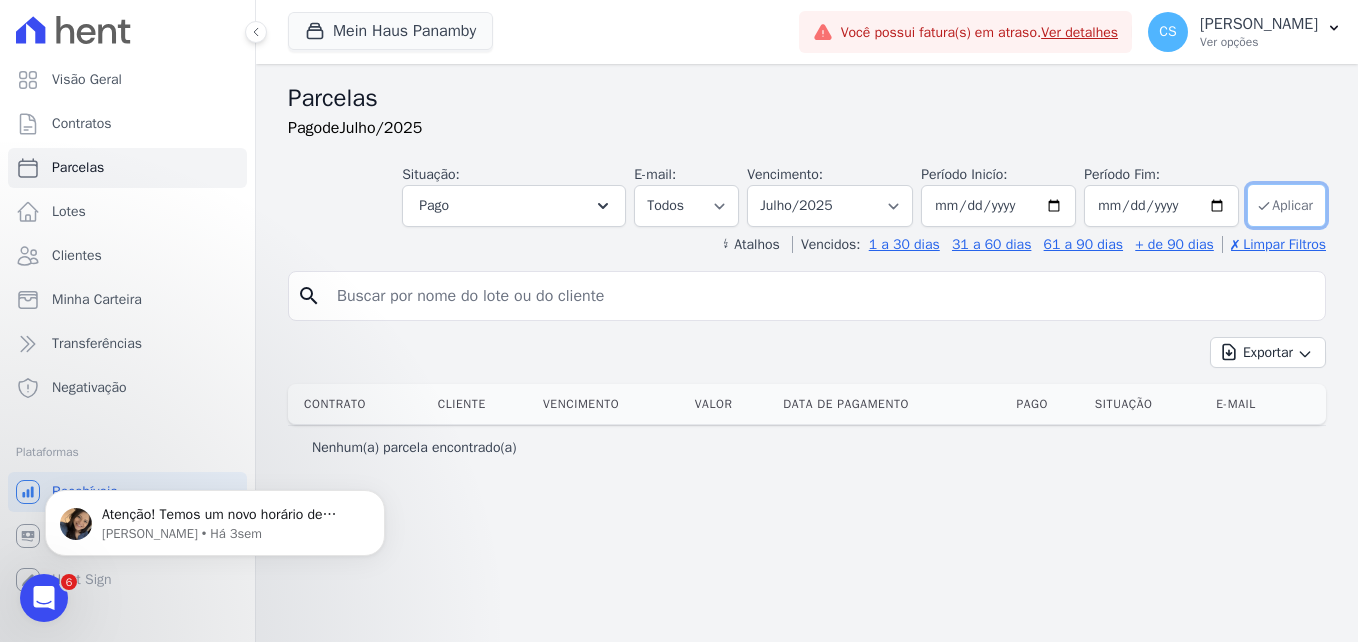 click on "Aplicar" at bounding box center (1286, 205) 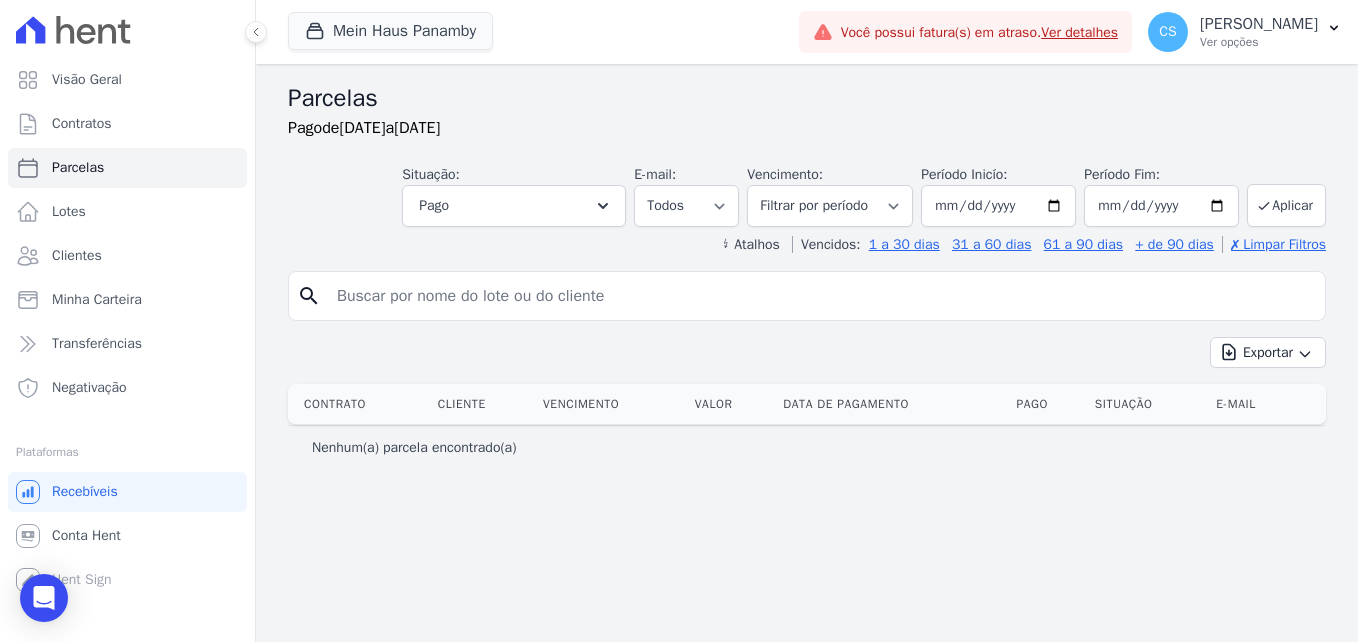 select 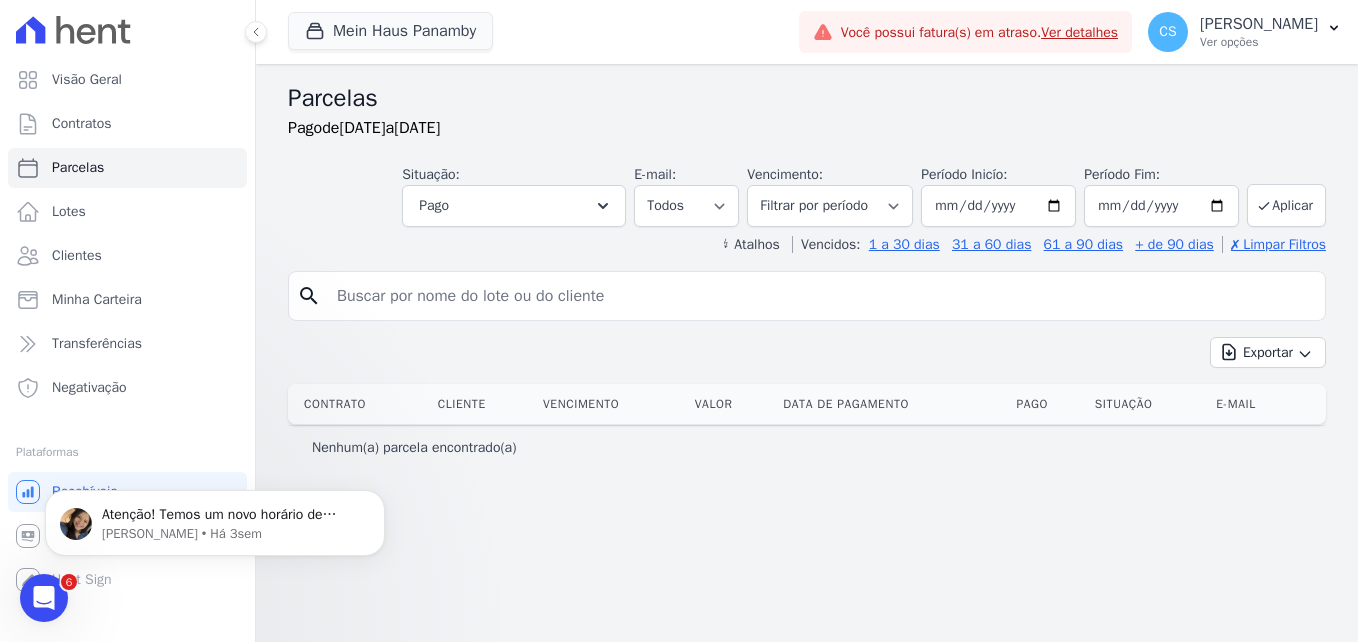 scroll, scrollTop: 0, scrollLeft: 0, axis: both 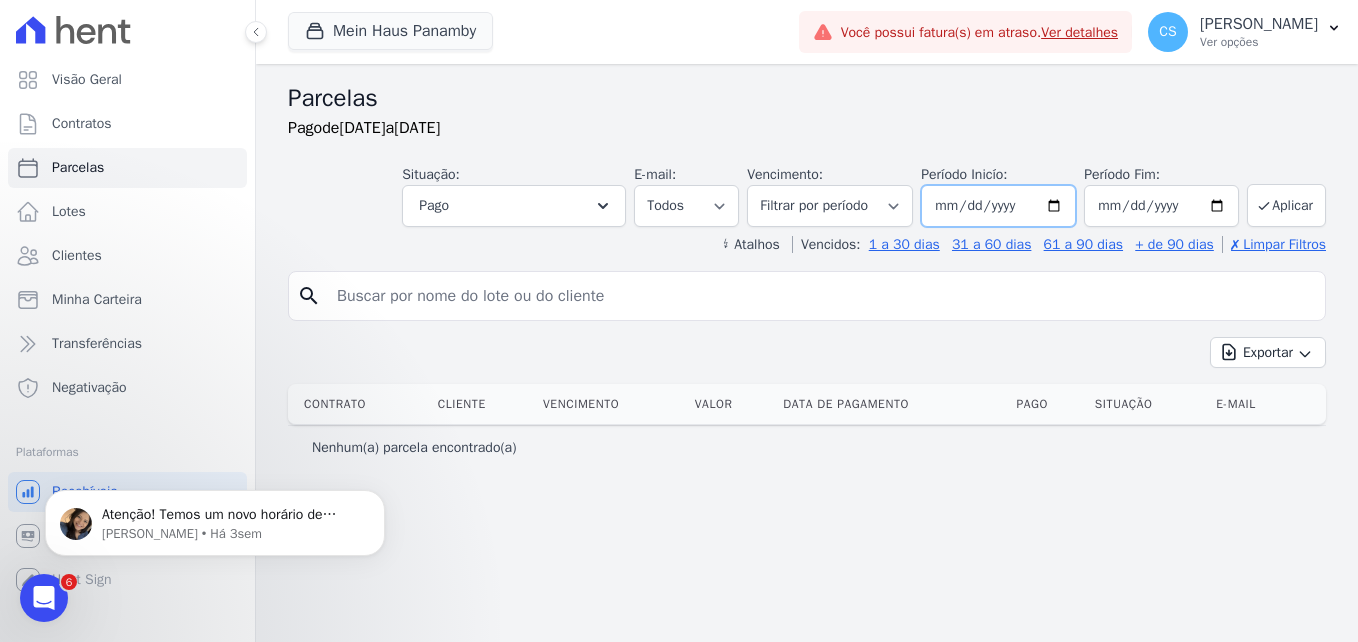 click on "2025-01-01" at bounding box center (998, 206) 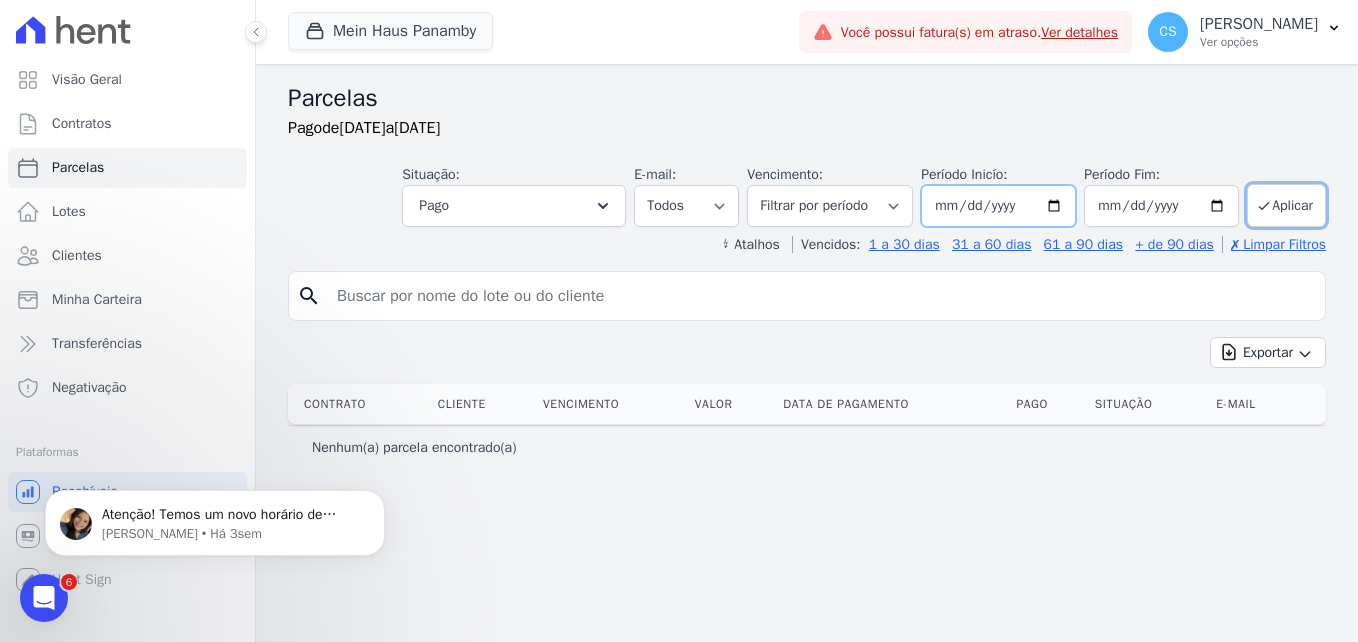type on "[DATE]" 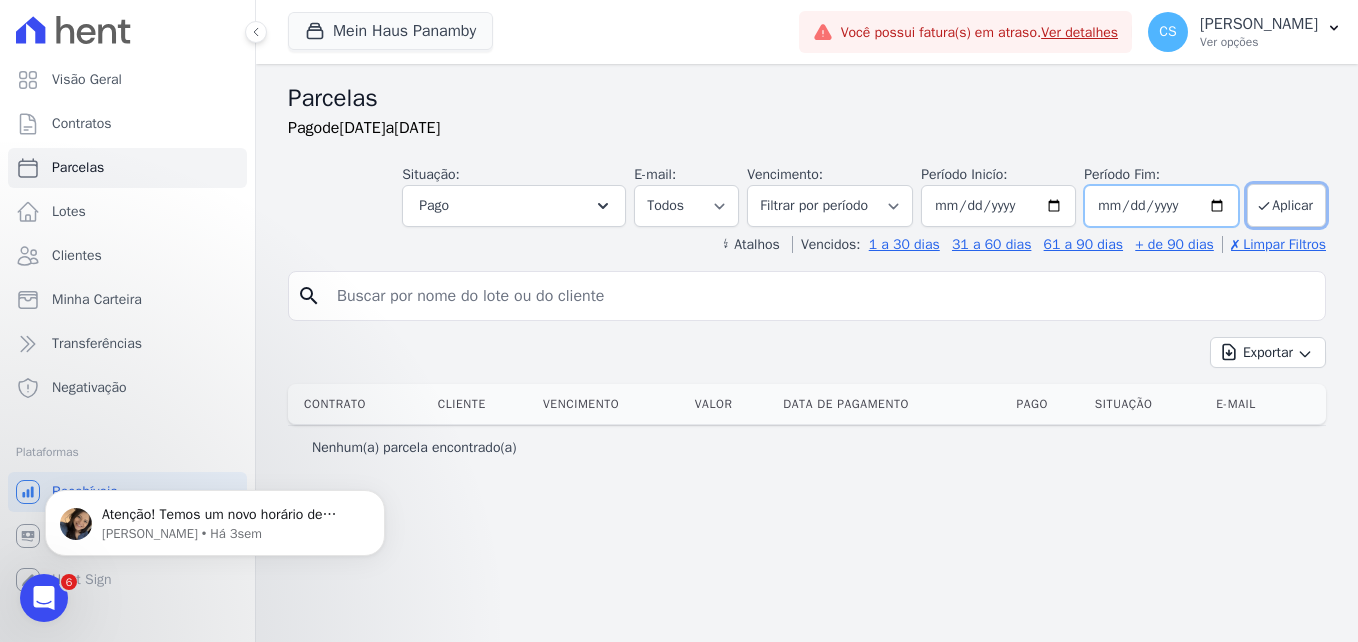 click on "2025-01-31" at bounding box center (1161, 206) 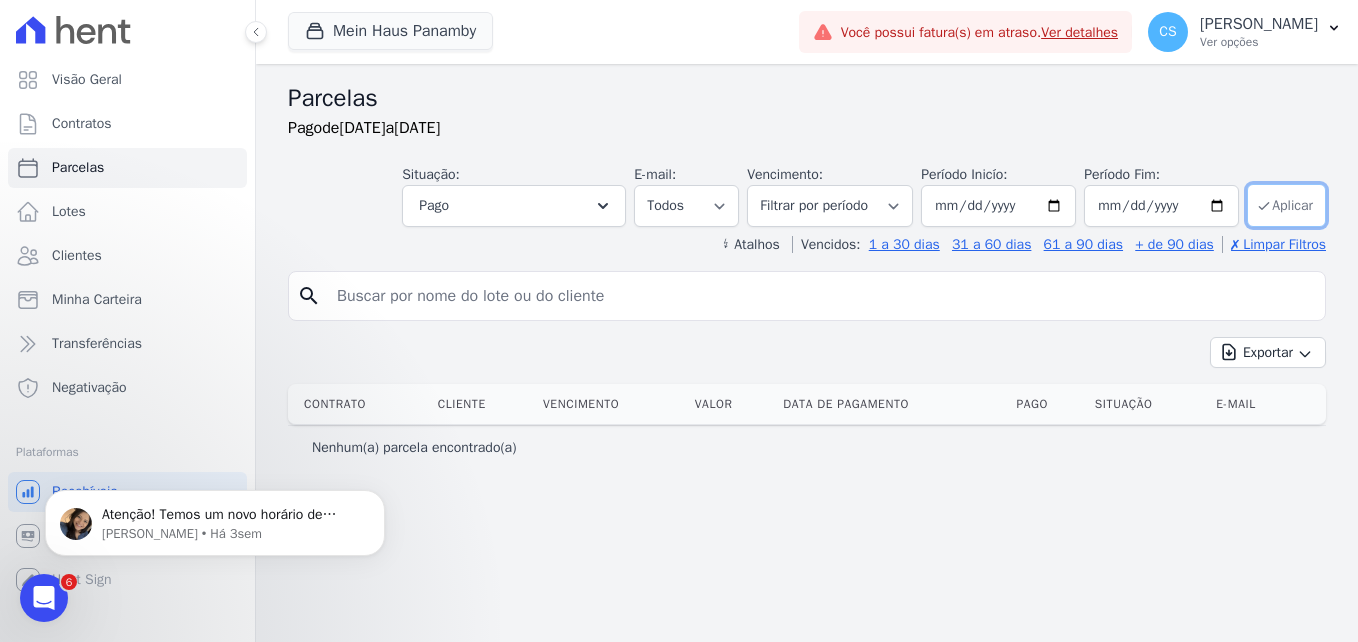 click on "Aplicar" at bounding box center (1286, 205) 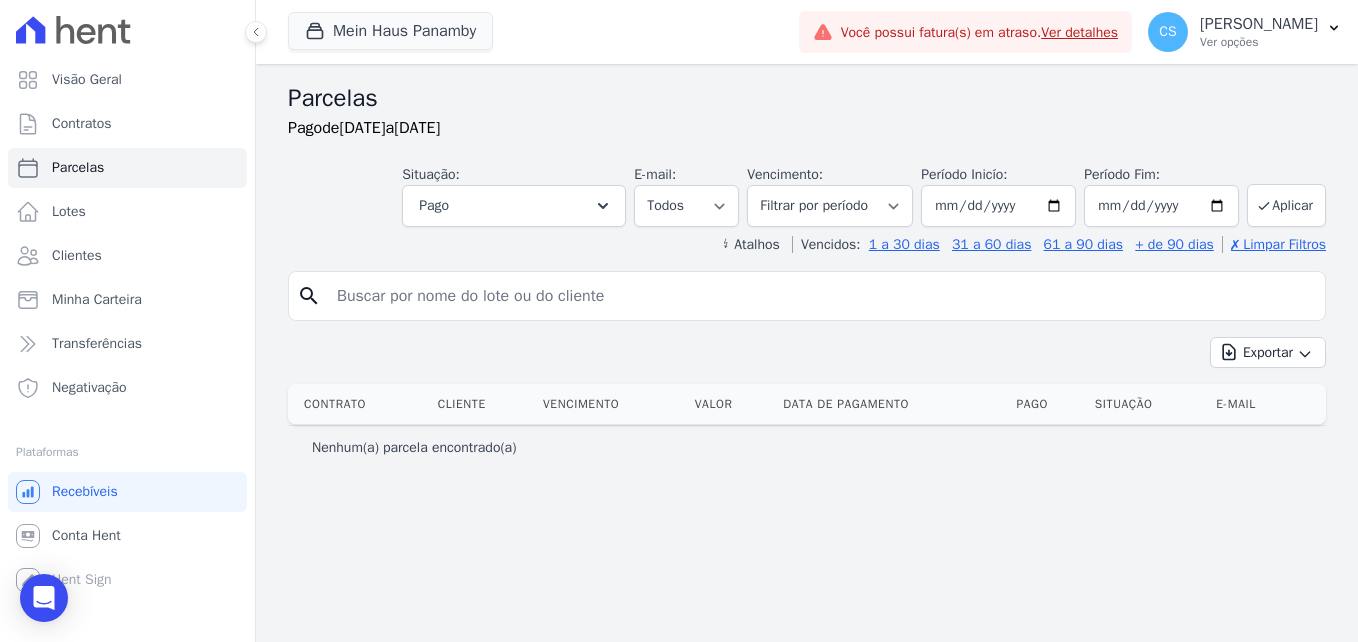select 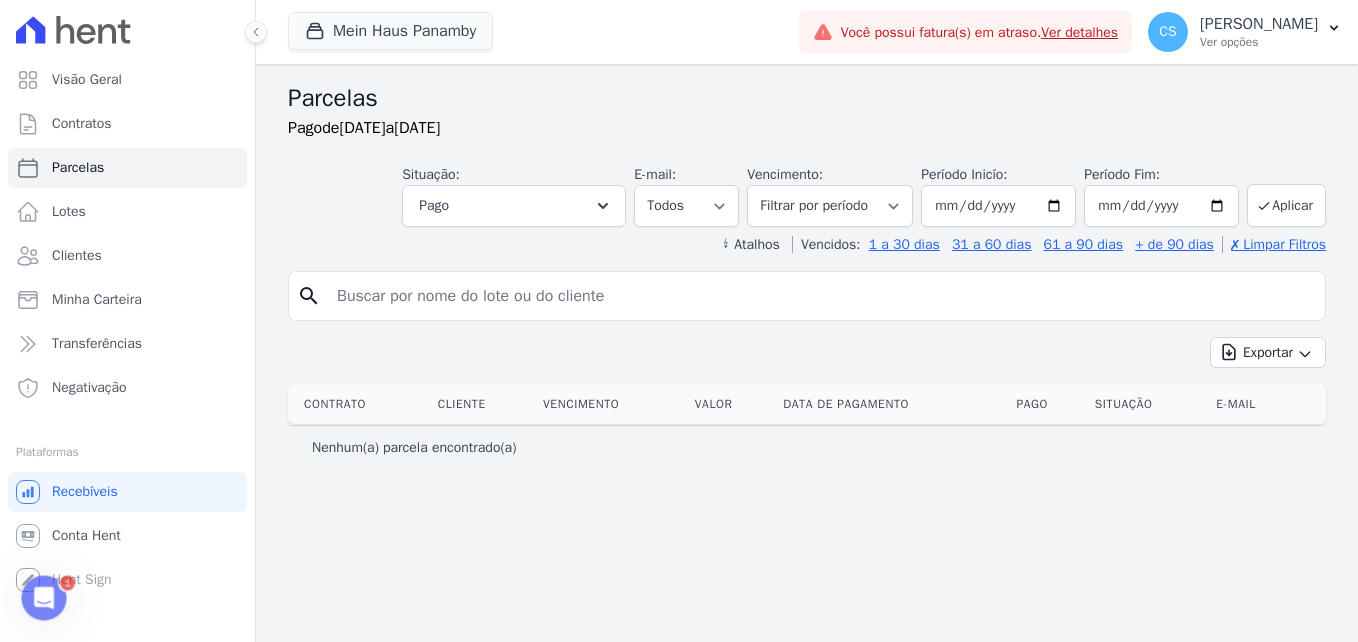 scroll, scrollTop: 0, scrollLeft: 0, axis: both 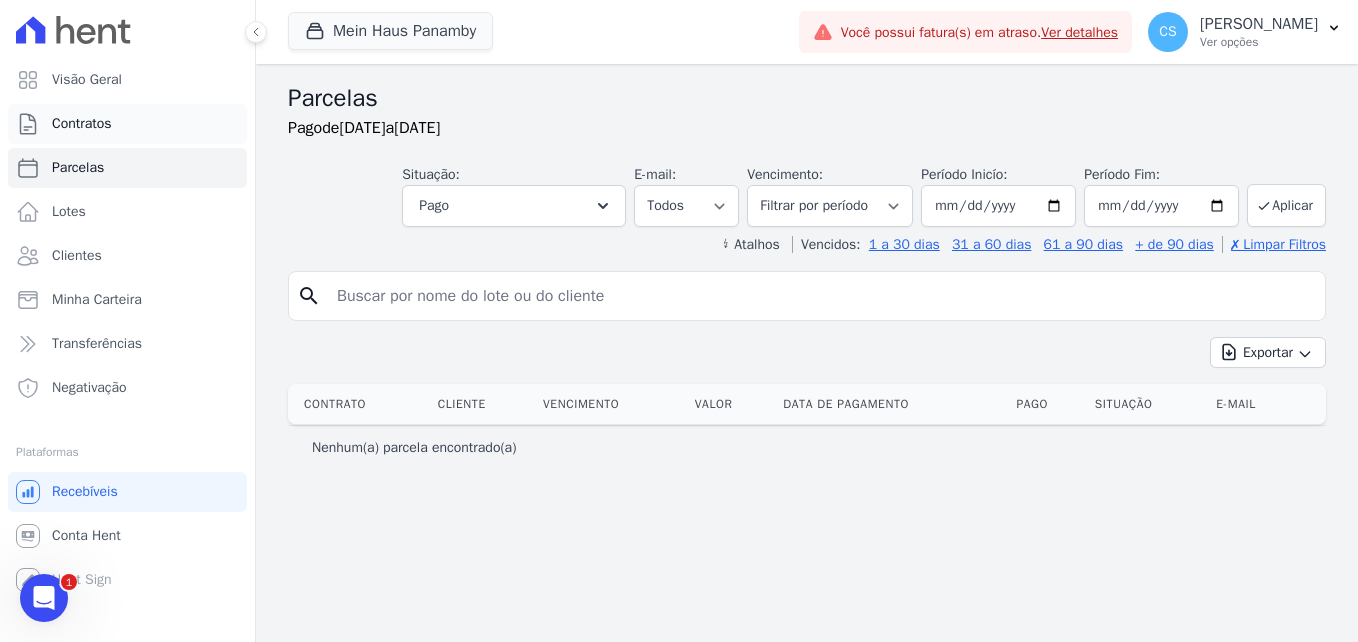 click on "Contratos" at bounding box center [82, 124] 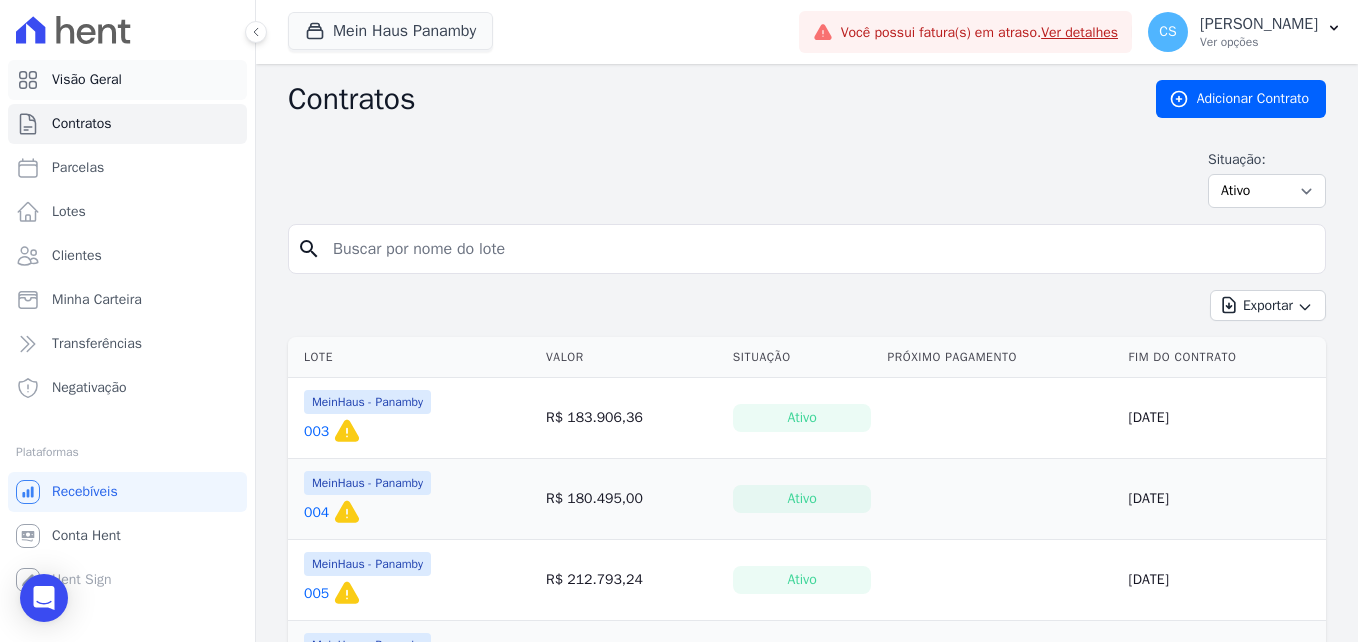 click on "Visão Geral" at bounding box center (87, 80) 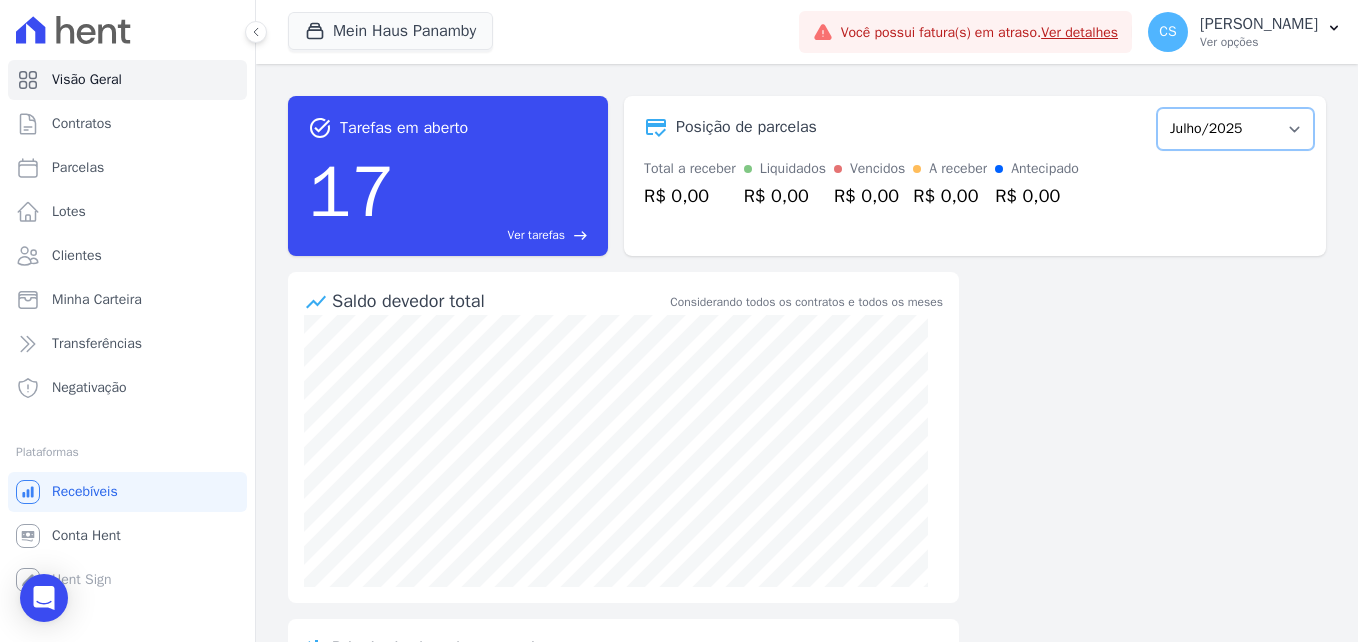 click on "Julho/2021
Agosto/2021
Setembro/2021
Outubro/2021
Novembro/2021
Dezembro/2021
Janeiro/2022
Fevereiro/2022
Março/2022
Abril/2022
Maio/2022
Junho/2022
Julho/2022
Agosto/2022
Setembro/2022
Outubro/2022
Novembro/2022
Dezembro/2022
[GEOGRAPHIC_DATA]/2023
Fevereiro/2023
Março/2023
Abril/2023
Maio/2023
Junho/2023
Julho/2025" at bounding box center (1235, 129) 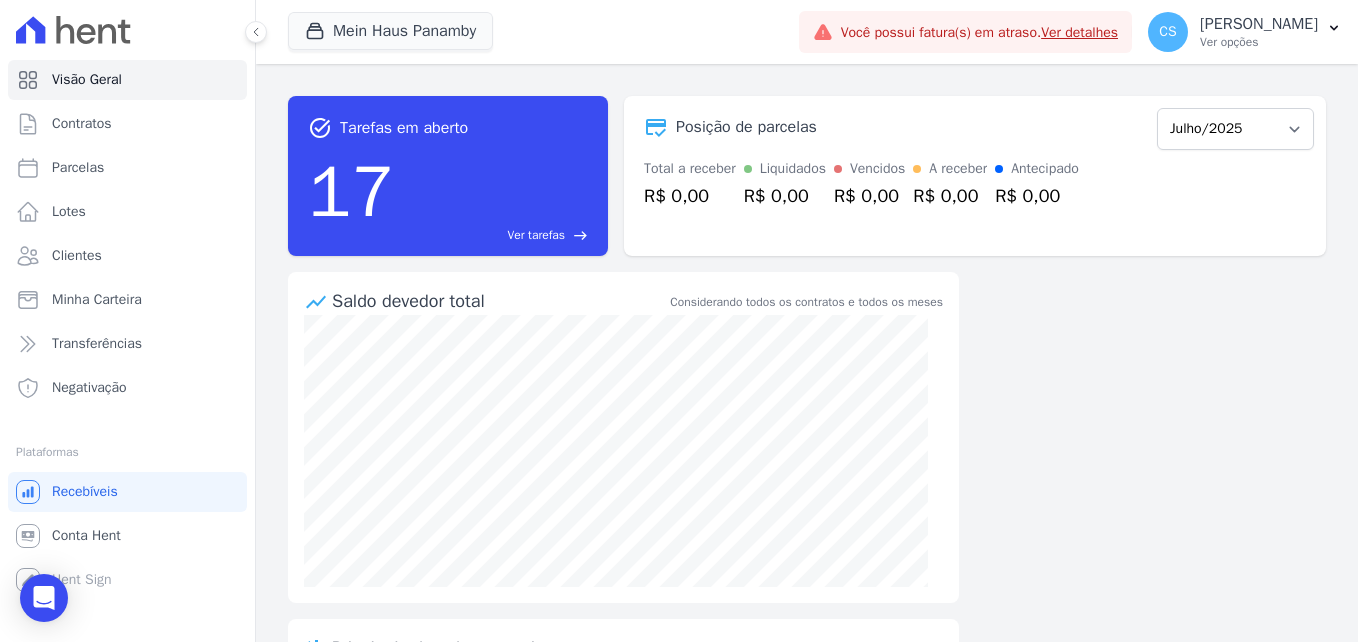 click on "task_alt
Tarefas em aberto
17
Ver tarefas
east
Posição de parcelas
Julho/2021
Agosto/2021
Setembro/2021
Outubro/2021
Novembro/2021
Dezembro/2021
Janeiro/2022
Fevereiro/2022
Março/2022
Abril/2022
Maio/2022
Junho/2022
Julho/2022
Agosto/2022
Setembro/2022
Outubro/2022
Novembro/2022
Dezembro/2022
[GEOGRAPHIC_DATA]/2023
Fevereiro/2023
Março/2023
Abril/2023
Maio/2023
Junho/2023
Julho/2025
Total a receber
R$ 0,00
Liquidados
R$ 0,00
Vencidos
R$ 0,00
A receber
R$ 0,00" at bounding box center (807, 353) 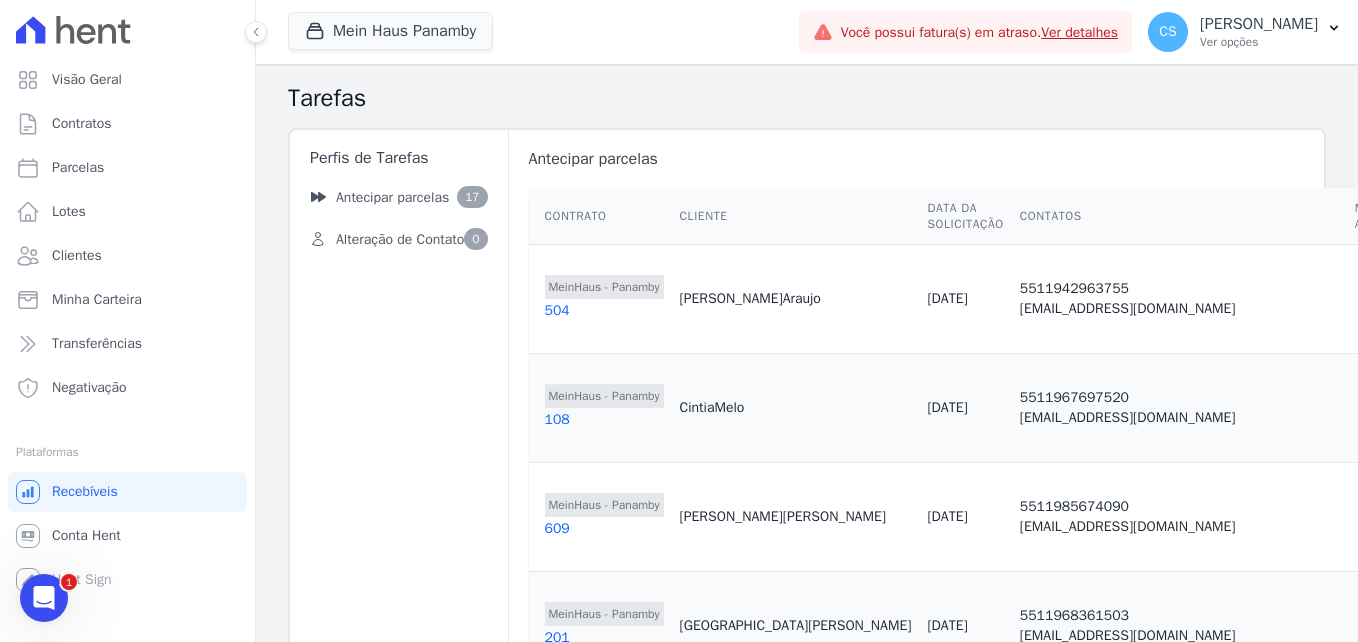 scroll, scrollTop: 0, scrollLeft: 0, axis: both 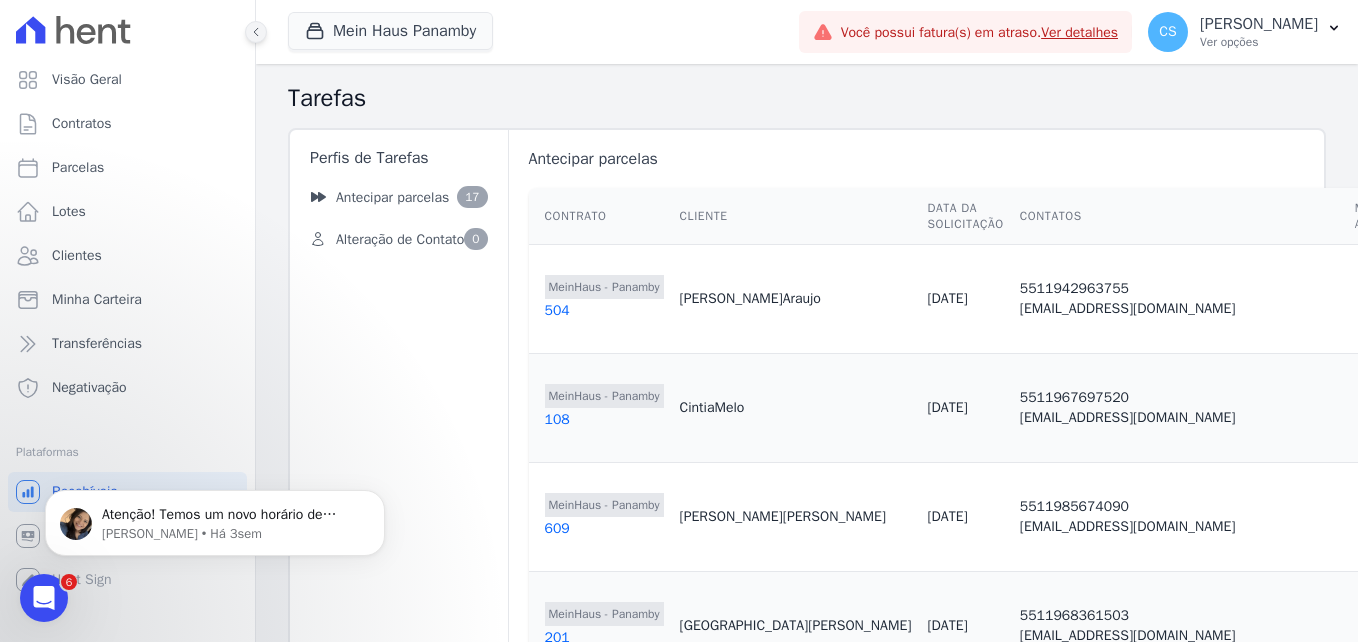 click 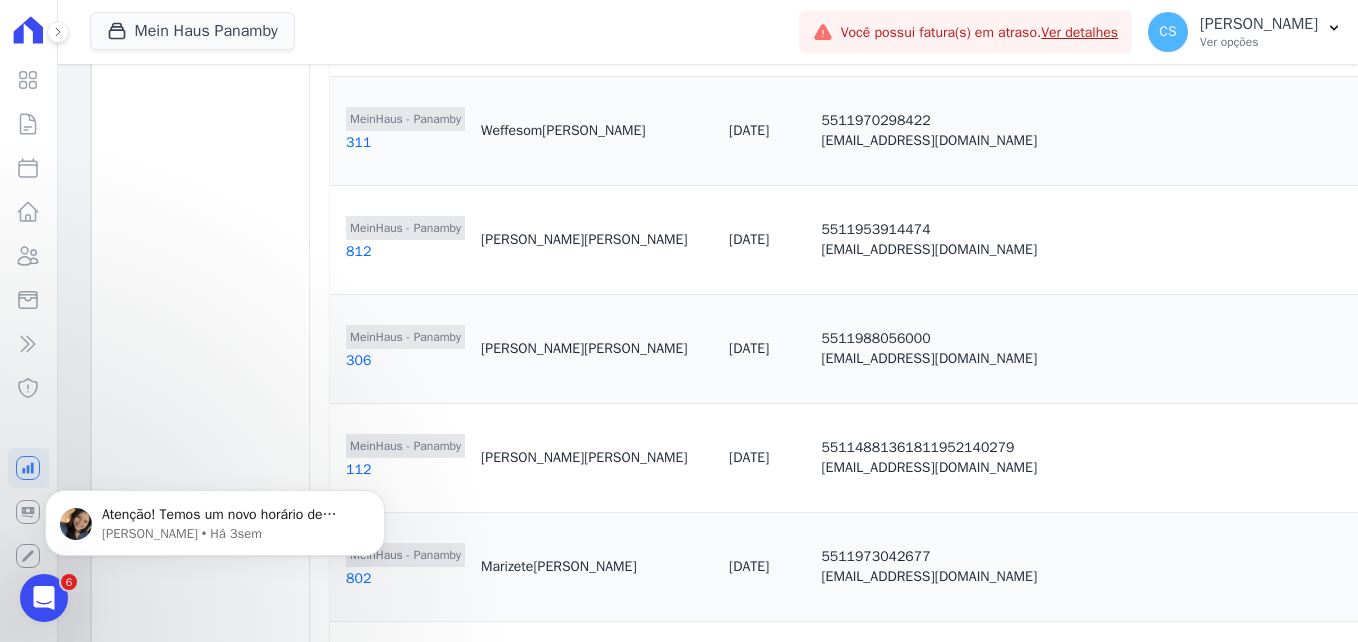 scroll, scrollTop: 1542, scrollLeft: 0, axis: vertical 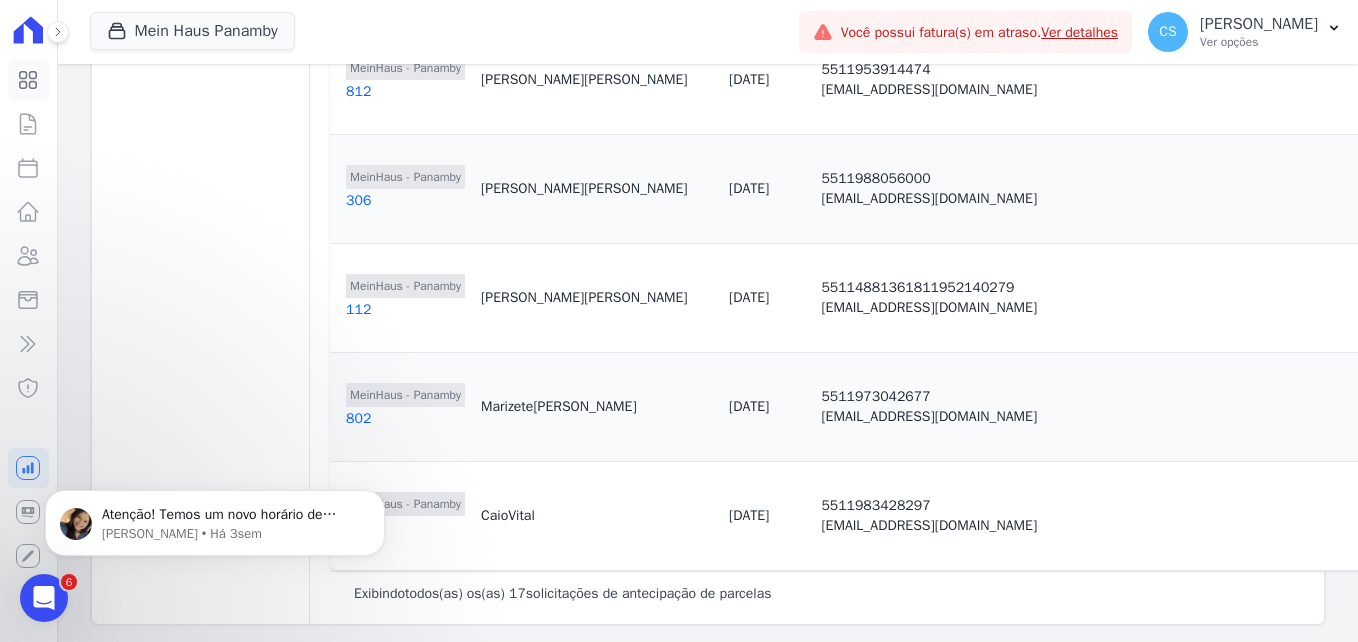 click 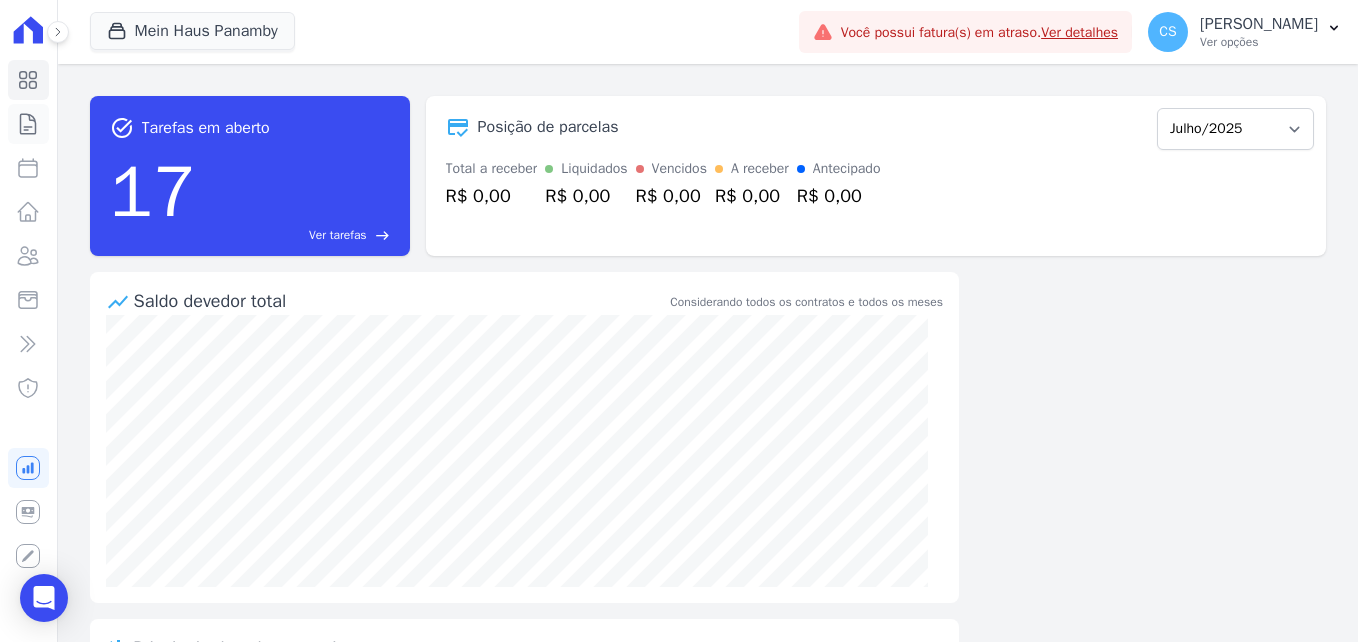 click 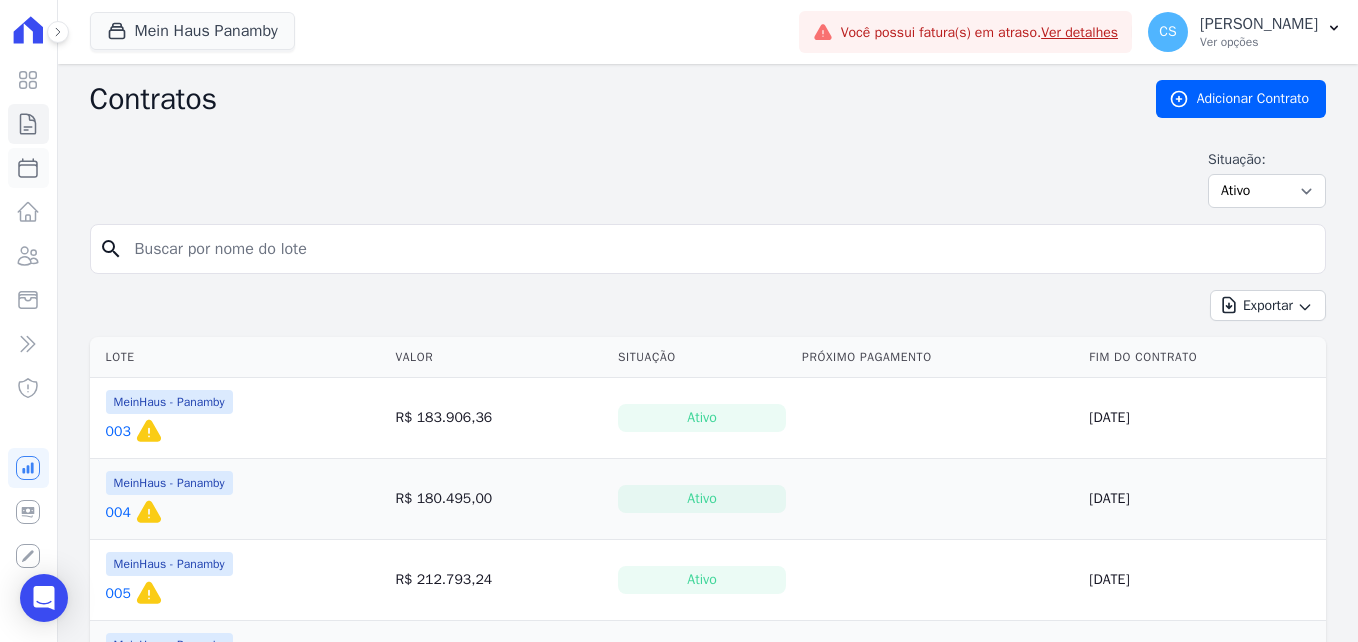click 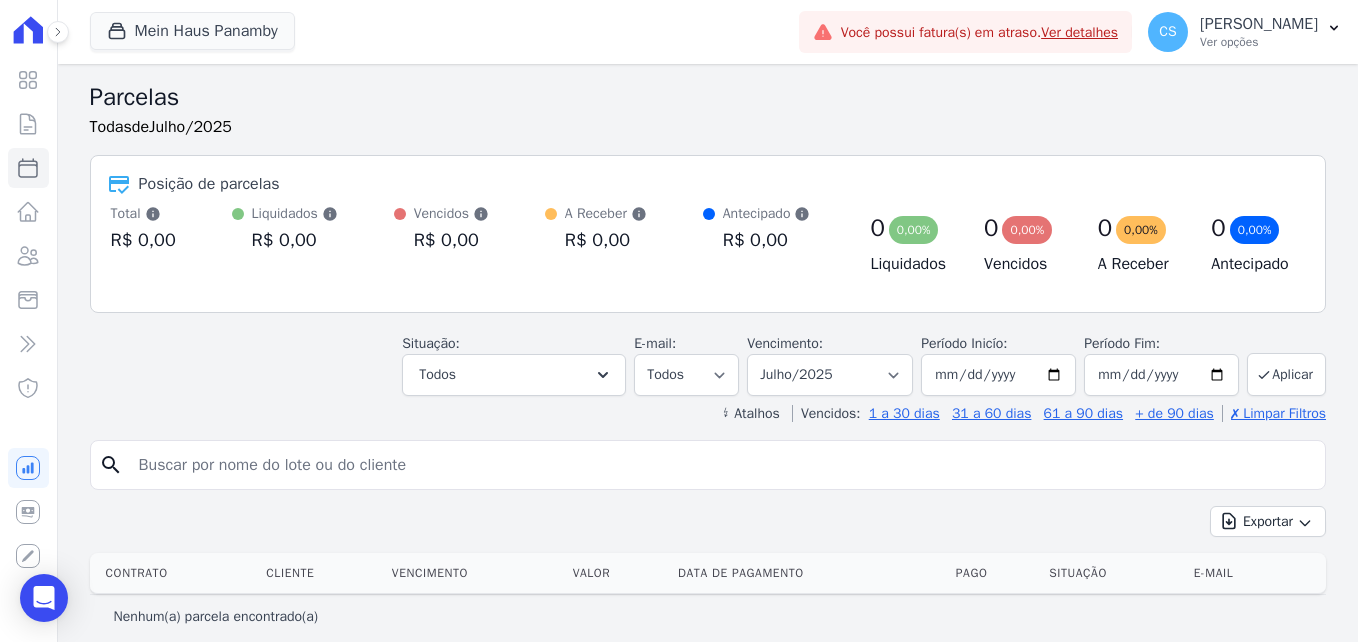 scroll, scrollTop: 14, scrollLeft: 0, axis: vertical 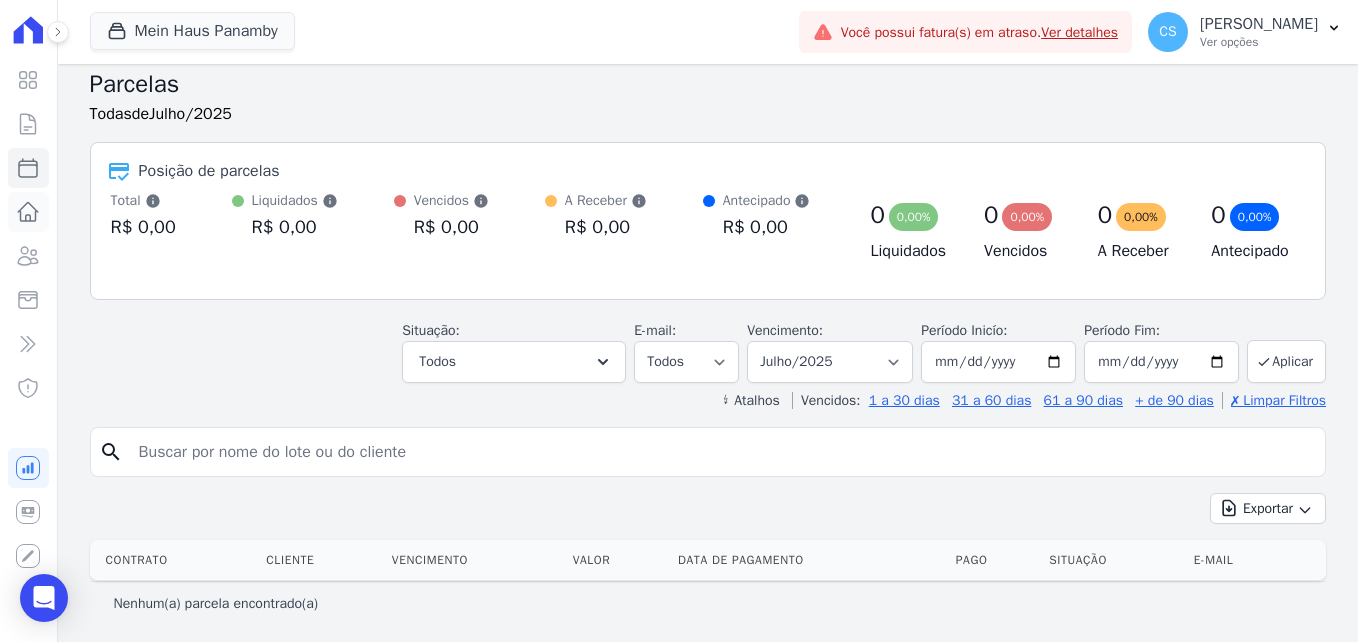 click 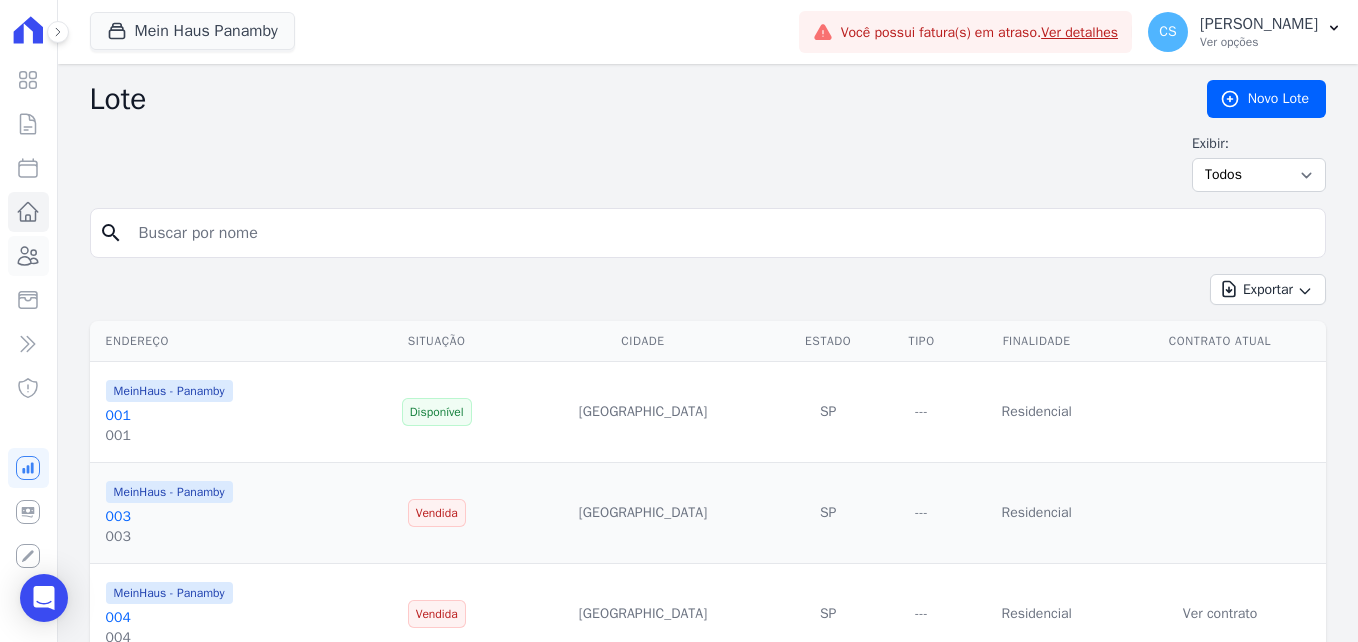 click 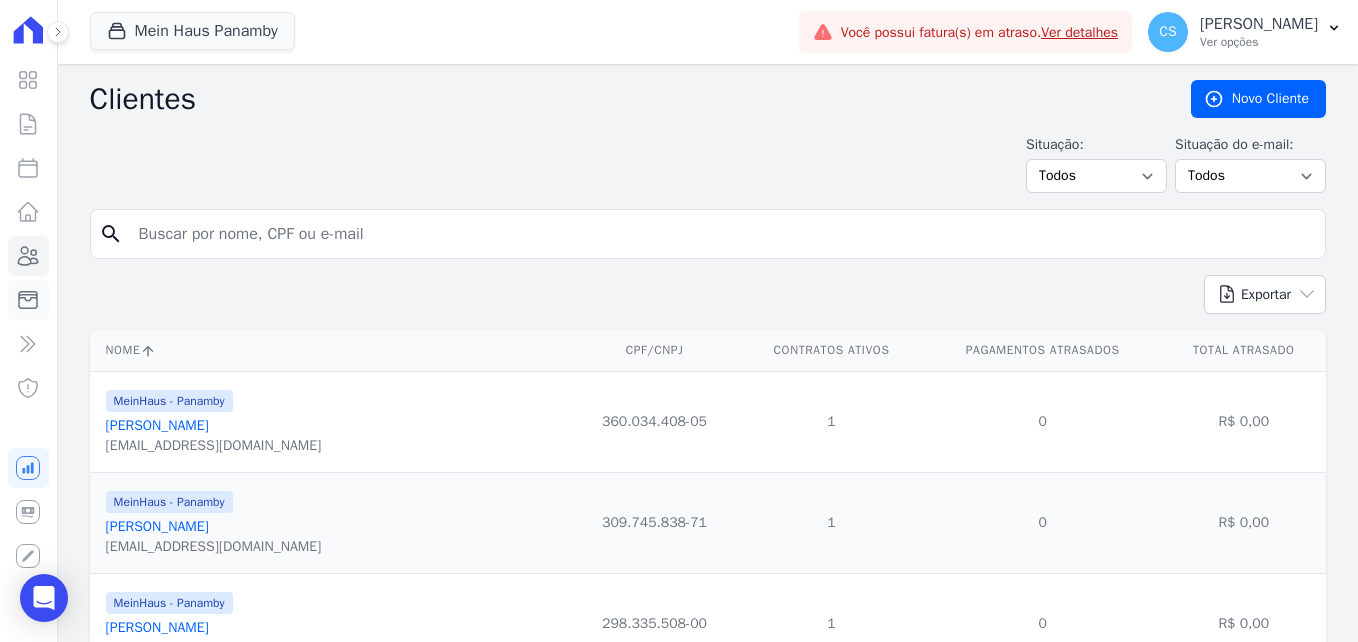 click 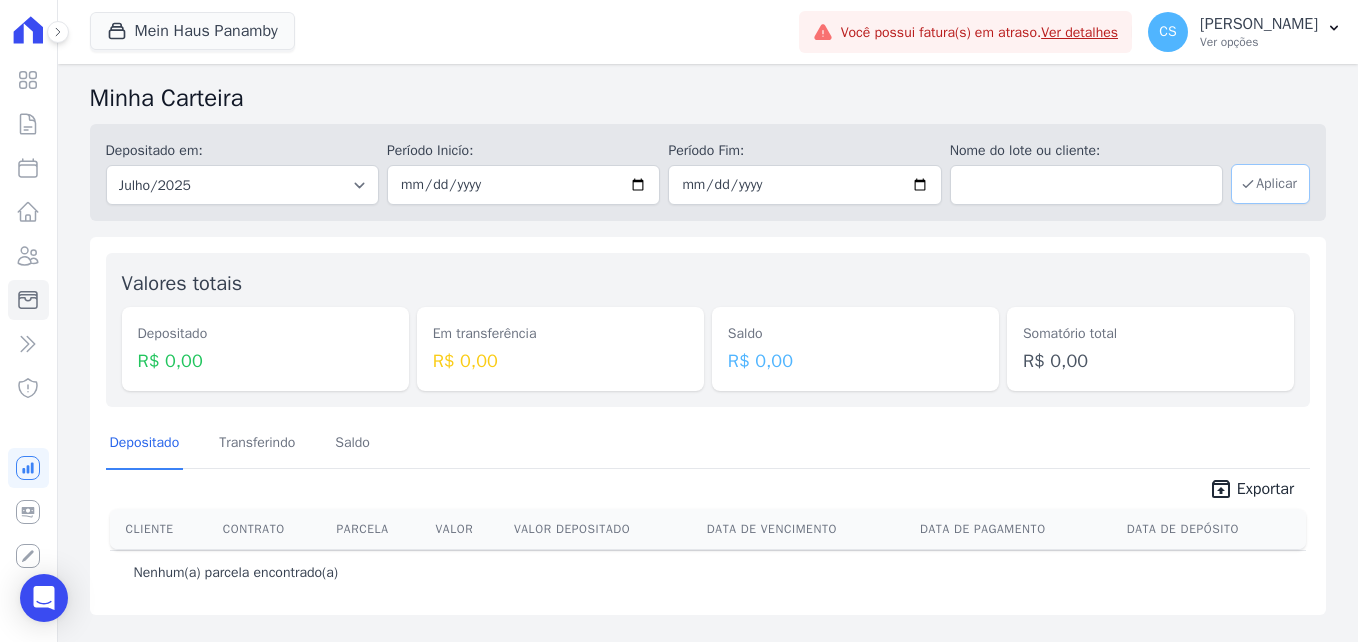 click on "Aplicar" at bounding box center [1270, 184] 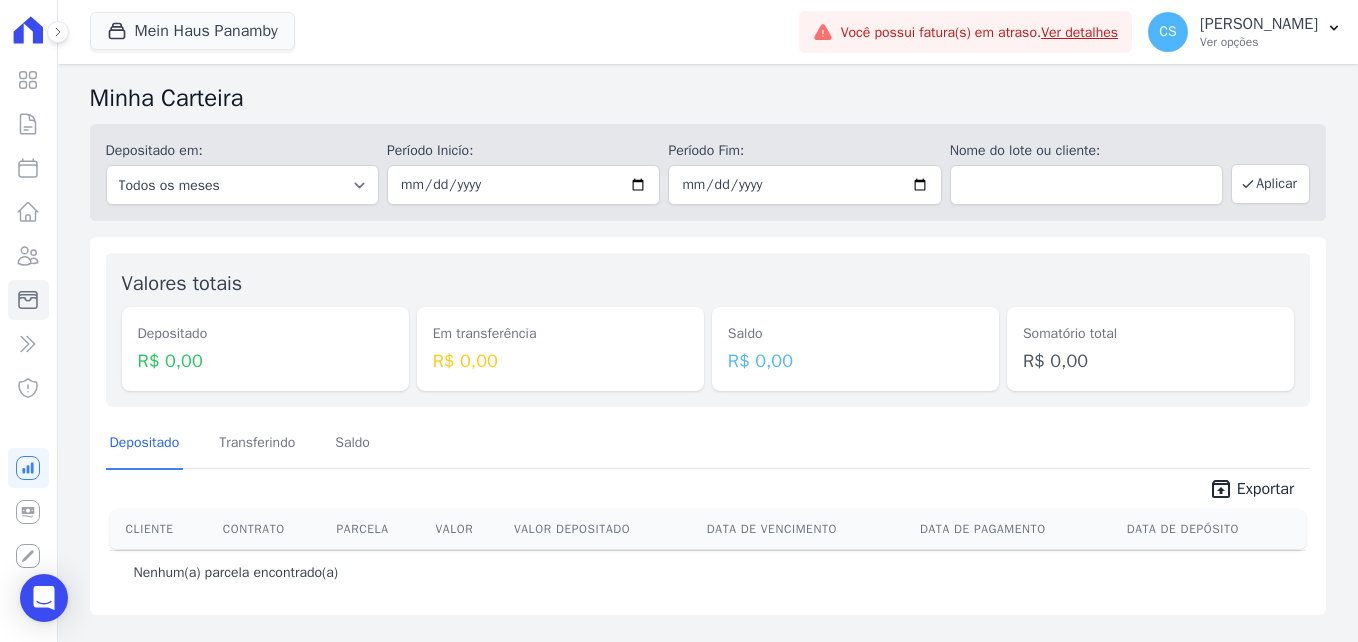 scroll, scrollTop: 0, scrollLeft: 0, axis: both 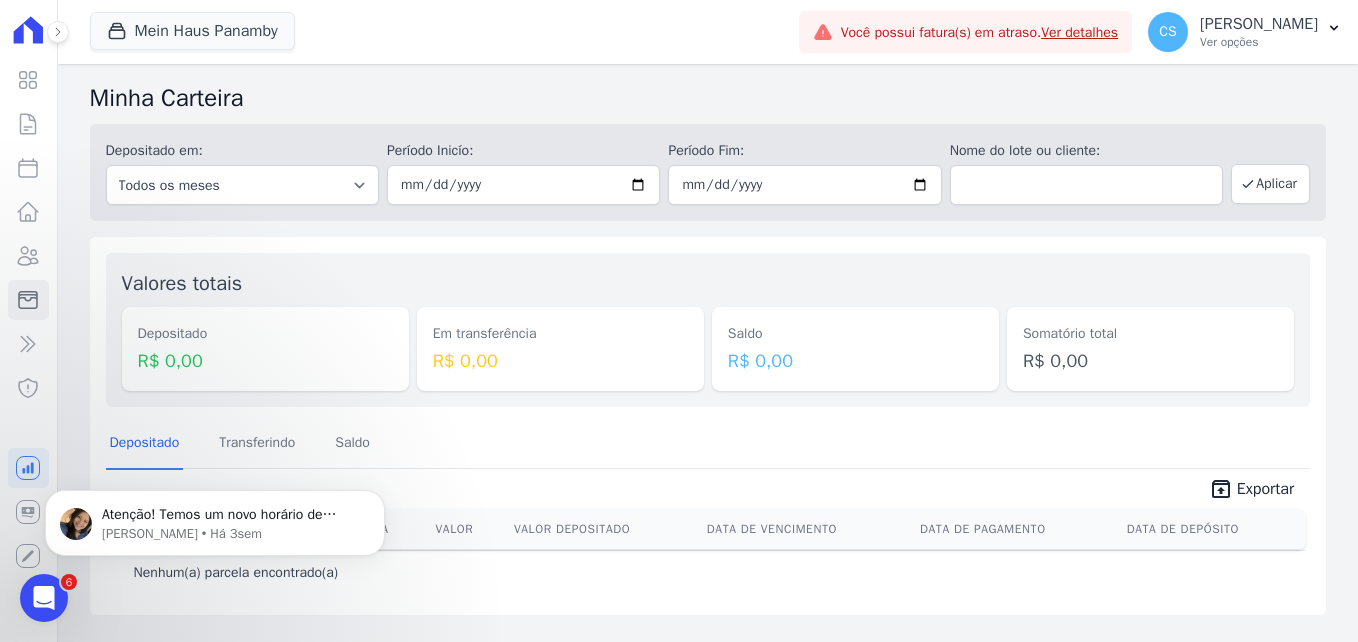 click on "Atenção! Temos um novo horário de atendimento 😊   Pensando em melhorar ainda mais a comunicação com os nossos clientes, ajustamos nosso horário de atendimento.   🕘Das 8h às 17h30, de segunda a sexta-feira (Pausa para o almoço: das 12h às 13h30)   Estaremos por aqui com o mesmo compromisso de sempre: atender com agilidade e atenção nas tratativas!   Qualquer dúvida, é só chamar. 💬 ​ Adriane • Há 3sem" at bounding box center (215, 518) 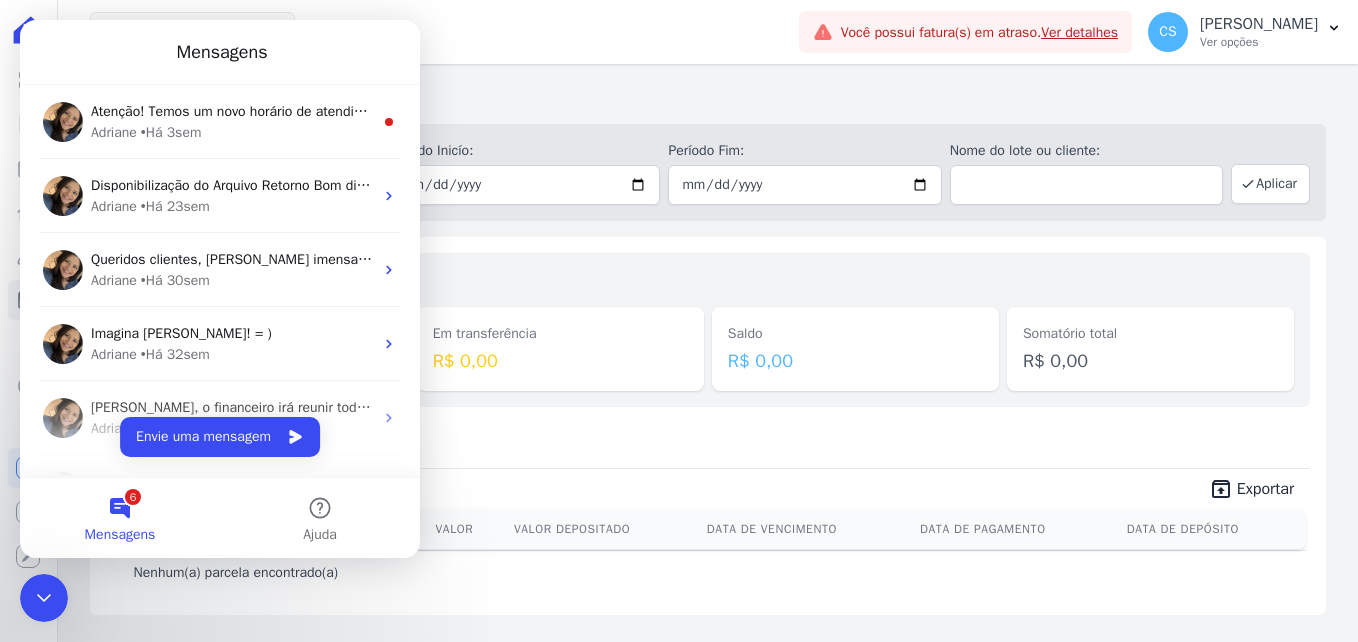 scroll, scrollTop: 0, scrollLeft: 0, axis: both 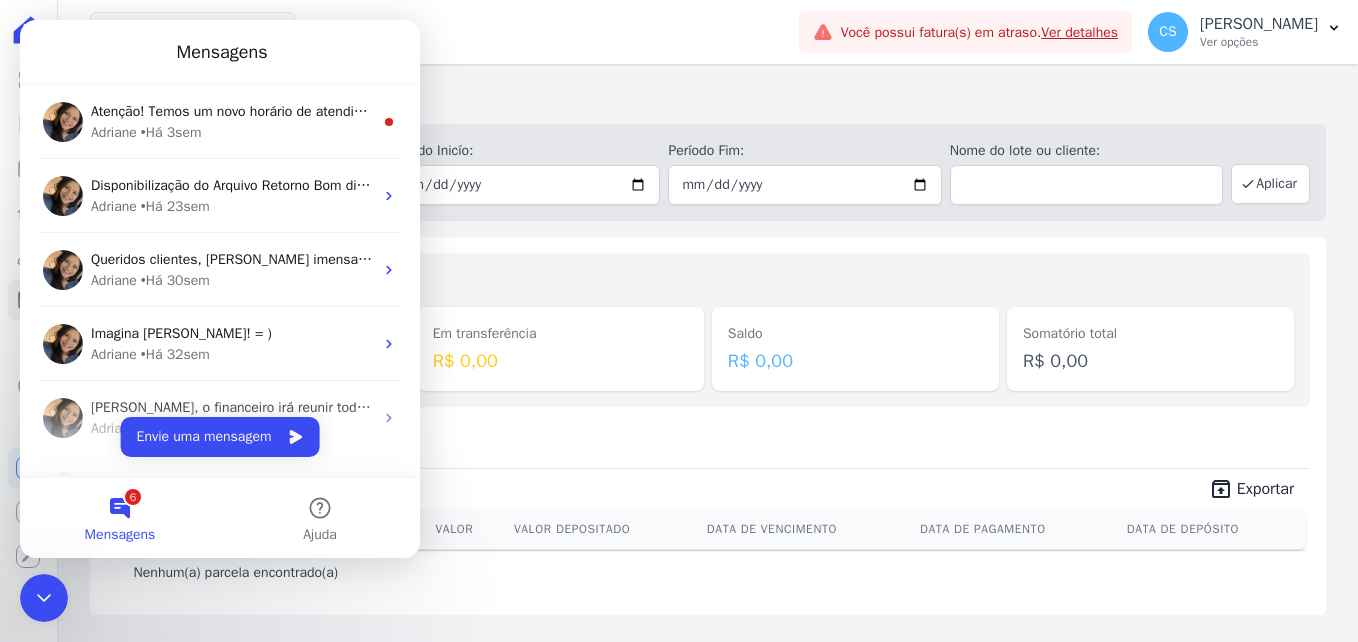 click 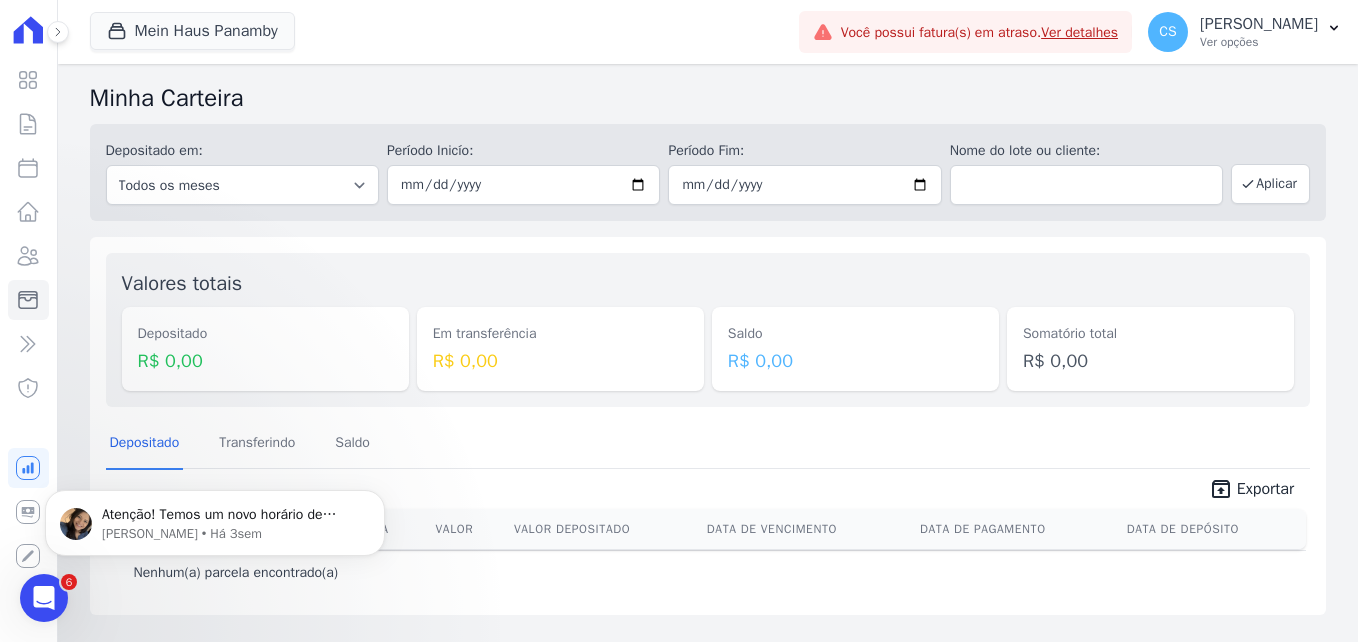 scroll, scrollTop: 0, scrollLeft: 0, axis: both 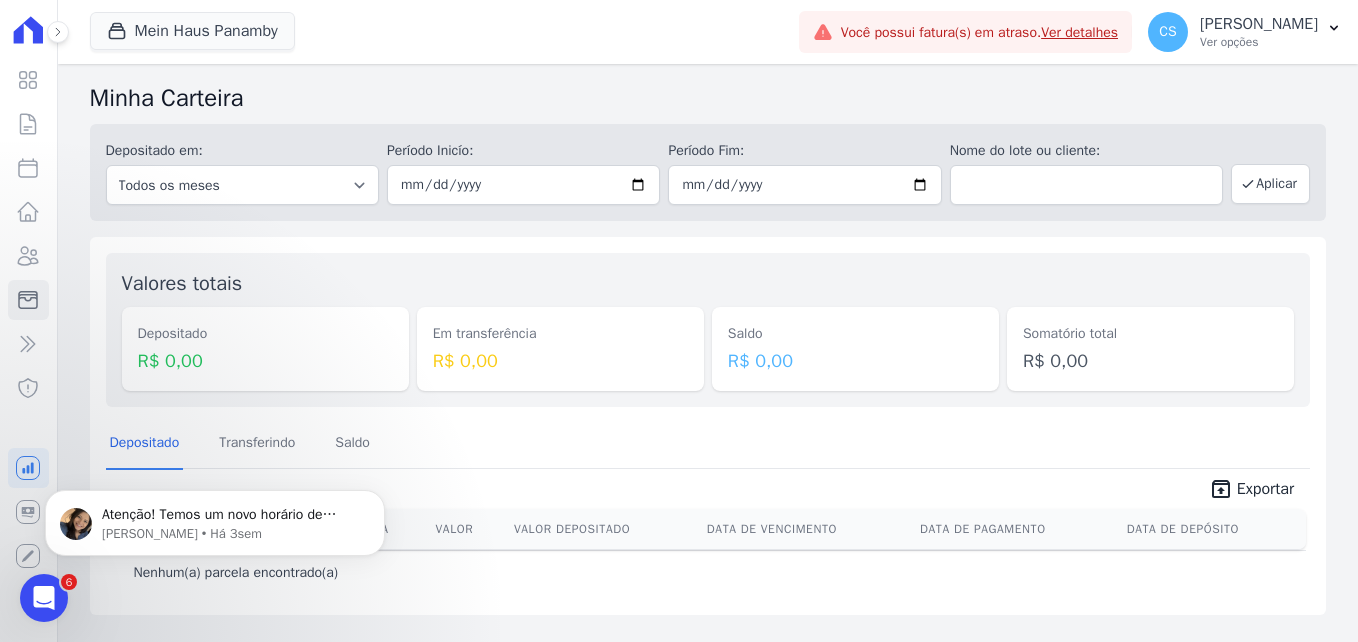 click on "Atenção! Temos um novo horário de atendimento 😊   Pensando em melhorar ainda mais a comunicação com os nossos clientes, ajustamos nosso horário de atendimento.   🕘Das 8h às 17h30, de segunda a sexta-feira (Pausa para o almoço: das 12h às 13h30)   Estaremos por aqui com o mesmo compromisso de sempre: atender com agilidade e atenção nas tratativas!   Qualquer dúvida, é só chamar. 💬 ​ Adriane • Há 3sem" at bounding box center (215, 518) 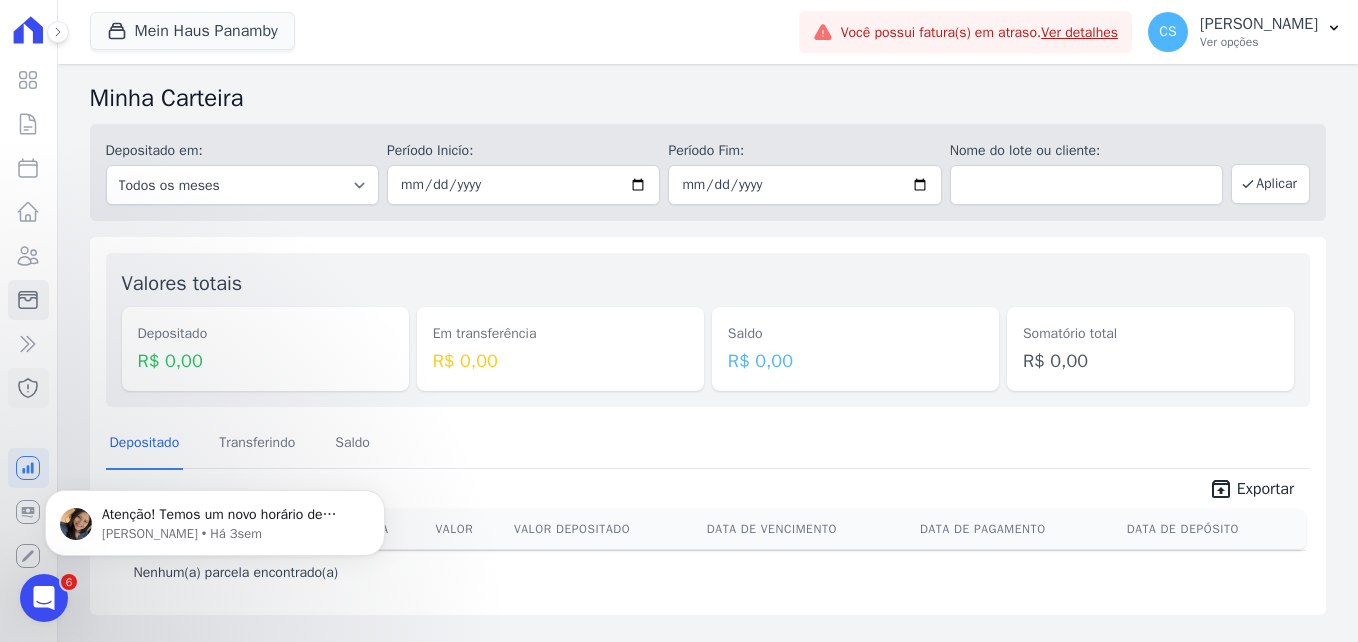 click 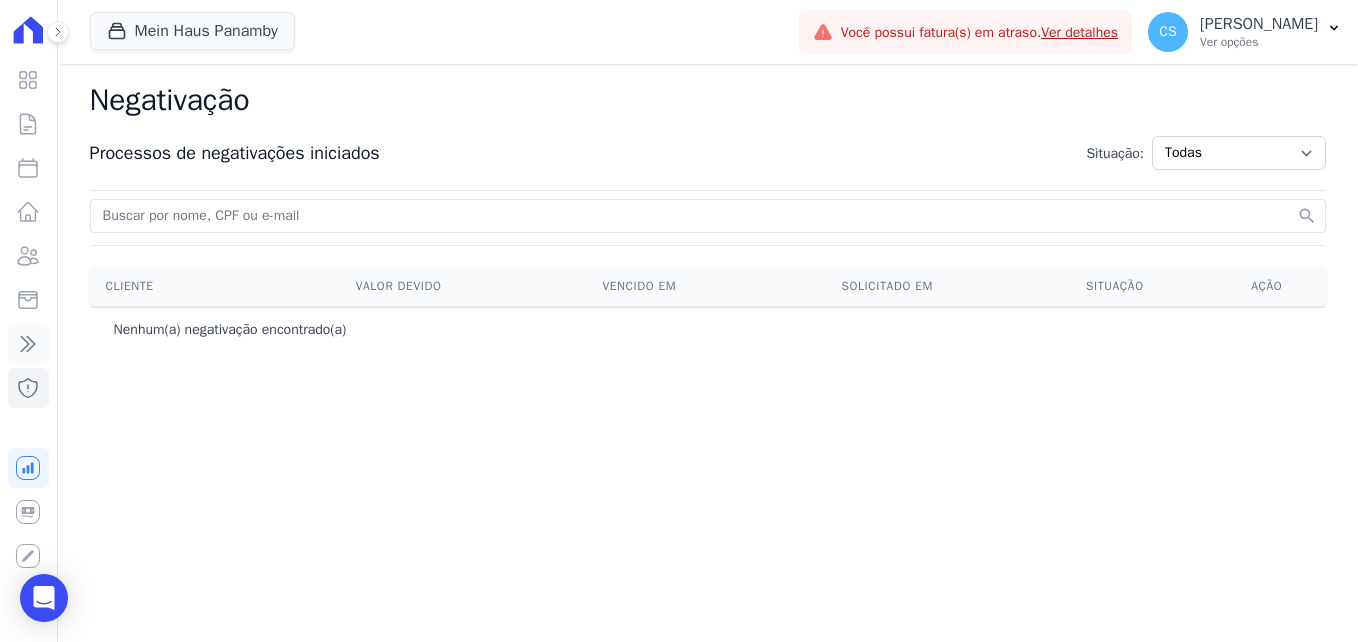 click 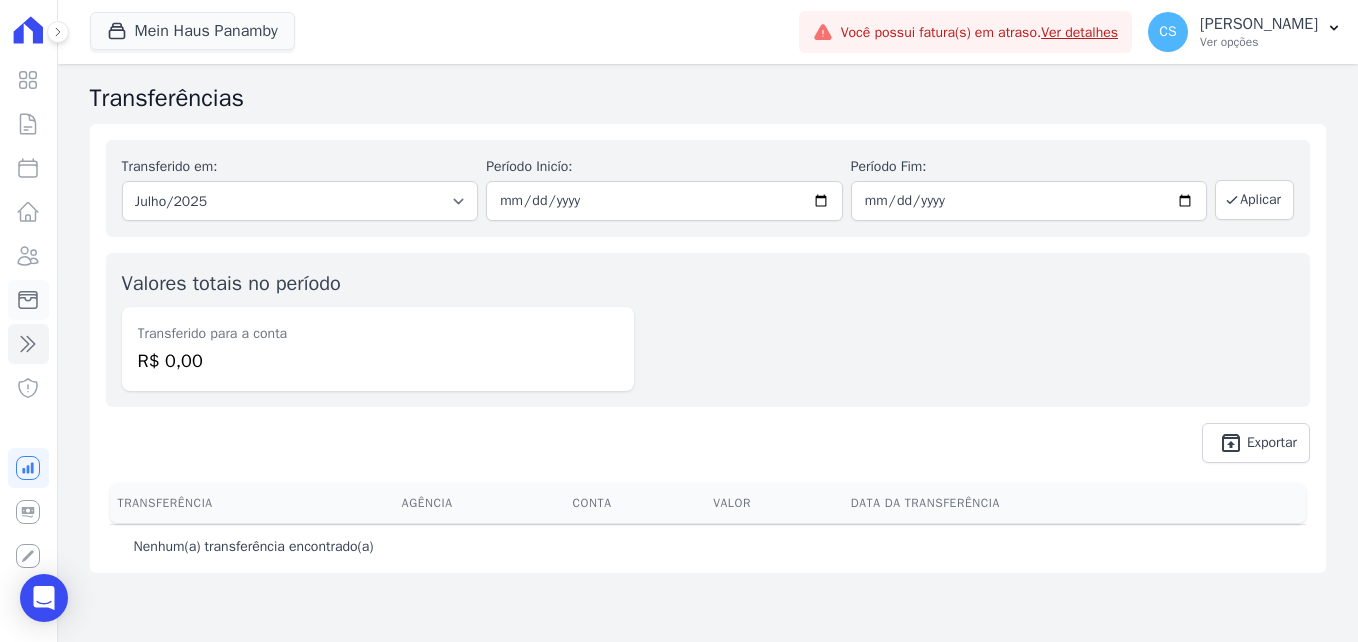 click 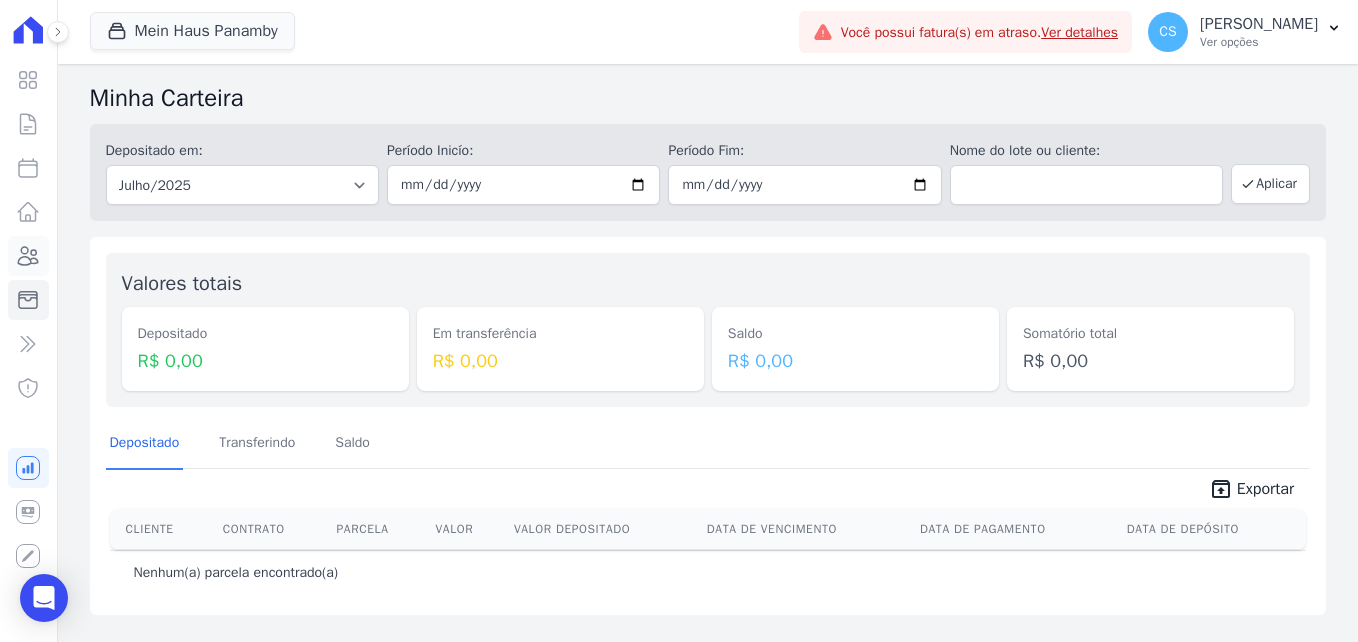 click on "Clientes" at bounding box center (28, 256) 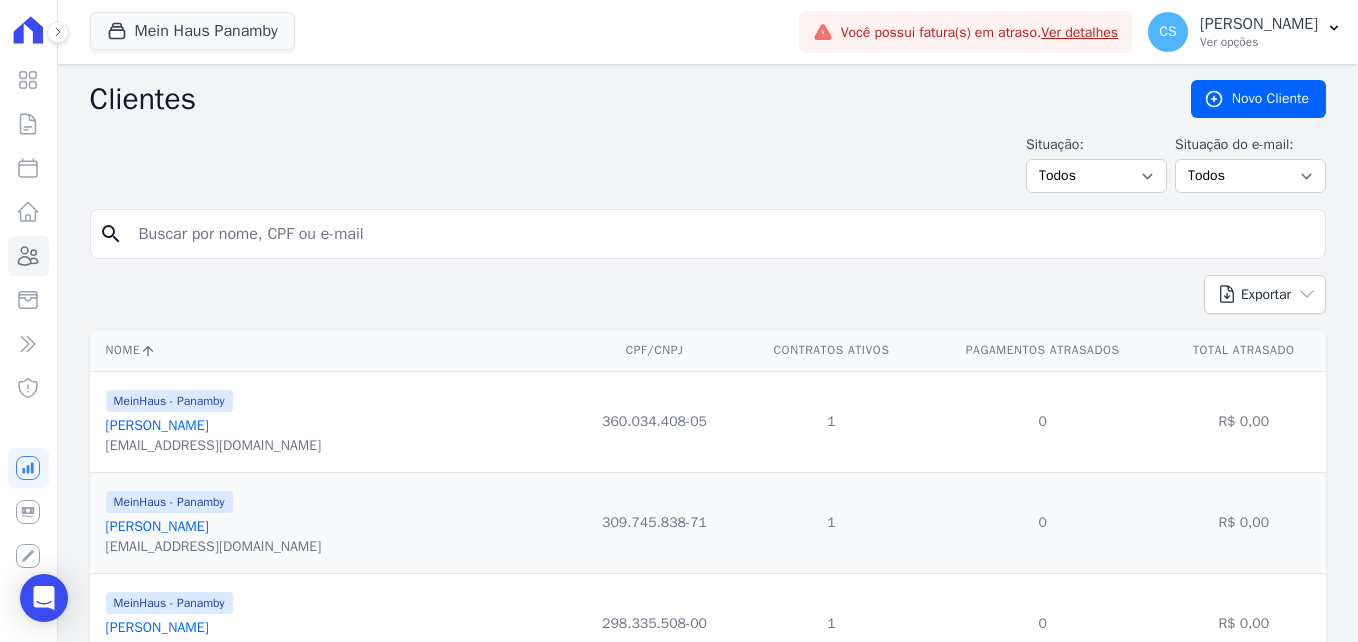 click 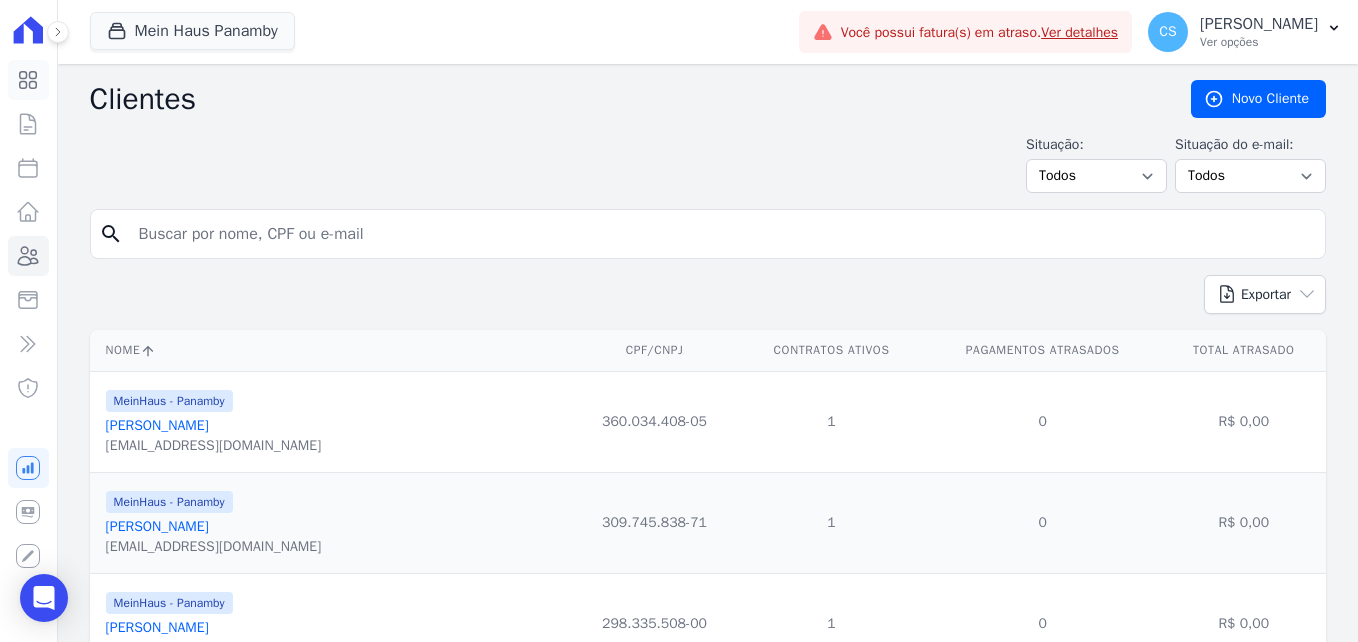 click on "Visão Geral" at bounding box center [28, 80] 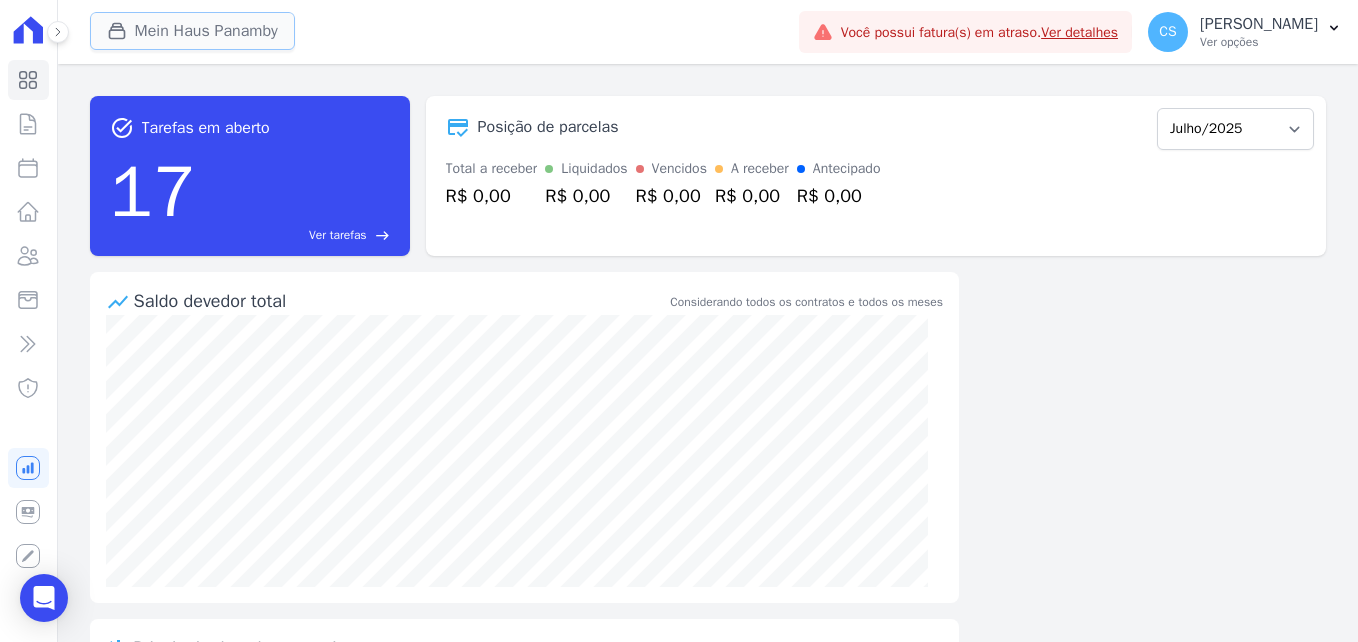 click on "Mein Haus   Panamby" at bounding box center (192, 31) 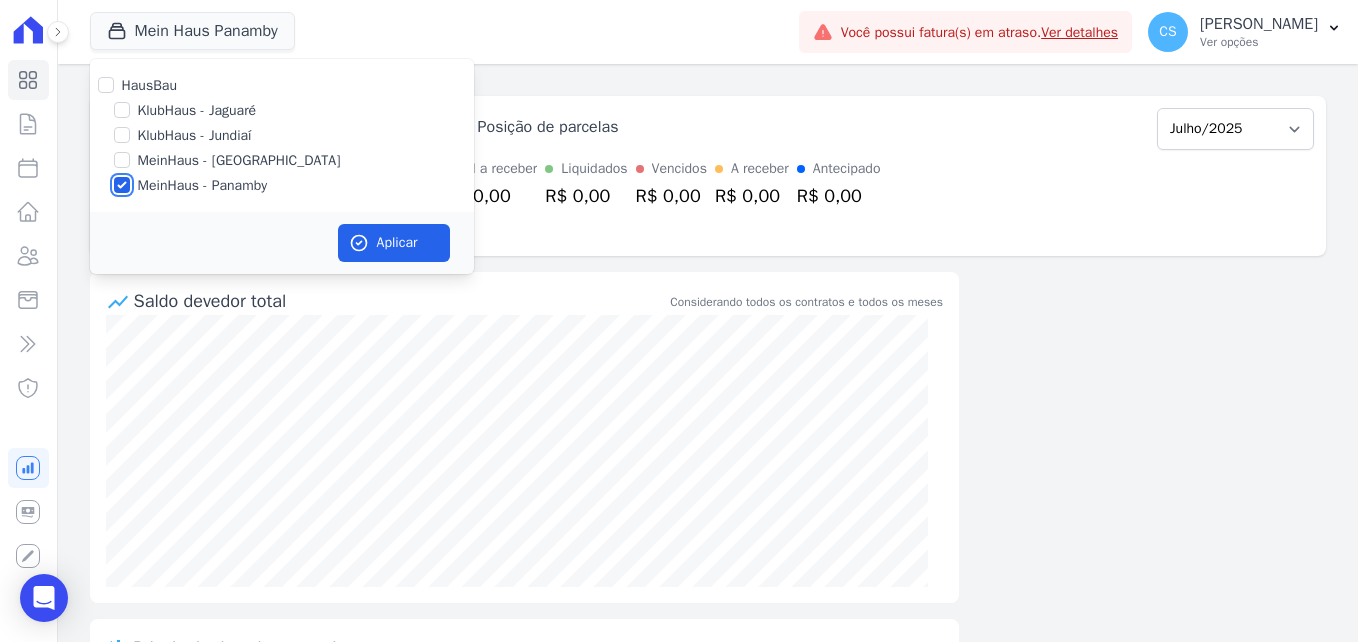 click on "MeinHaus - Panamby" at bounding box center (122, 185) 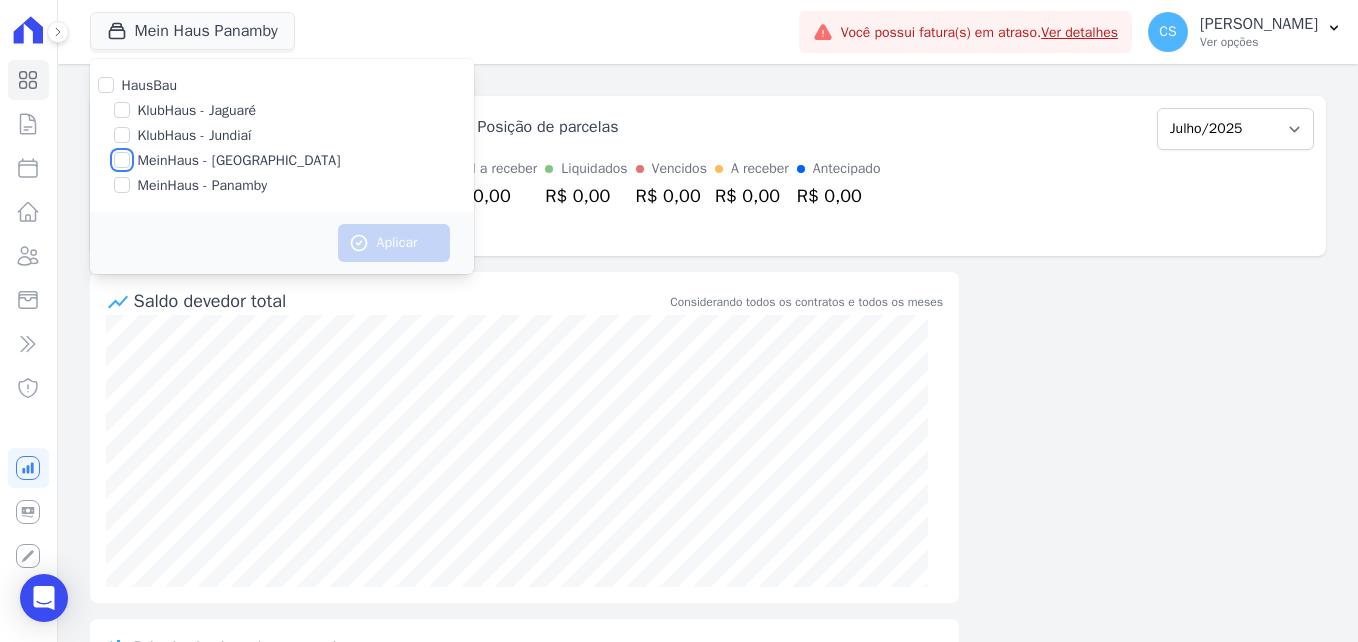 click on "MeinHaus - [GEOGRAPHIC_DATA]" at bounding box center [122, 160] 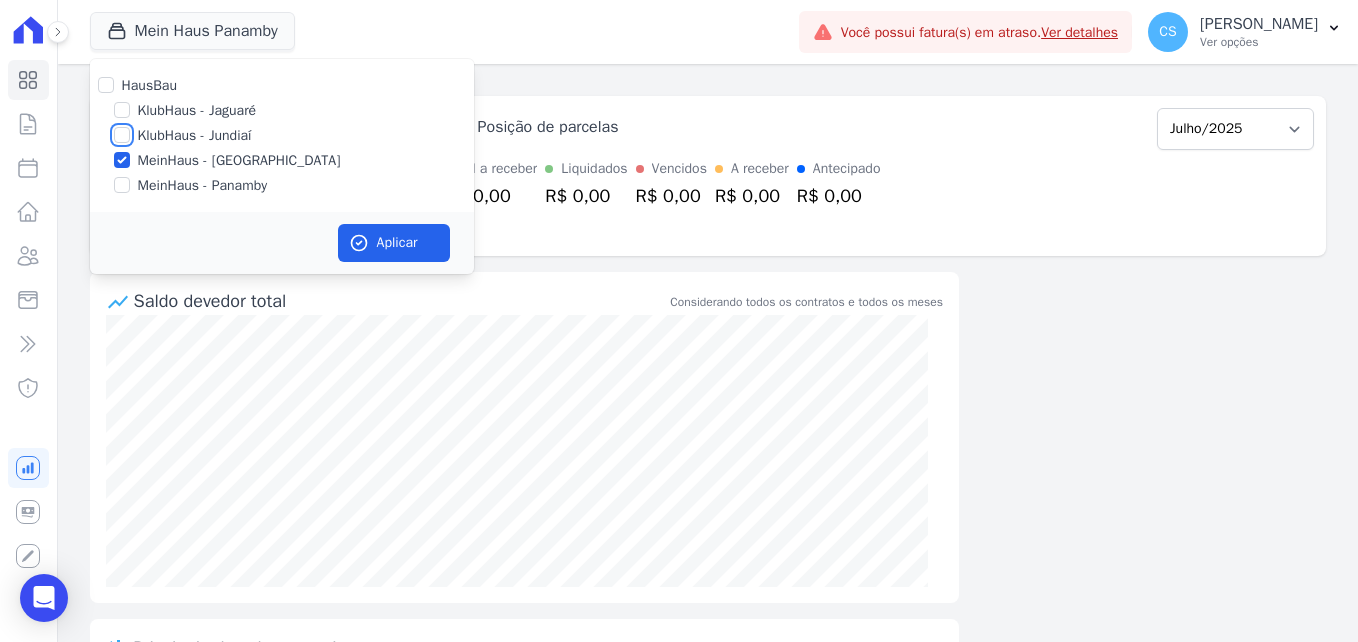 click on "KlubHaus - Jundiaí" at bounding box center [122, 135] 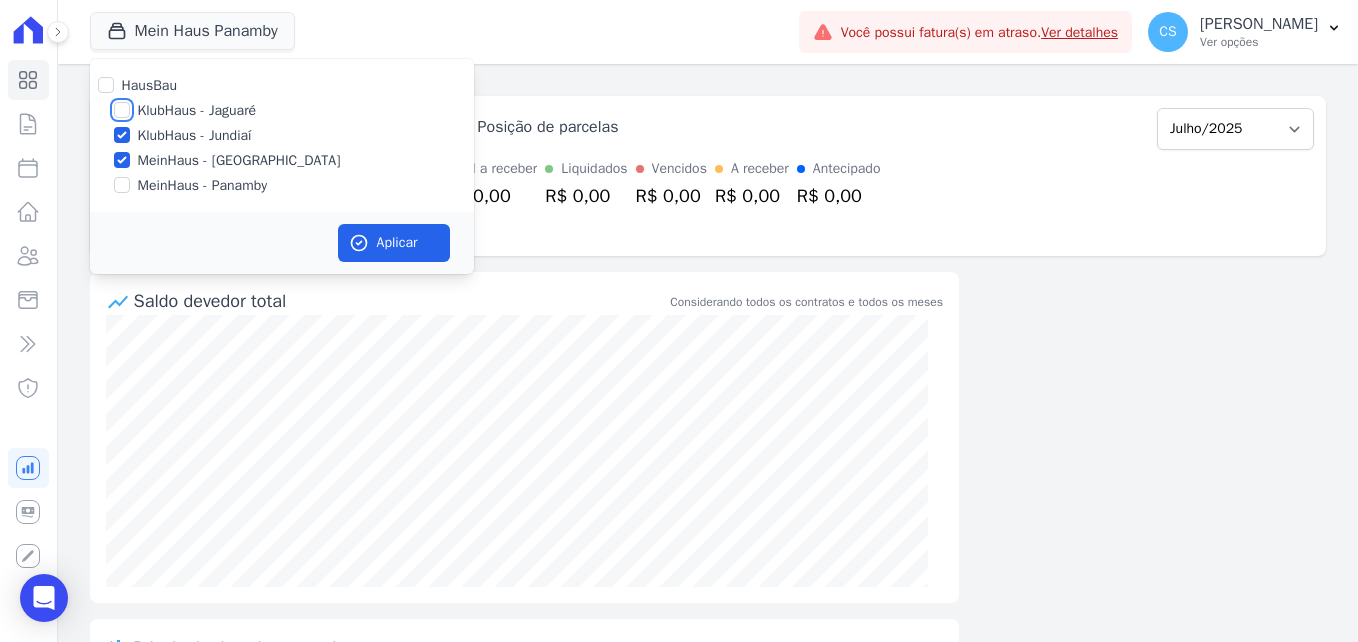 click on "KlubHaus - Jaguaré" at bounding box center (122, 110) 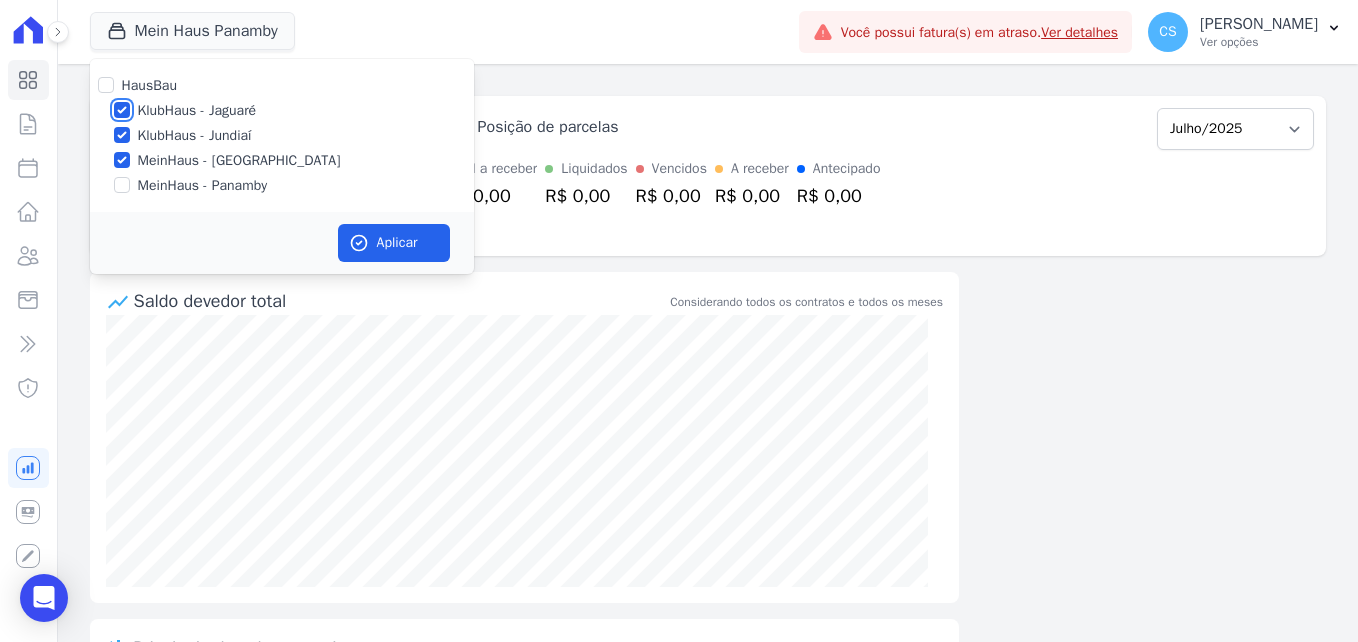 click on "KlubHaus - Jaguaré" at bounding box center (122, 110) 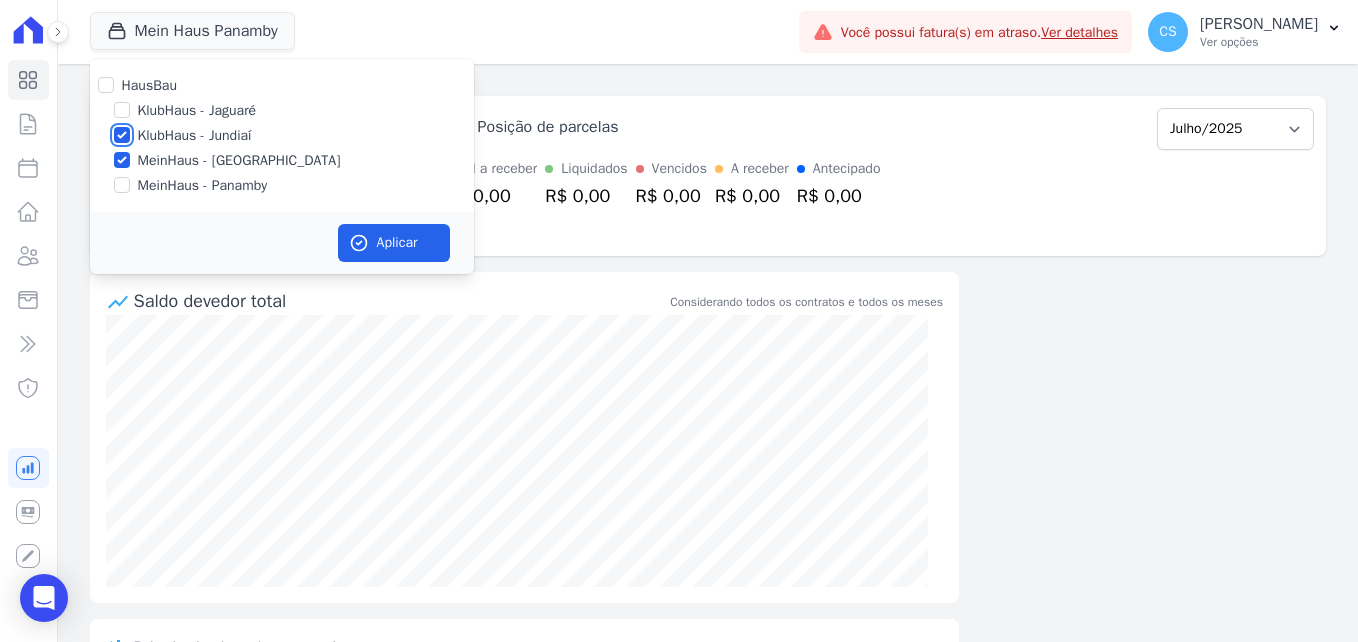 click on "KlubHaus - Jundiaí" at bounding box center [122, 135] 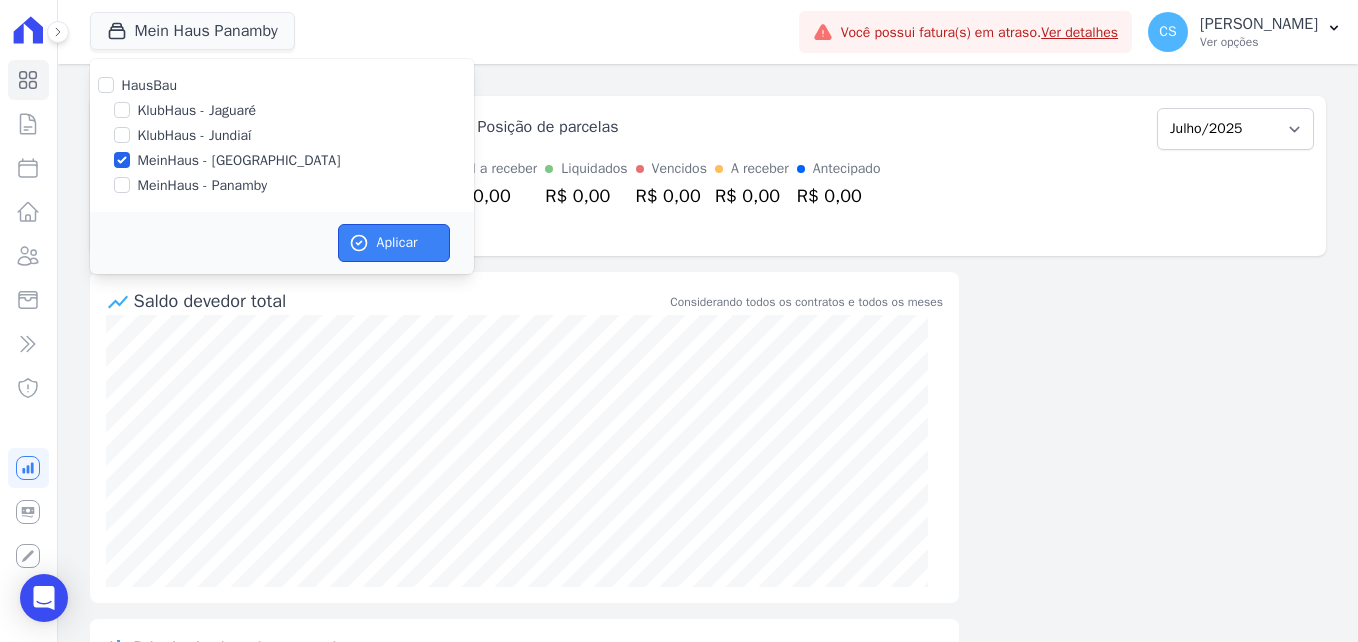 click on "Aplicar" at bounding box center [394, 243] 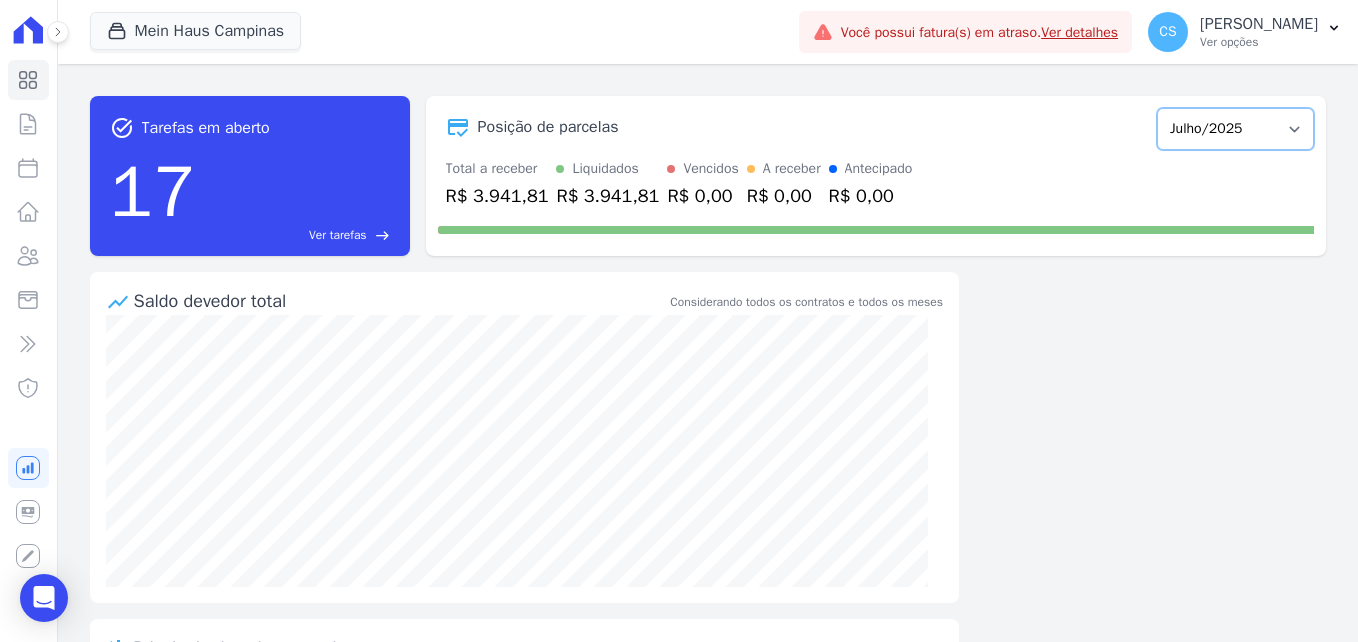 click on "Fevereiro/2022
Março/2022
Abril/2022
Maio/2022
Junho/2022
Julho/2022
Agosto/2022
Setembro/2022
Outubro/2022
Novembro/2022
Dezembro/2022
Janeiro/2023
Fevereiro/2023
Março/2023
Abril/2023
Maio/2023
Junho/2023
Julho/2023
Agosto/2023
Setembro/2023
Outubro/2023
Novembro/2023
Dezembro/2023
Janeiro/2024
Fevereiro/2024
Março/2024
Abril/2024
Maio/2024
Junho/2024
Julho/2024
Agosto/2024
Setembro/2024
Outubro/2024
Novembro/2024
Dezembro/2024
Janeiro/2025
Fevereiro/2025
Março/2025
Abril/2025
Maio/2025
Junho/2025
Julho/2025
Agosto/2025
Setembro/2025
Outubro/2025
Novembro/2025
Dezembro/2025
Janeiro/2026
Fevereiro/2026" at bounding box center (1235, 129) 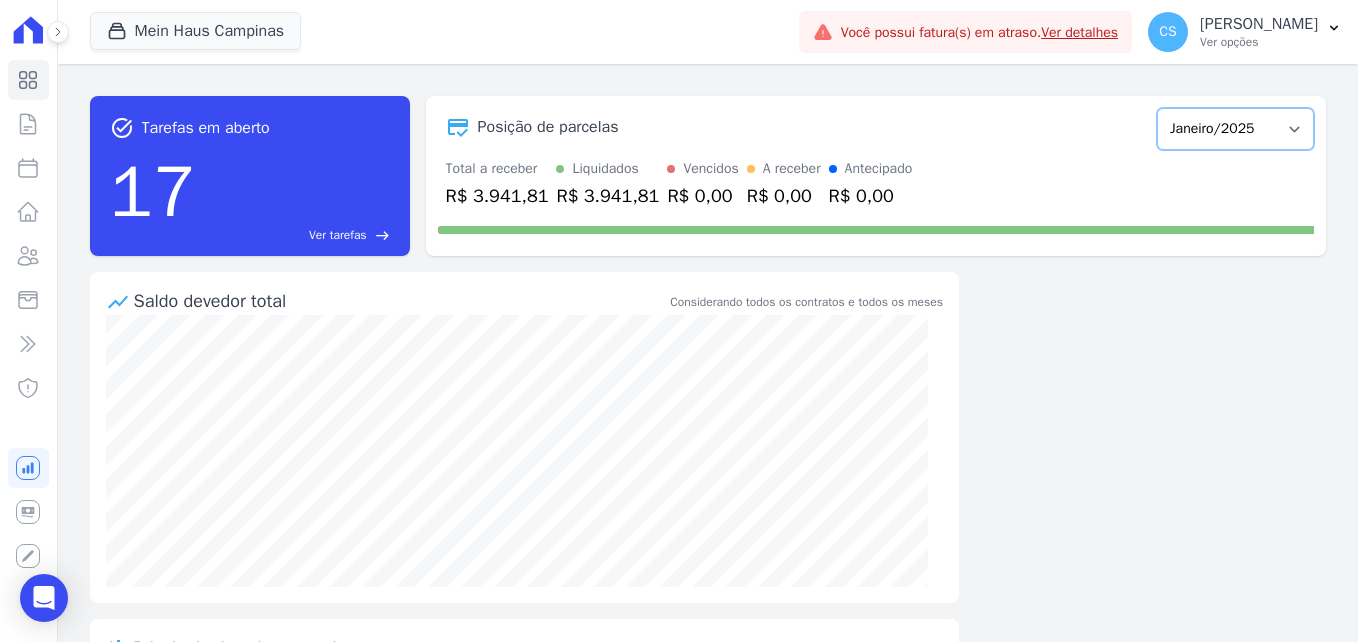 click on "Fevereiro/2022
Março/2022
Abril/2022
Maio/2022
Junho/2022
Julho/2022
Agosto/2022
Setembro/2022
Outubro/2022
Novembro/2022
Dezembro/2022
Janeiro/2023
Fevereiro/2023
Março/2023
Abril/2023
Maio/2023
Junho/2023
Julho/2023
Agosto/2023
Setembro/2023
Outubro/2023
Novembro/2023
Dezembro/2023
Janeiro/2024
Fevereiro/2024
Março/2024
Abril/2024
Maio/2024
Junho/2024
Julho/2024
Agosto/2024
Setembro/2024
Outubro/2024
Novembro/2024
Dezembro/2024
Janeiro/2025
Fevereiro/2025
Março/2025
Abril/2025
Maio/2025
Junho/2025
Julho/2025
Agosto/2025
Setembro/2025
Outubro/2025
Novembro/2025
Dezembro/2025
Janeiro/2026
Fevereiro/2026" at bounding box center [1235, 129] 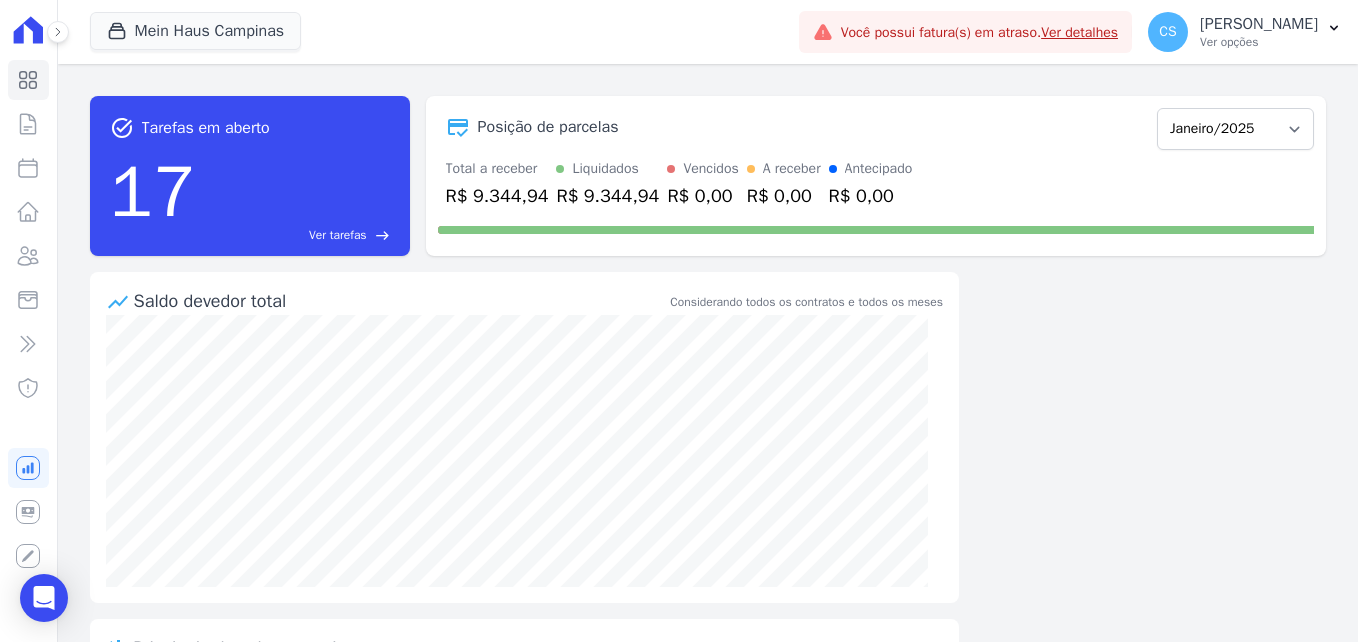 scroll, scrollTop: 0, scrollLeft: 0, axis: both 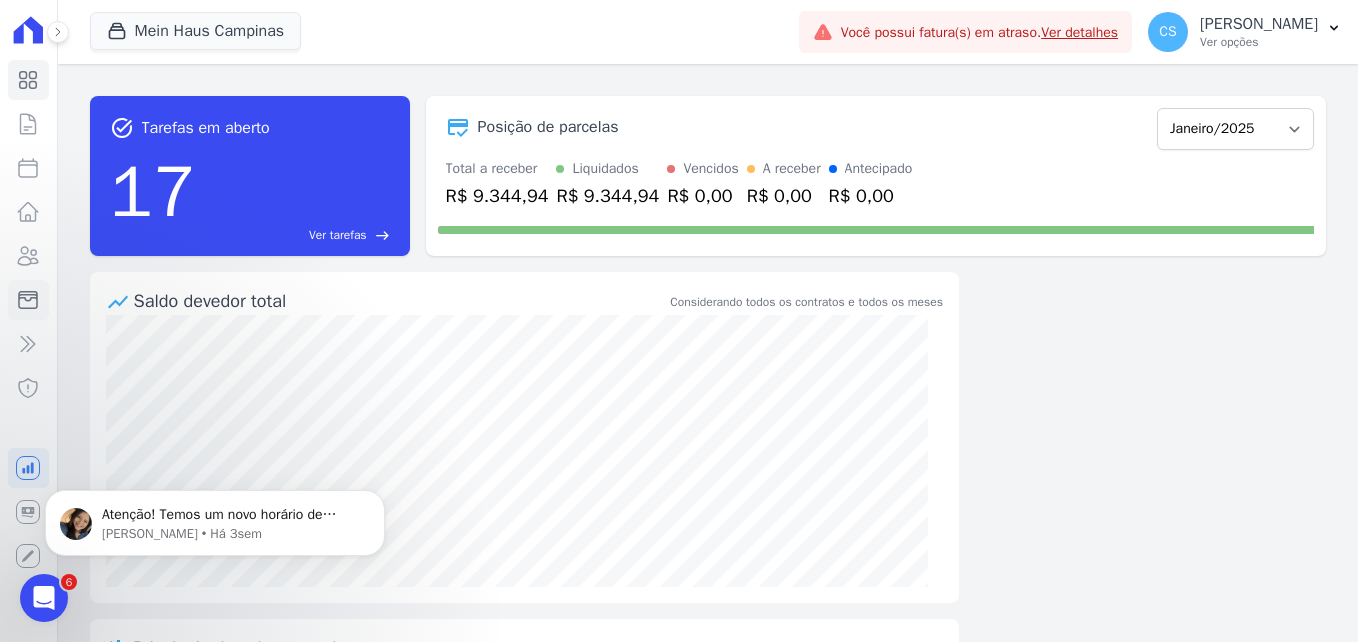 click 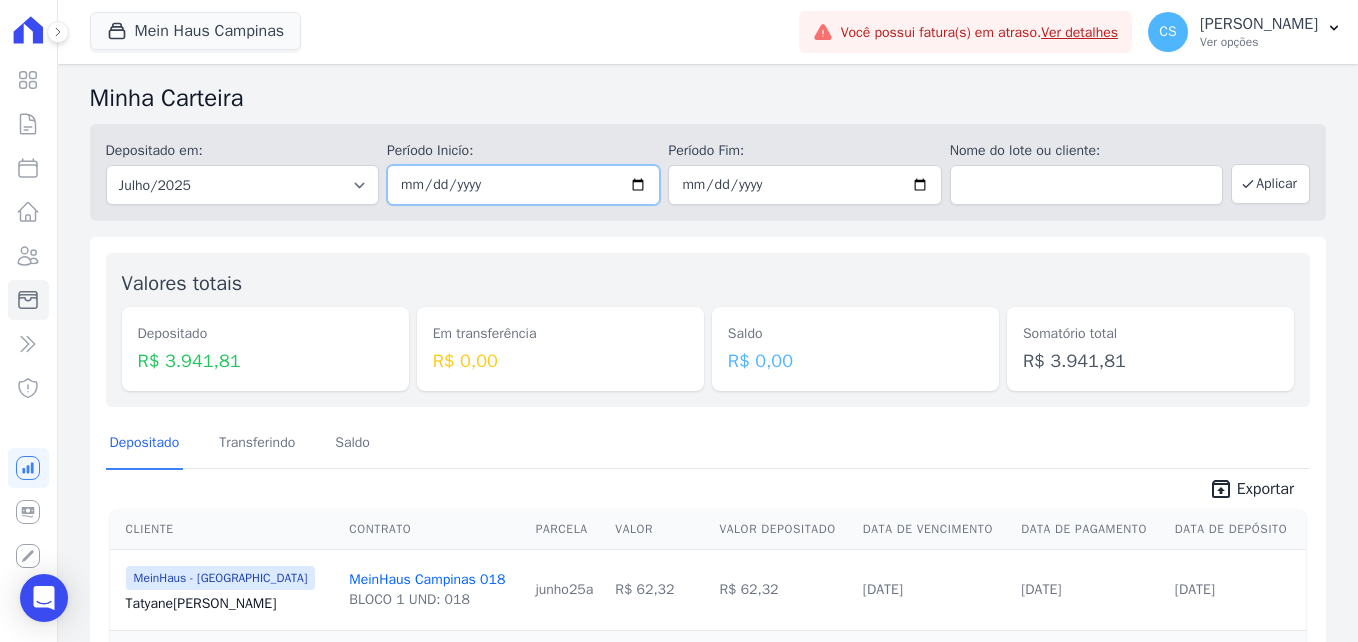 click on "[DATE]" at bounding box center (523, 185) 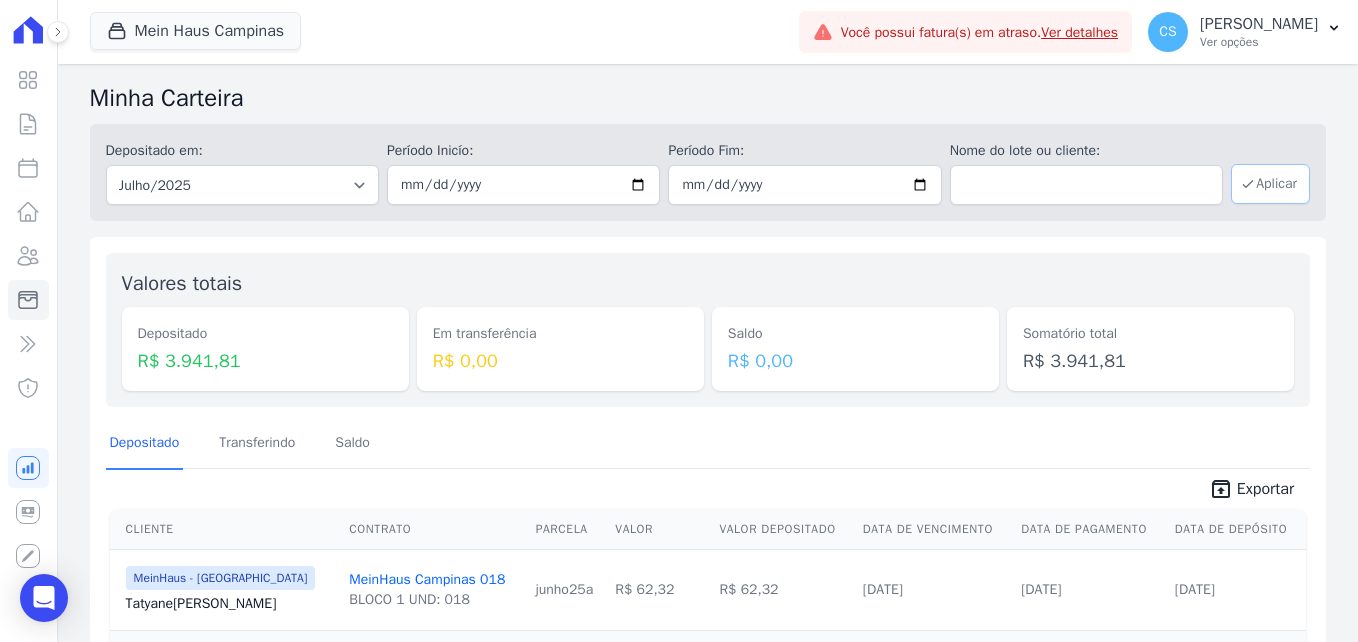 click on "Aplicar" at bounding box center [1270, 184] 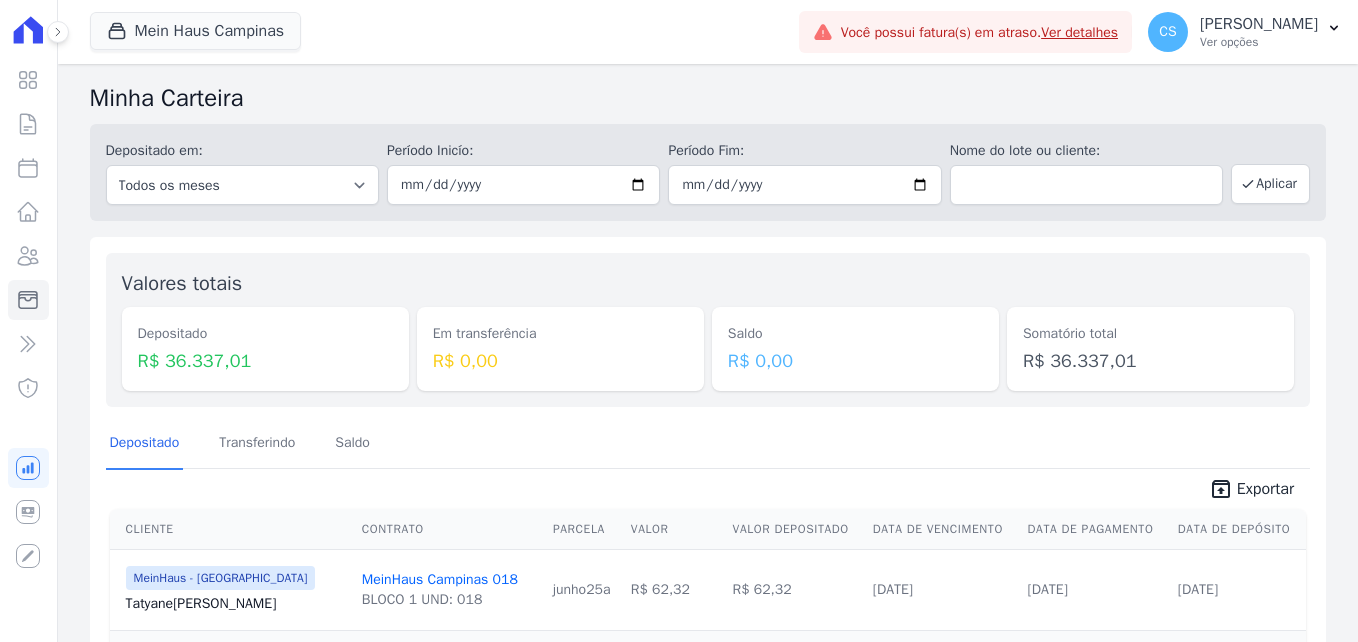 scroll, scrollTop: 0, scrollLeft: 0, axis: both 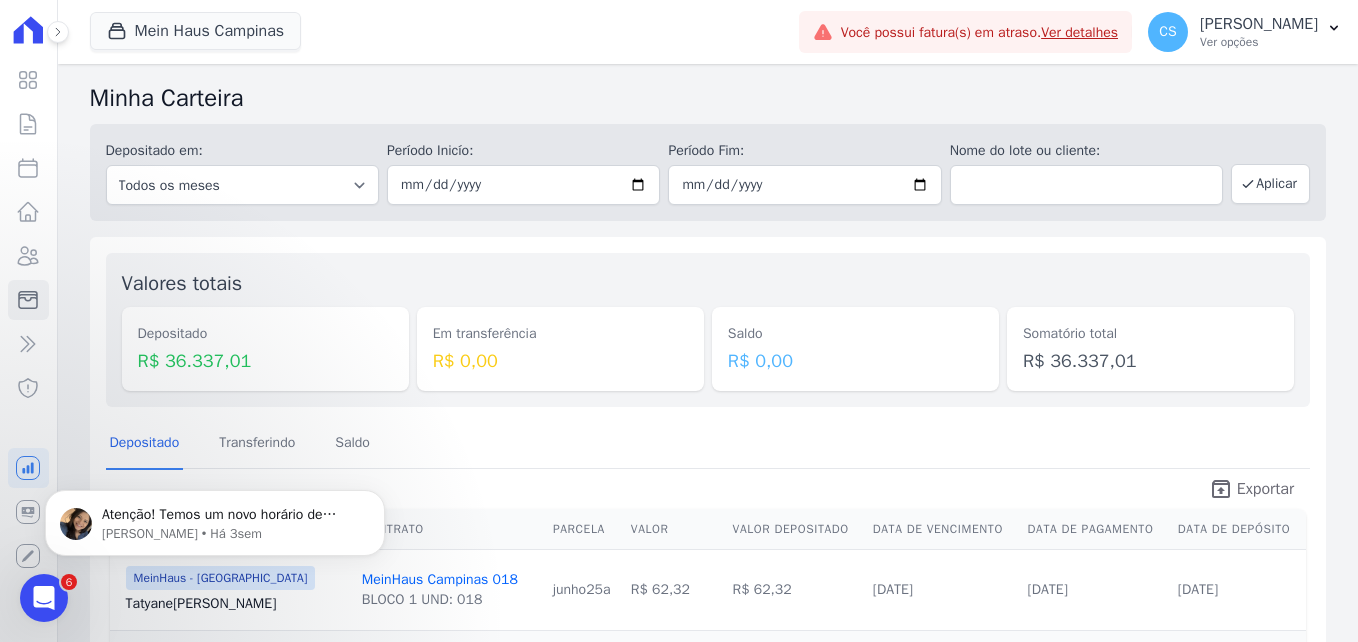 click on "unarchive" at bounding box center (1221, 489) 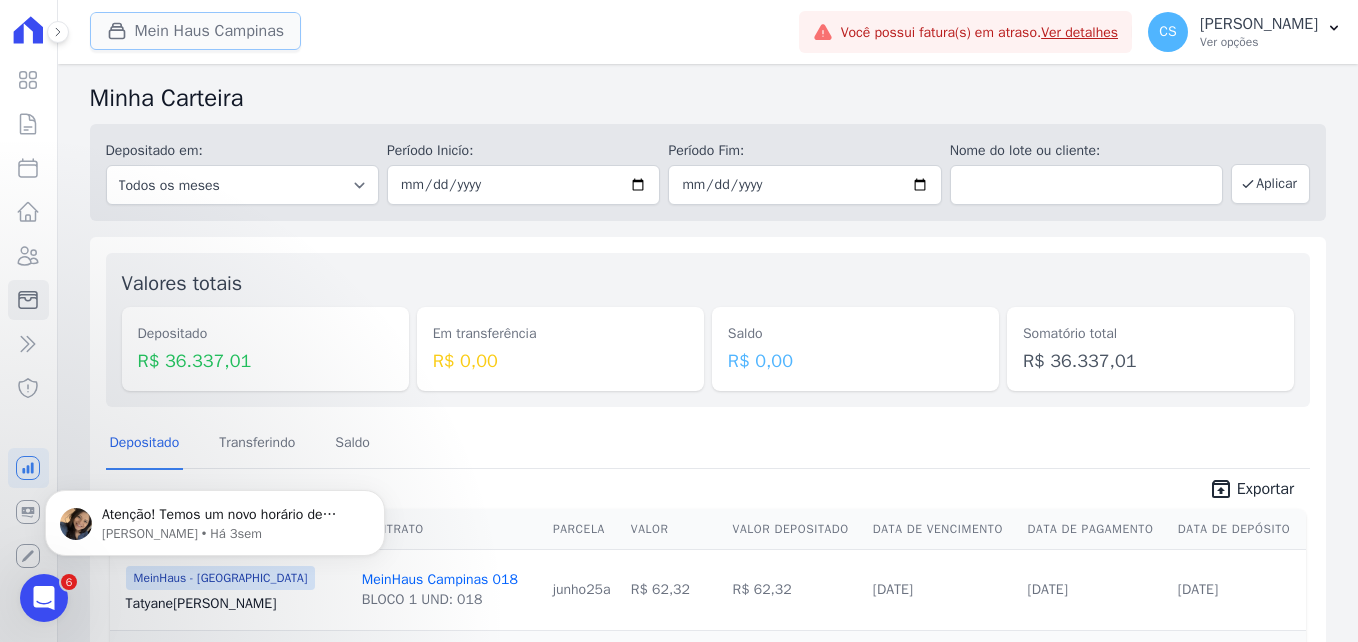 click on "Mein Haus   Campinas" at bounding box center [196, 31] 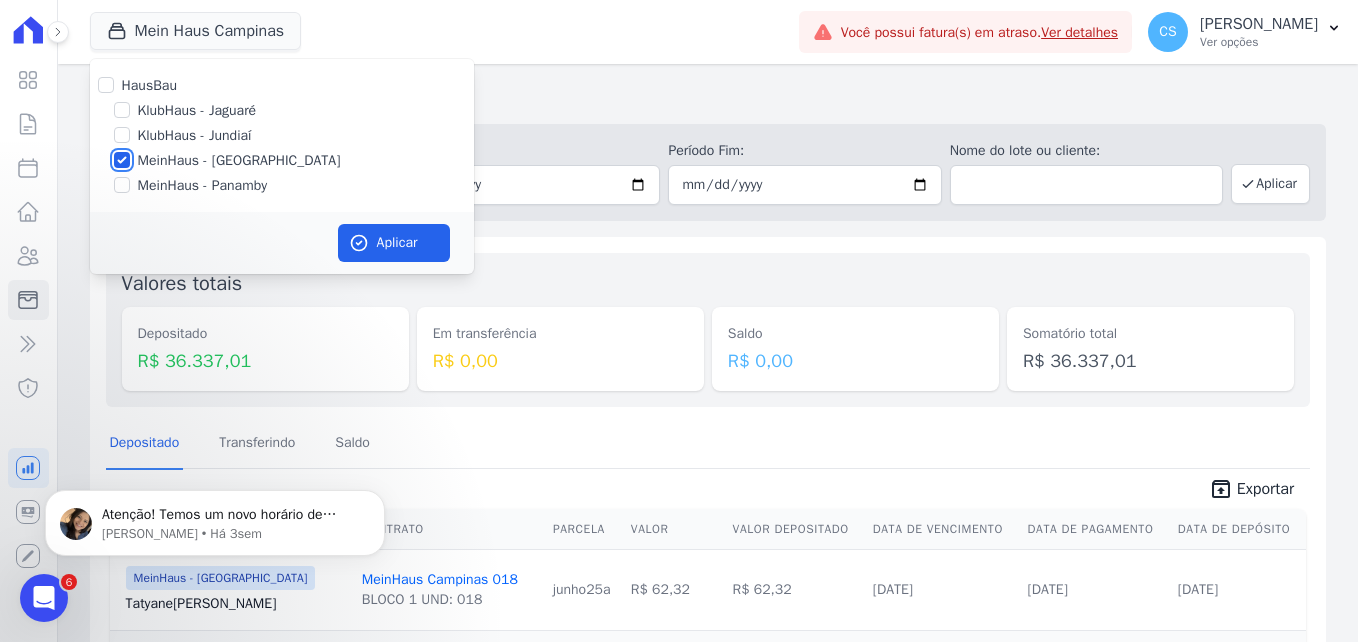 click on "MeinHaus - [GEOGRAPHIC_DATA]" at bounding box center [122, 160] 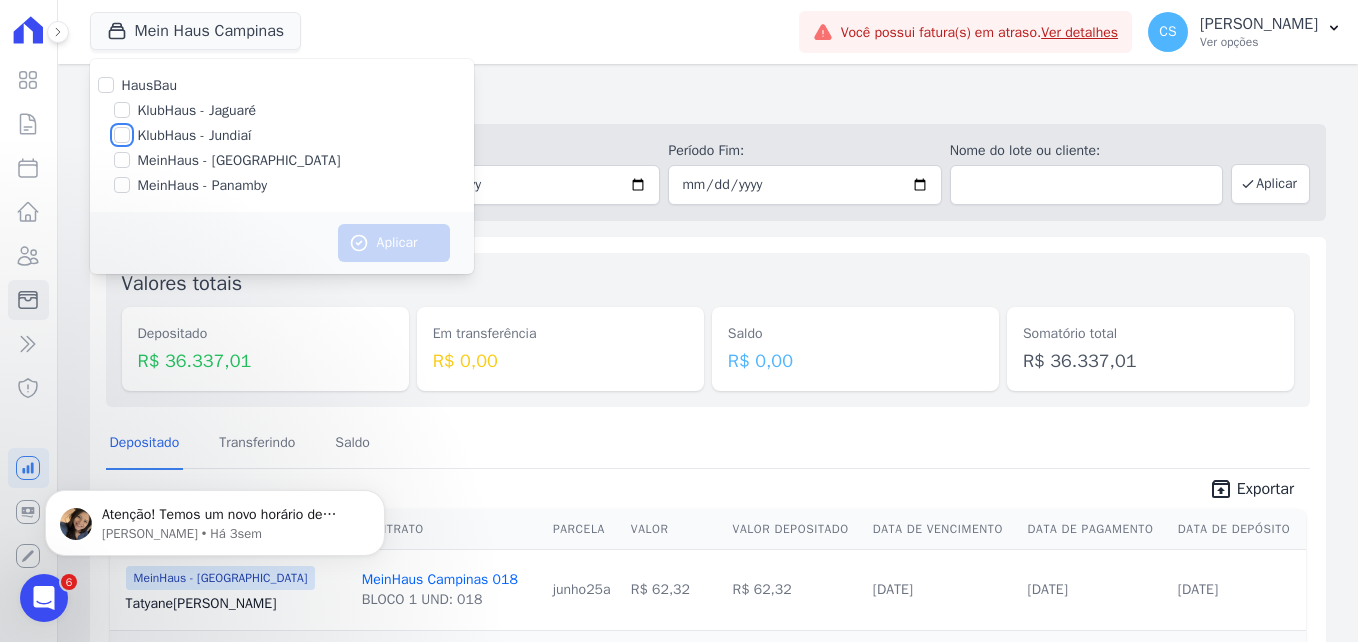 click on "KlubHaus - Jundiaí" at bounding box center (122, 135) 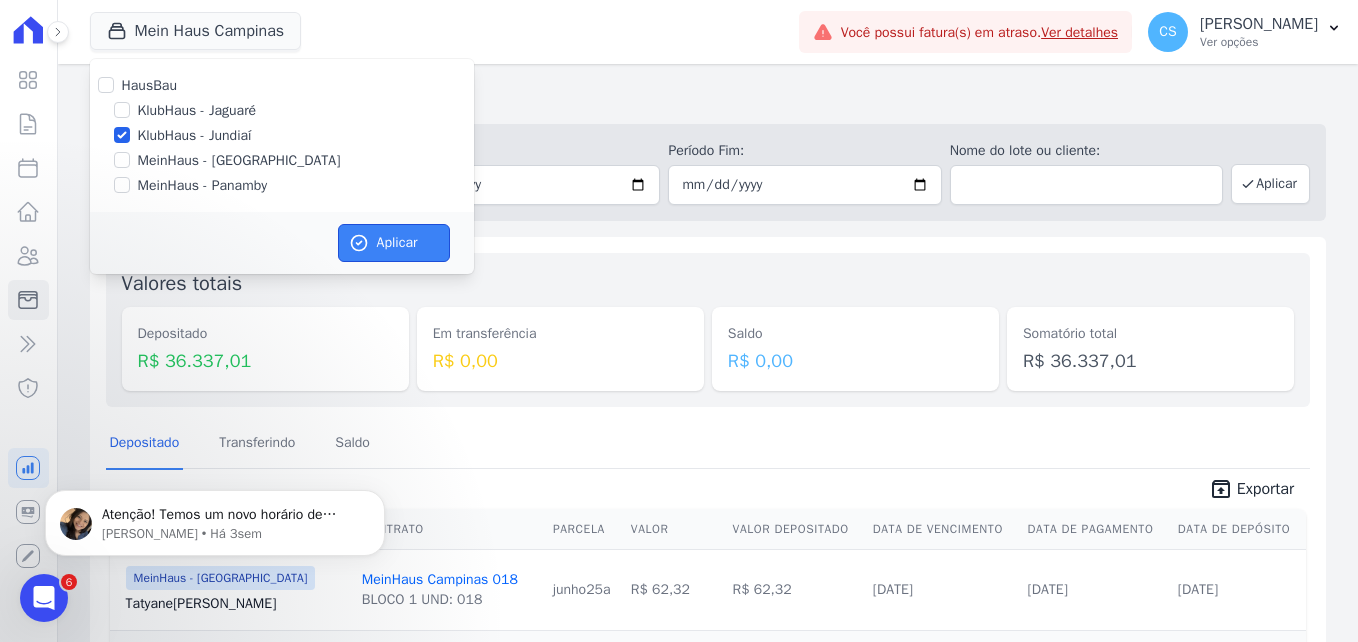 click on "Aplicar" at bounding box center [394, 243] 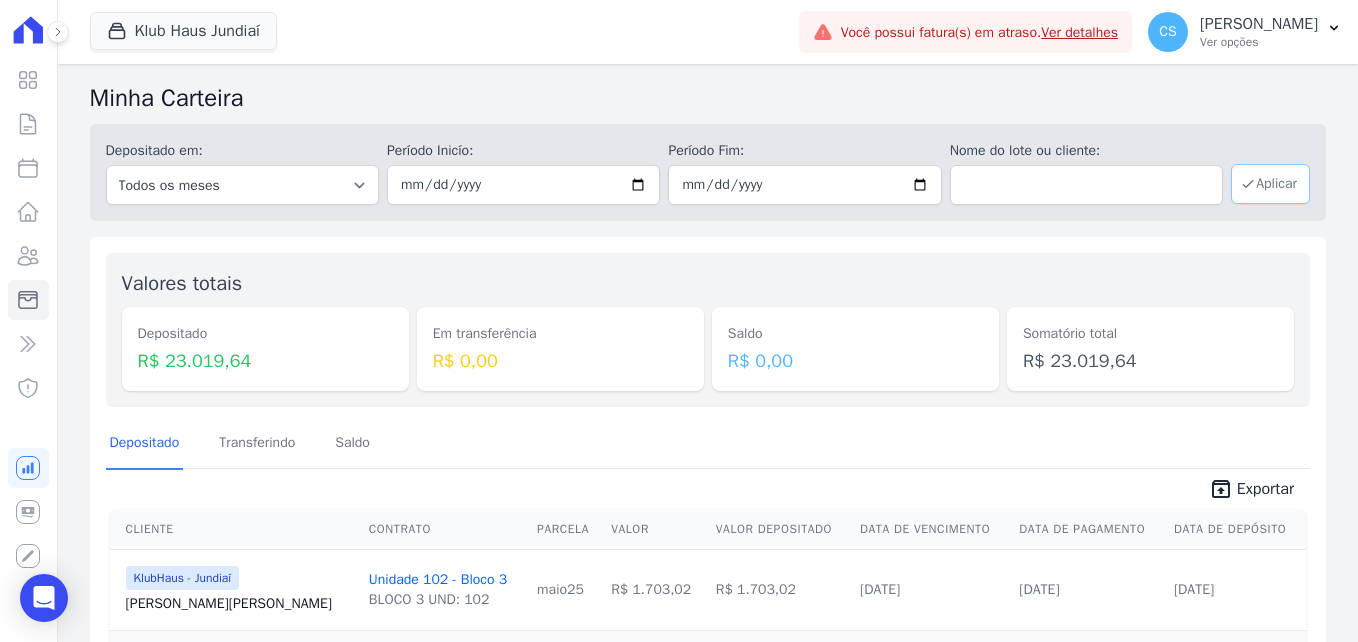 click on "Aplicar" at bounding box center (1270, 184) 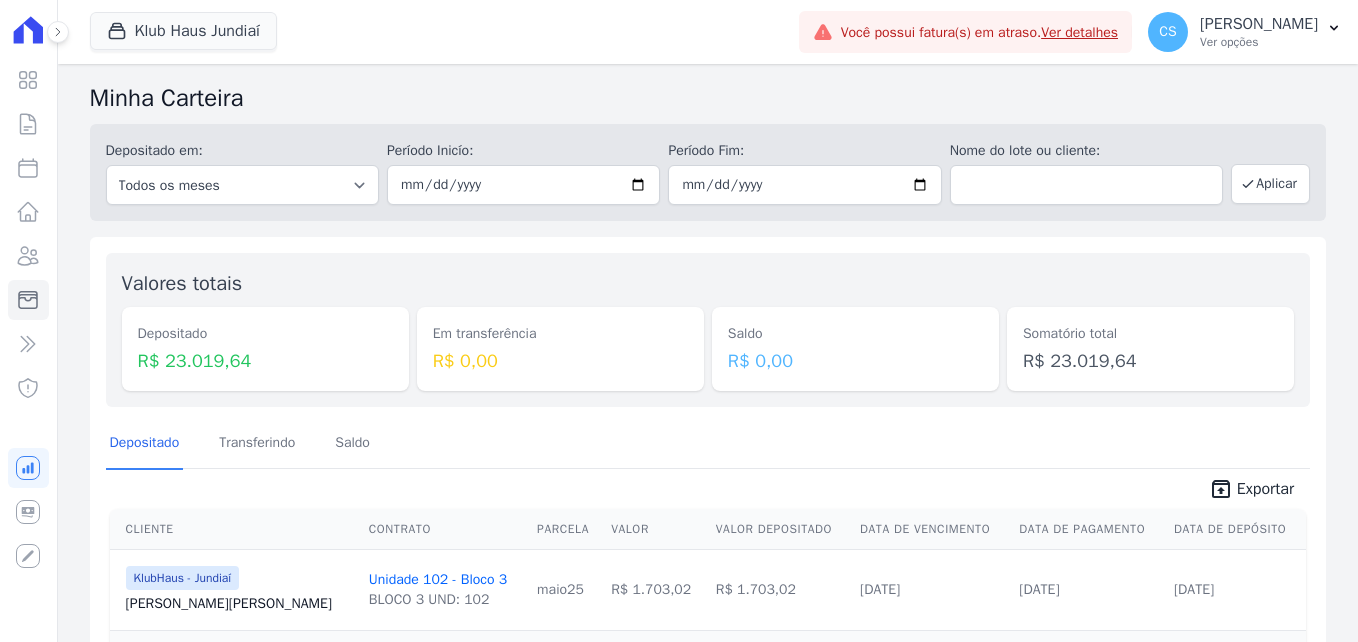 scroll, scrollTop: 0, scrollLeft: 0, axis: both 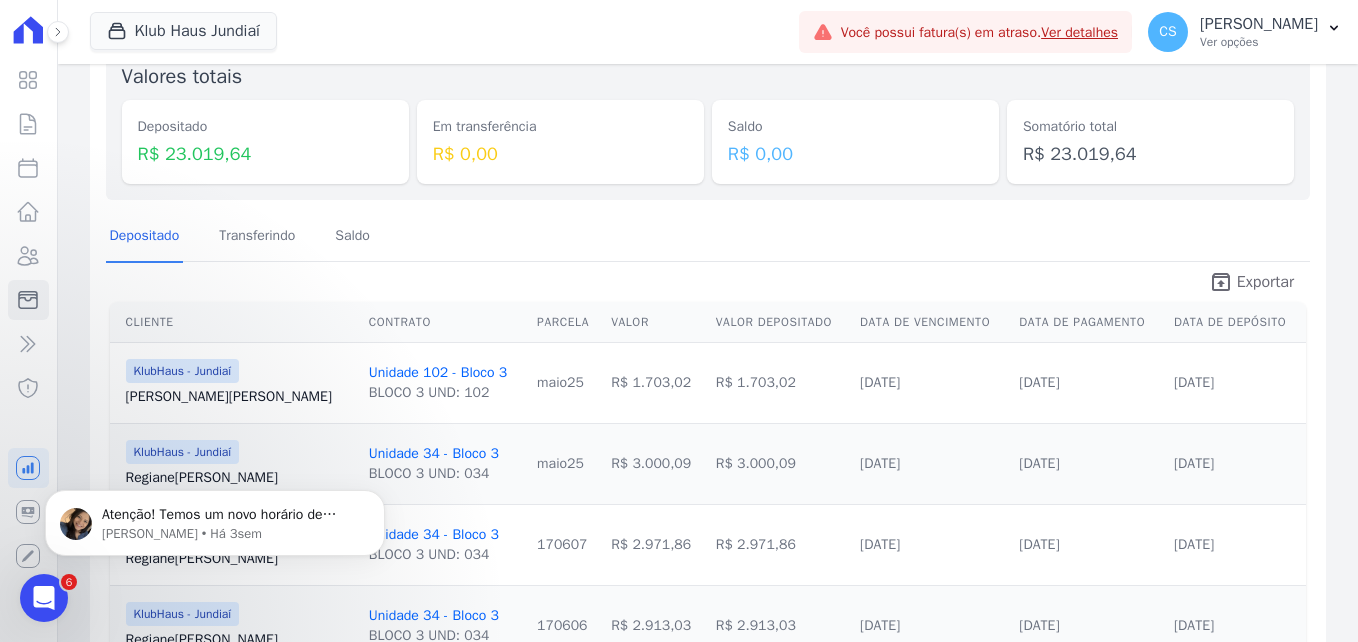 click on "Exportar" at bounding box center (1265, 282) 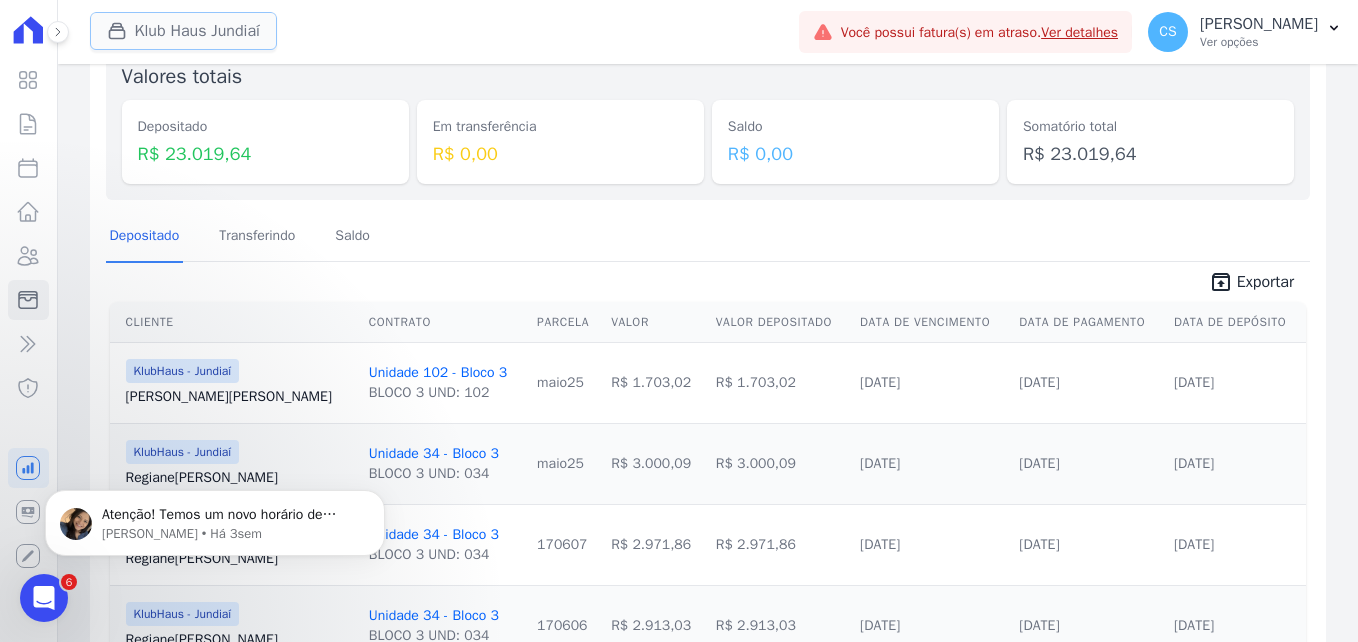 click on "Klub Haus   Jundiaí" at bounding box center (183, 31) 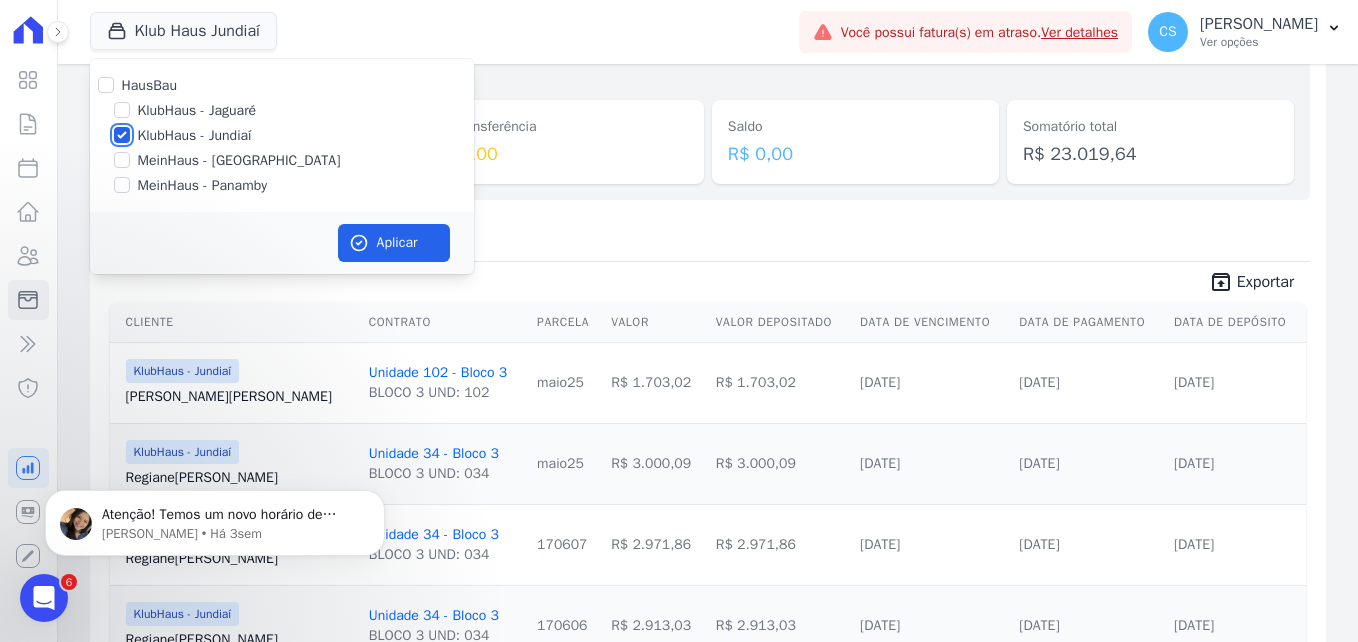 click on "KlubHaus - Jundiaí" at bounding box center [122, 135] 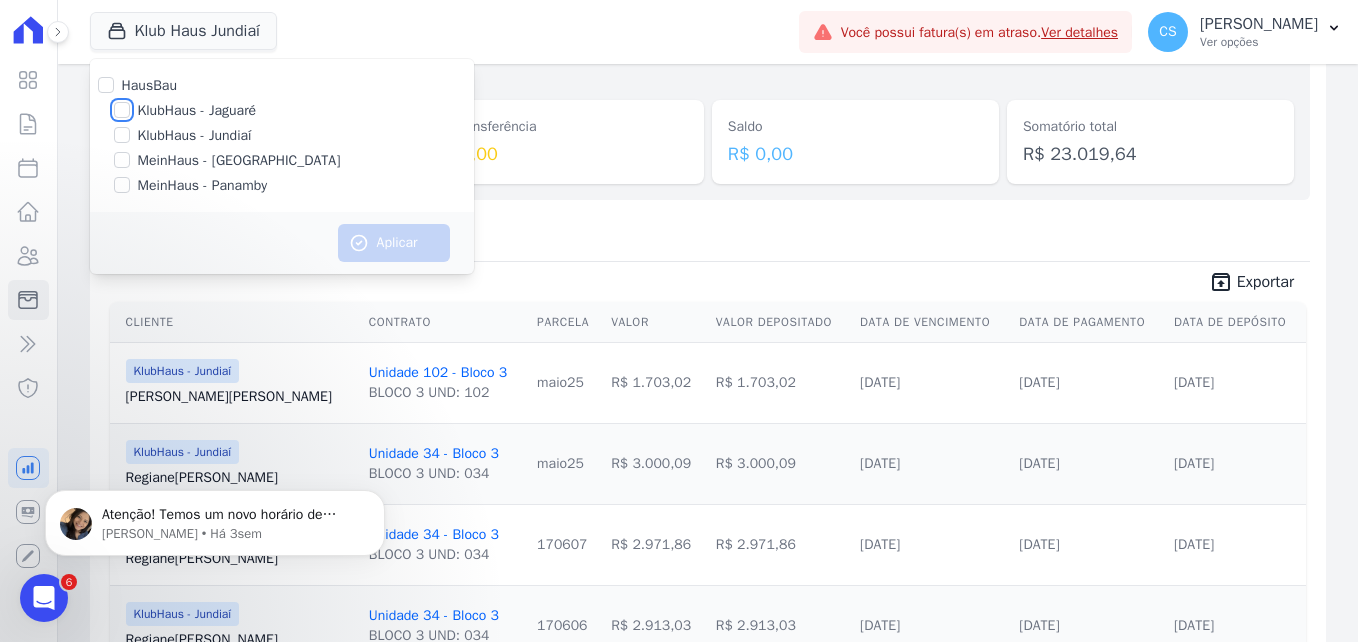 click on "KlubHaus - Jaguaré" at bounding box center (122, 110) 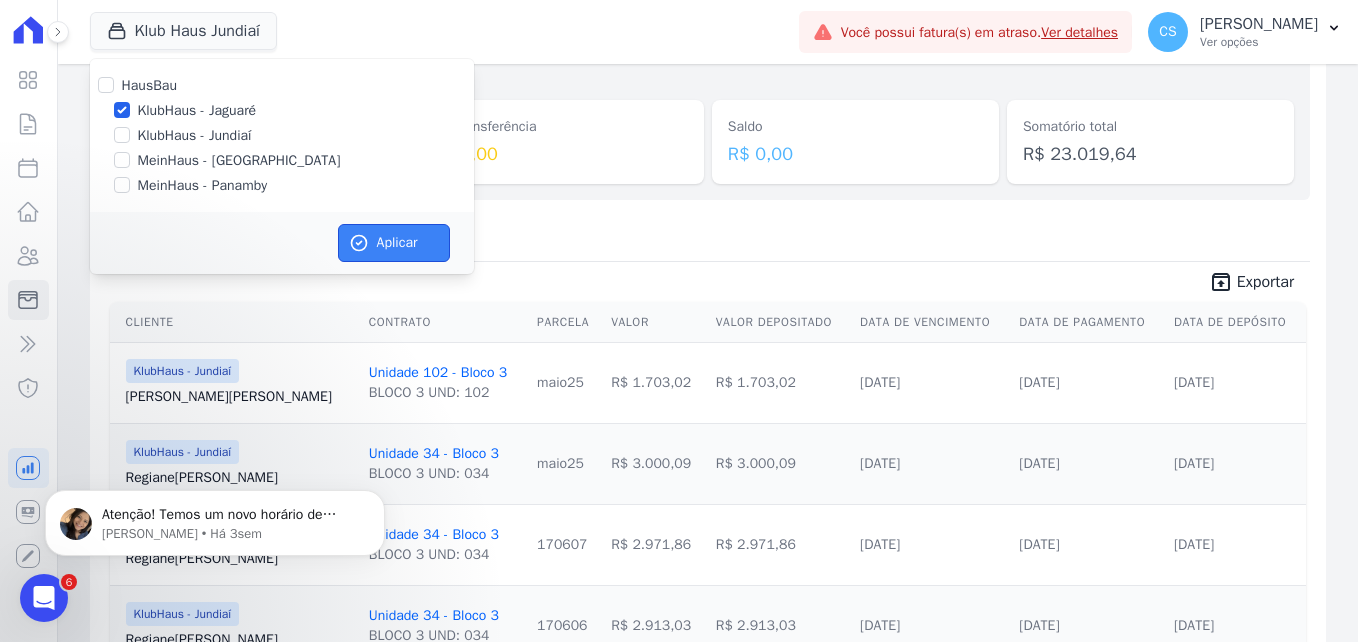 click on "Aplicar" at bounding box center [394, 243] 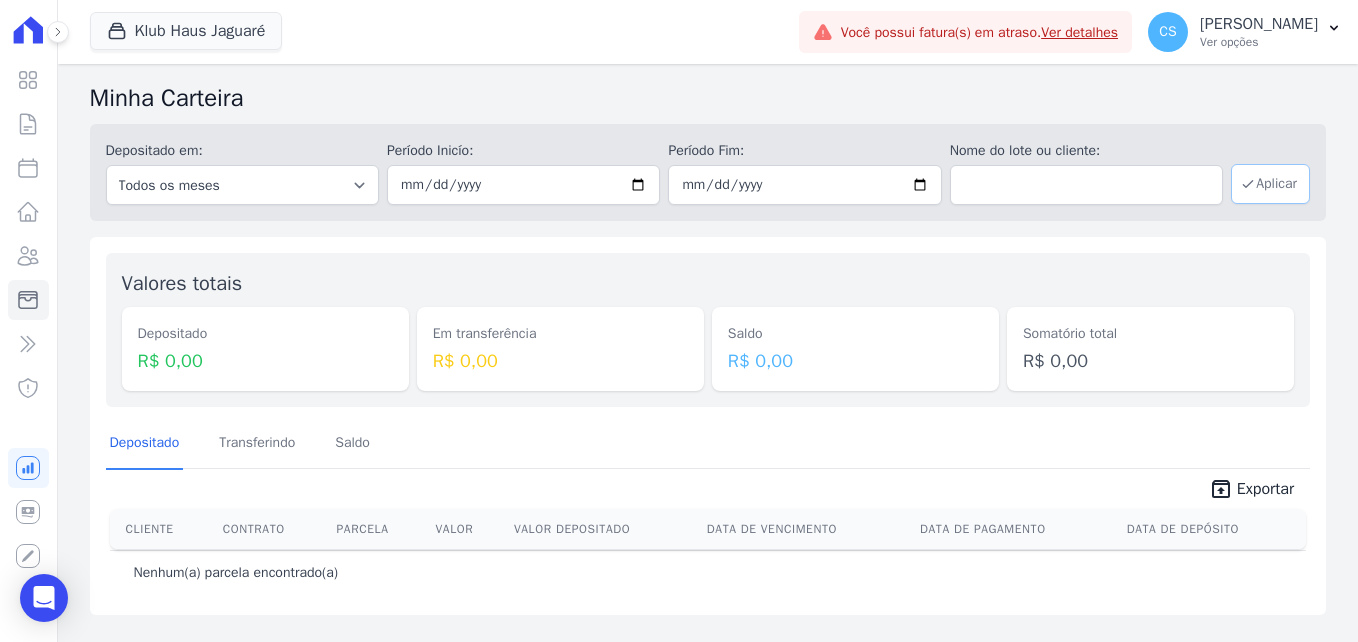 click on "Aplicar" at bounding box center (1270, 184) 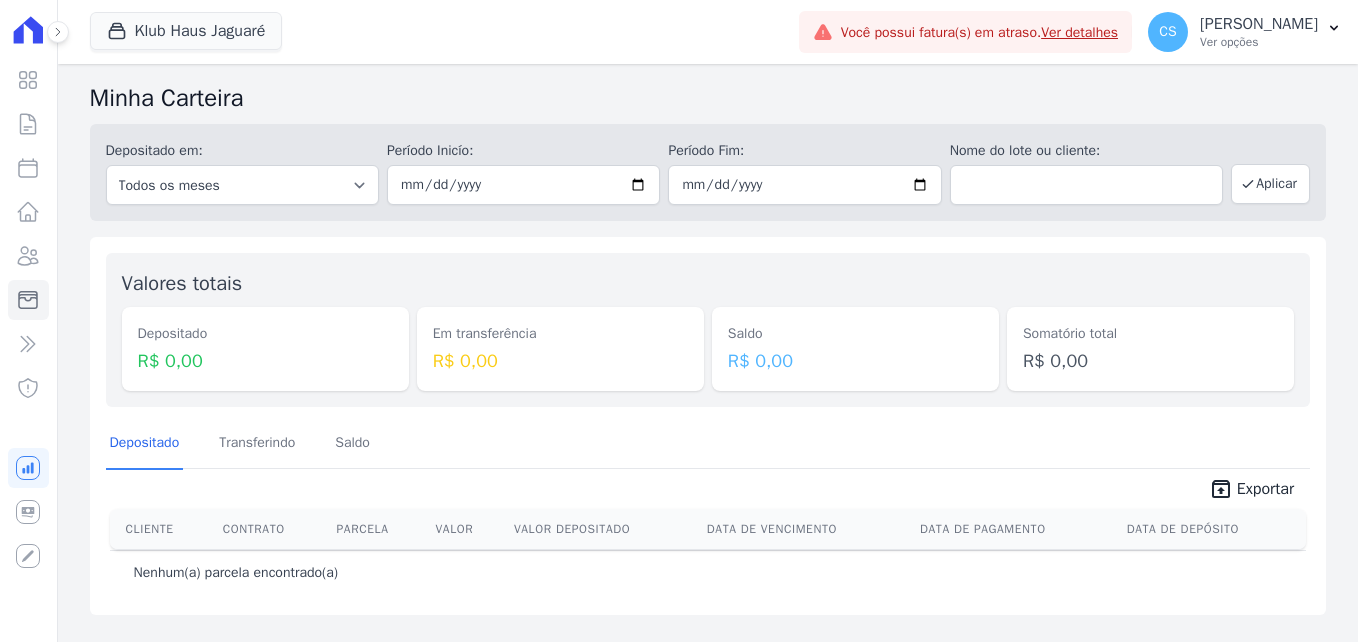 scroll, scrollTop: 0, scrollLeft: 0, axis: both 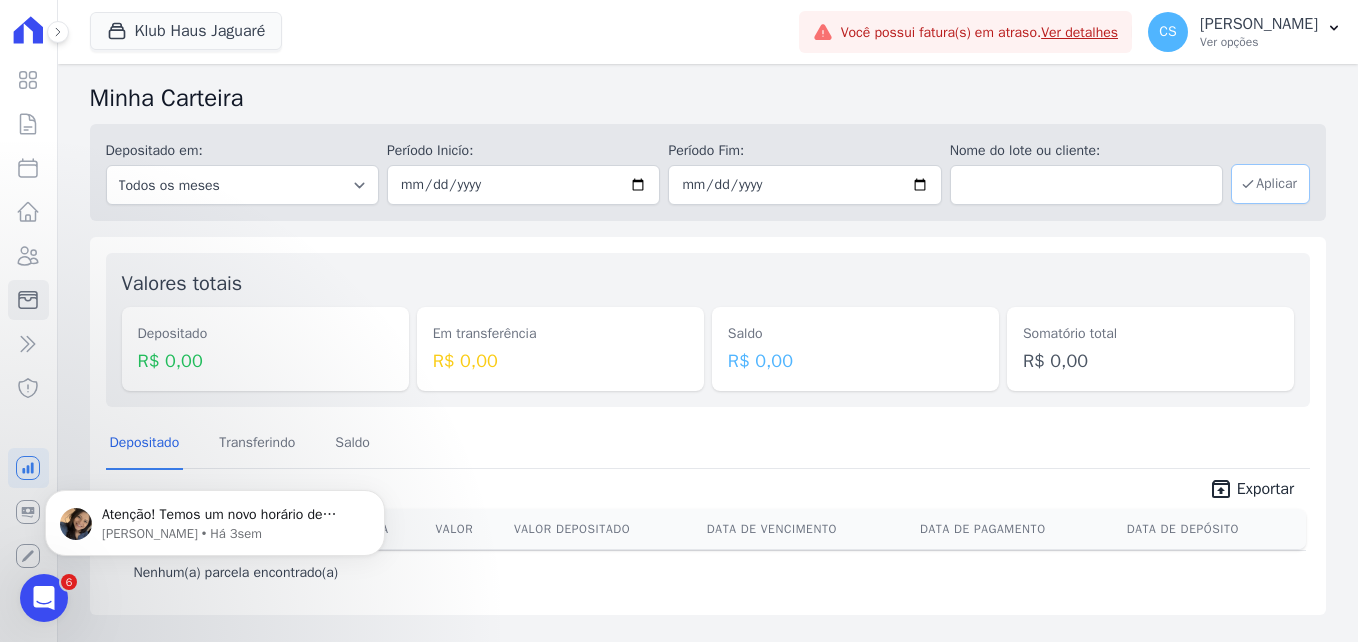 click on "Aplicar" at bounding box center (1270, 184) 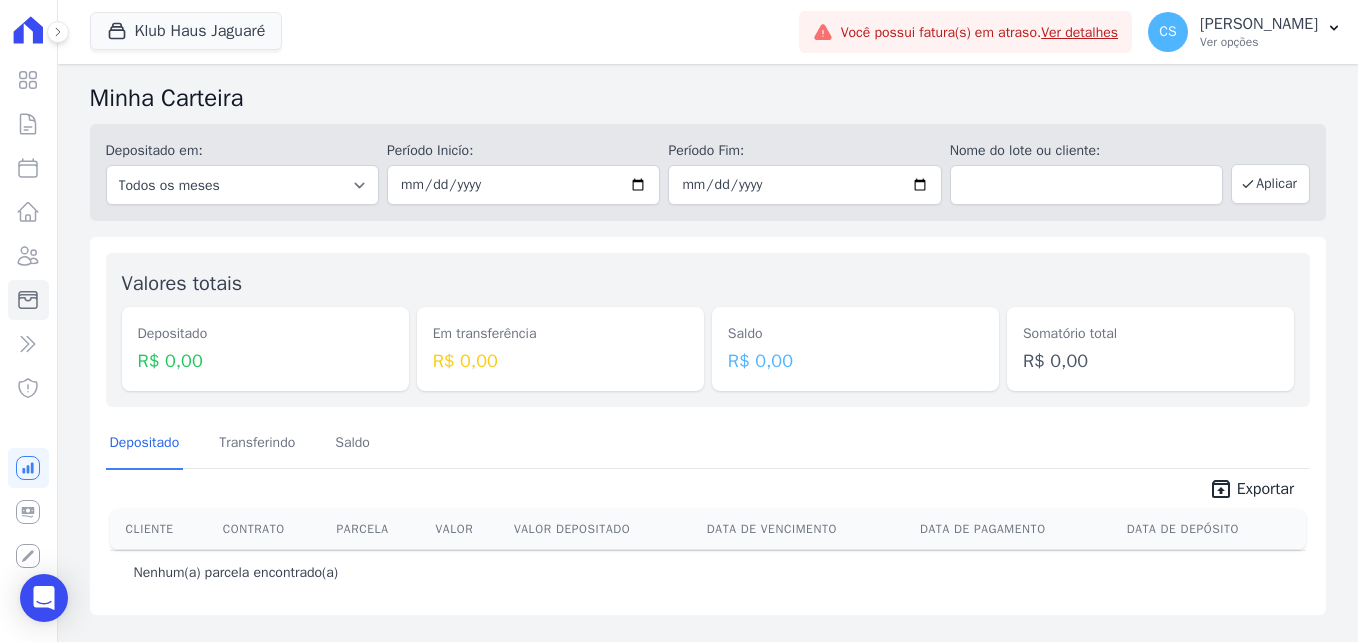 scroll, scrollTop: 0, scrollLeft: 0, axis: both 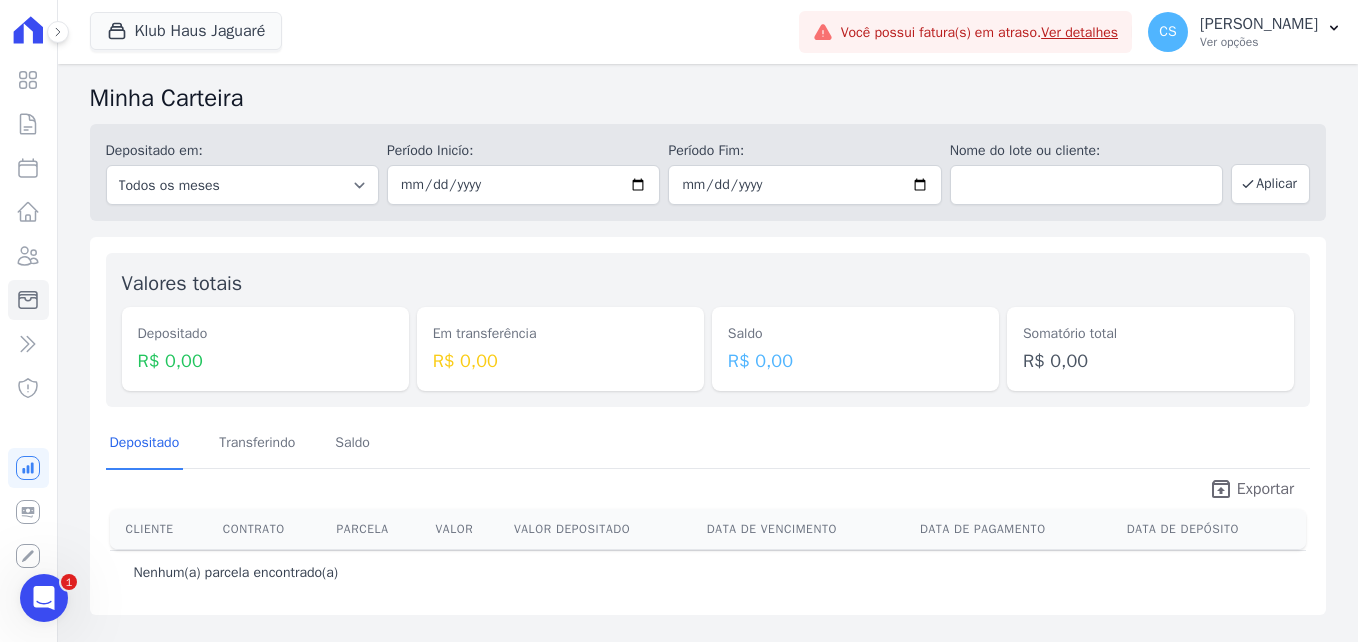 click on "Exportar" at bounding box center (1265, 489) 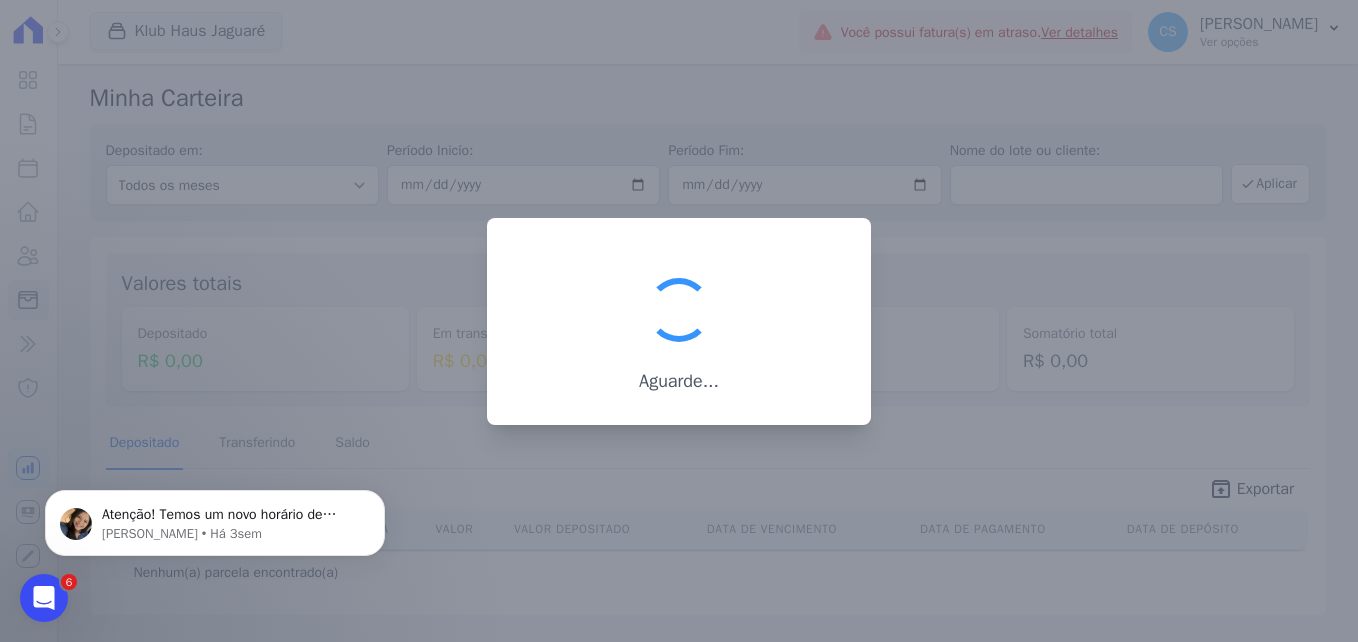 scroll, scrollTop: 0, scrollLeft: 0, axis: both 